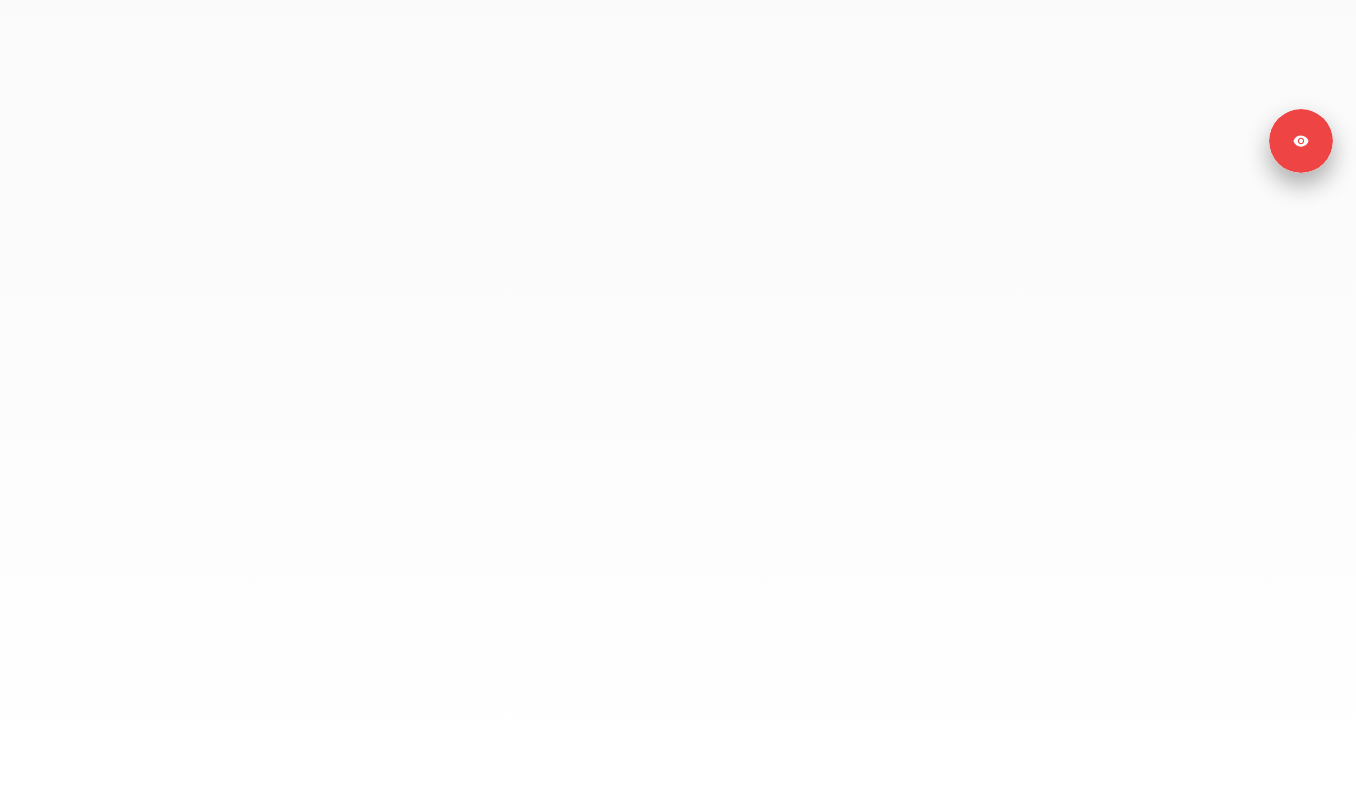 scroll, scrollTop: 0, scrollLeft: 0, axis: both 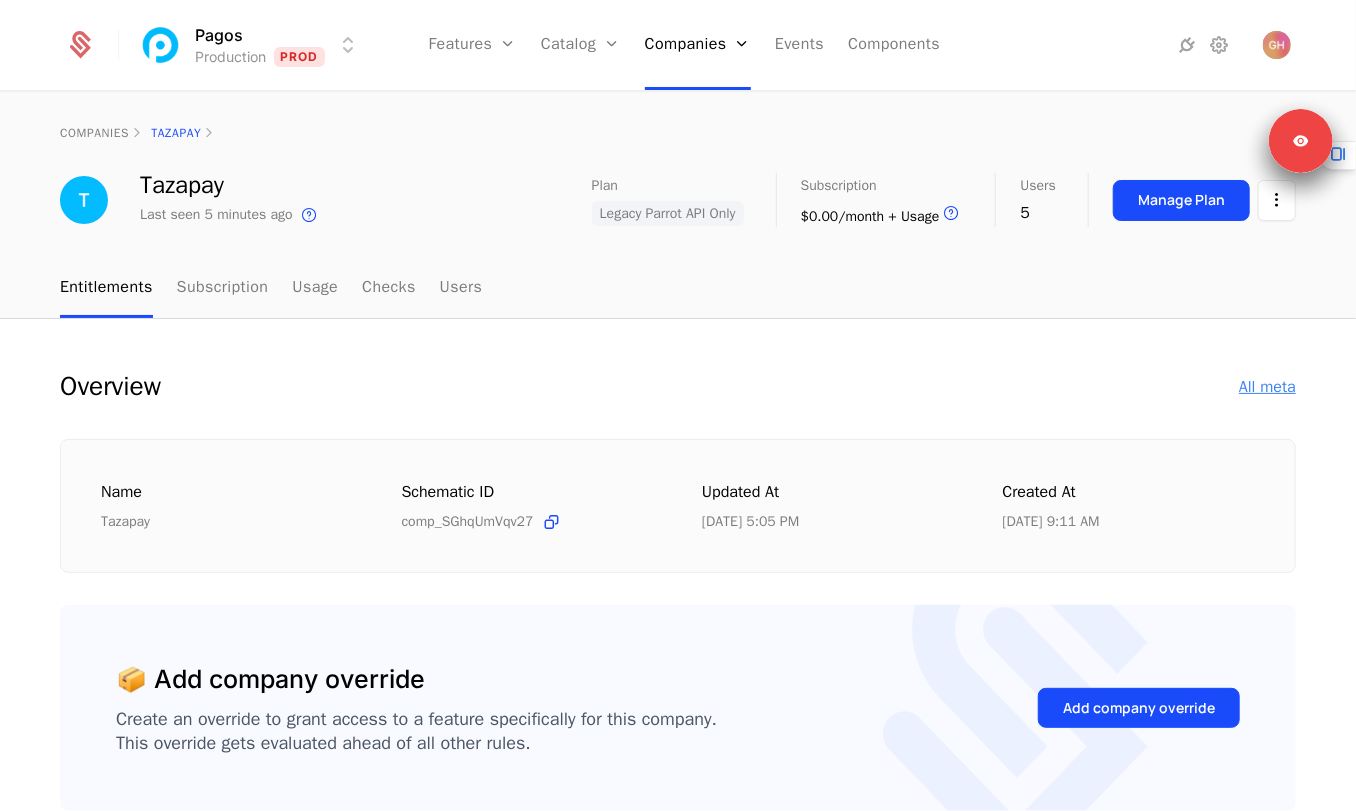 click on "All meta" at bounding box center (1267, 387) 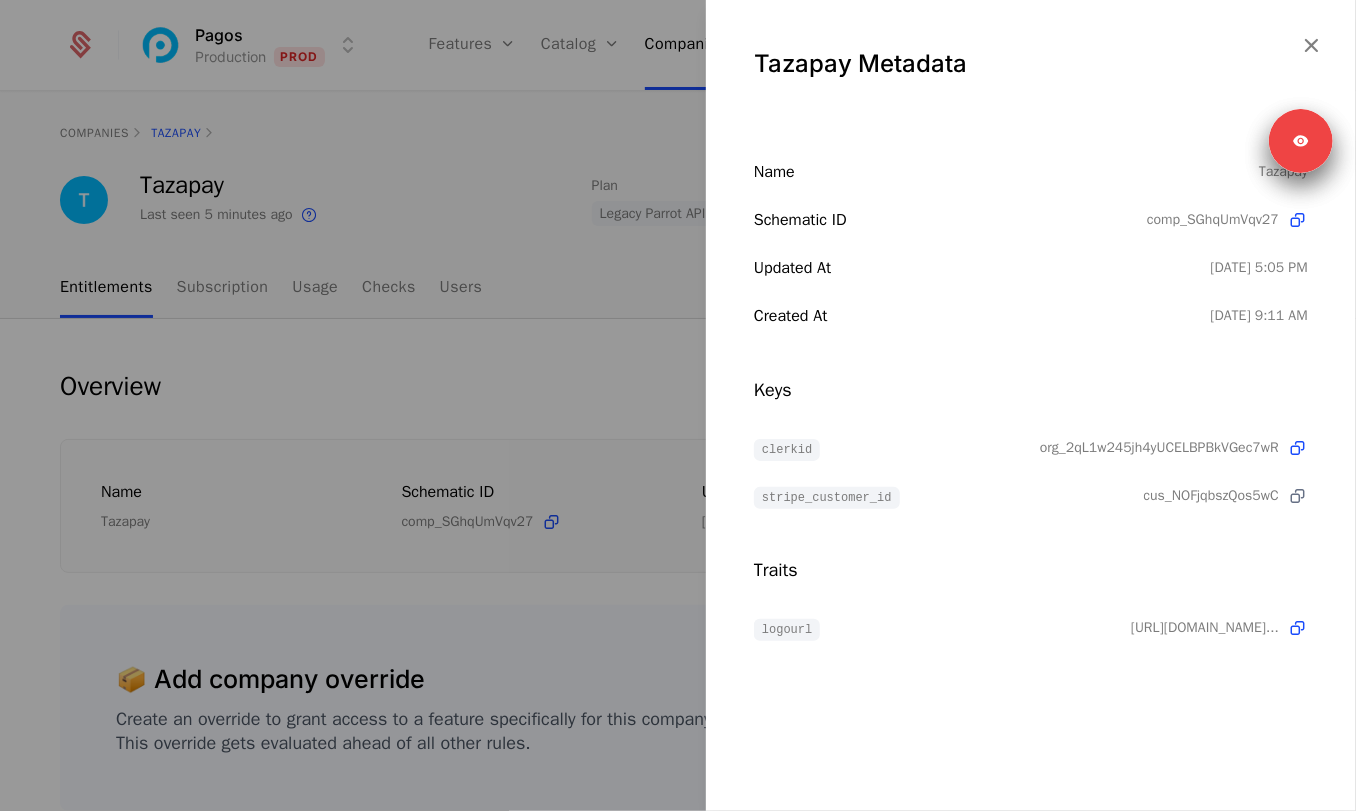 click at bounding box center (1297, 496) 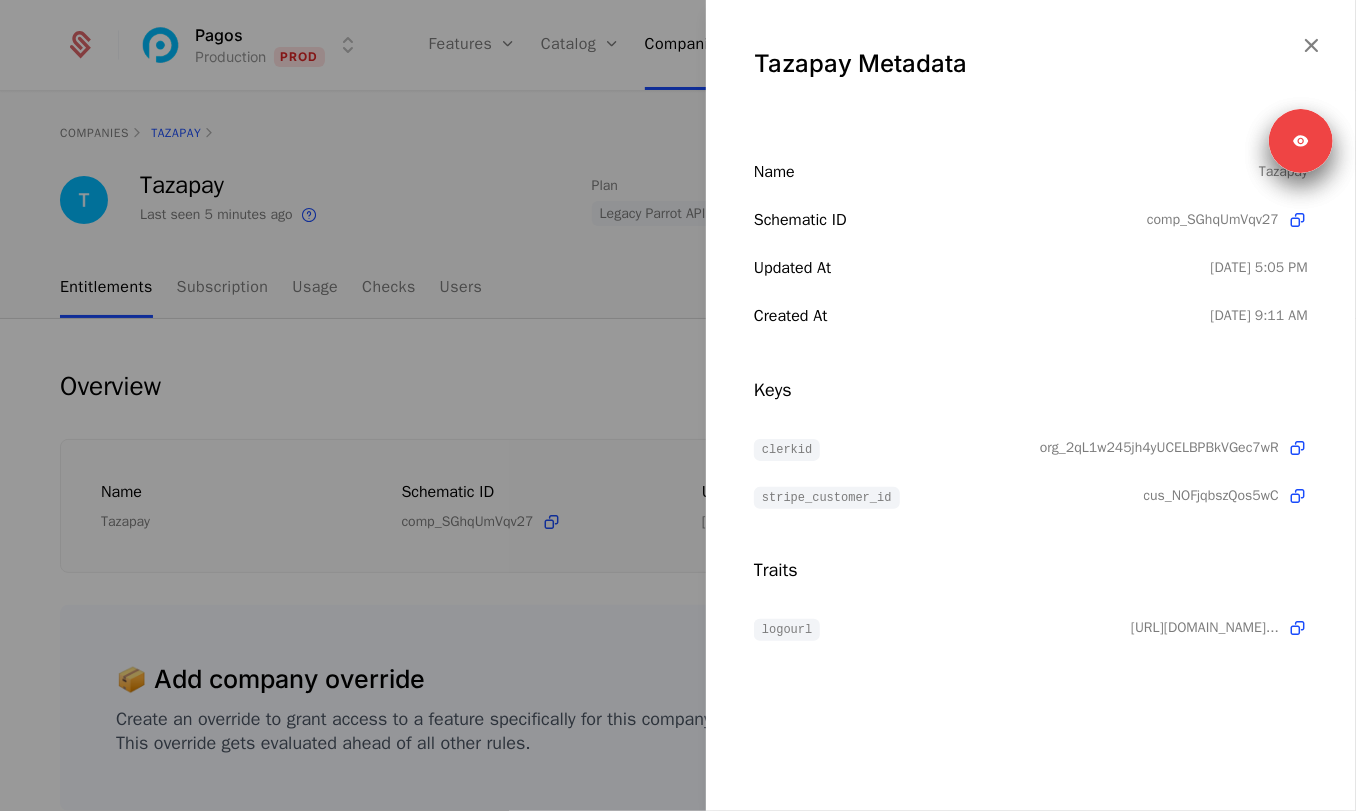 click at bounding box center (678, 405) 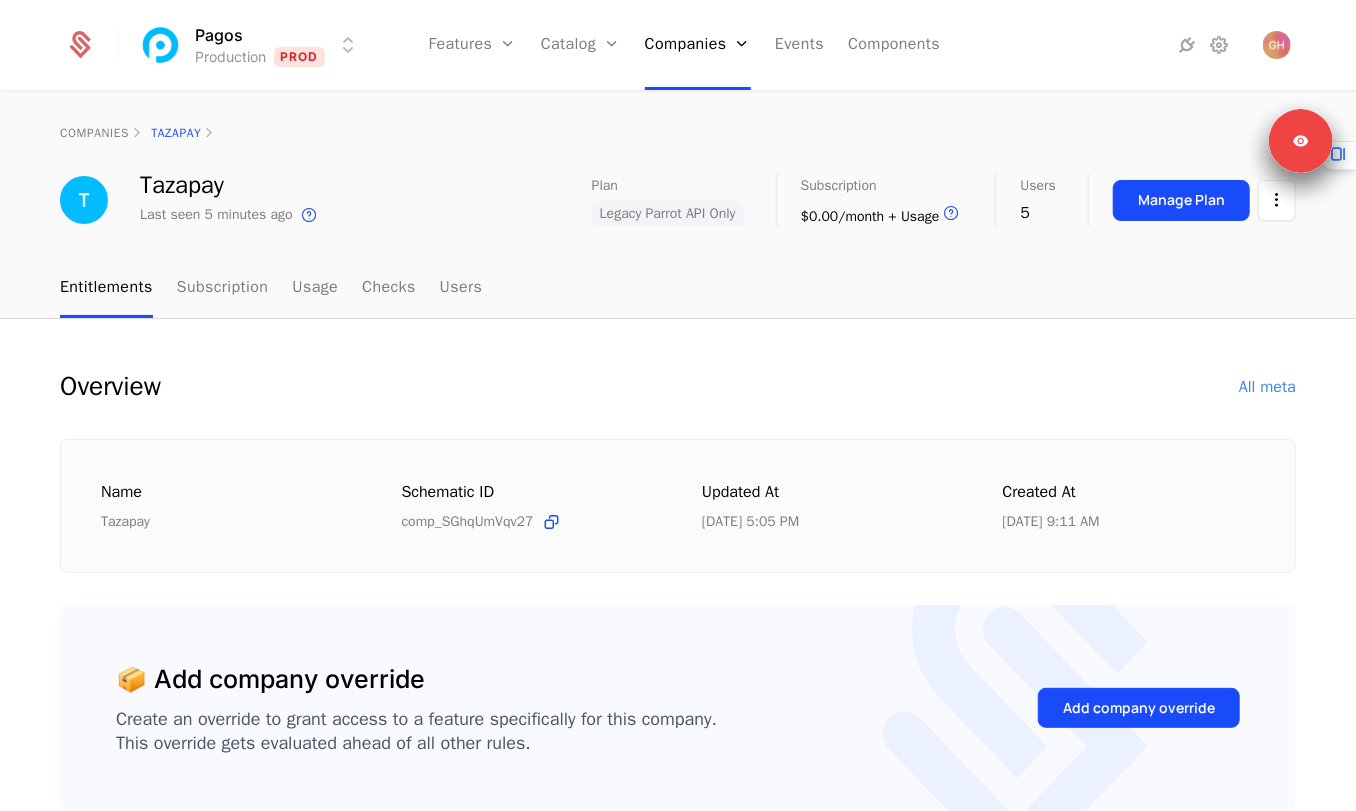 click on "companies Tazapay" at bounding box center [678, 133] 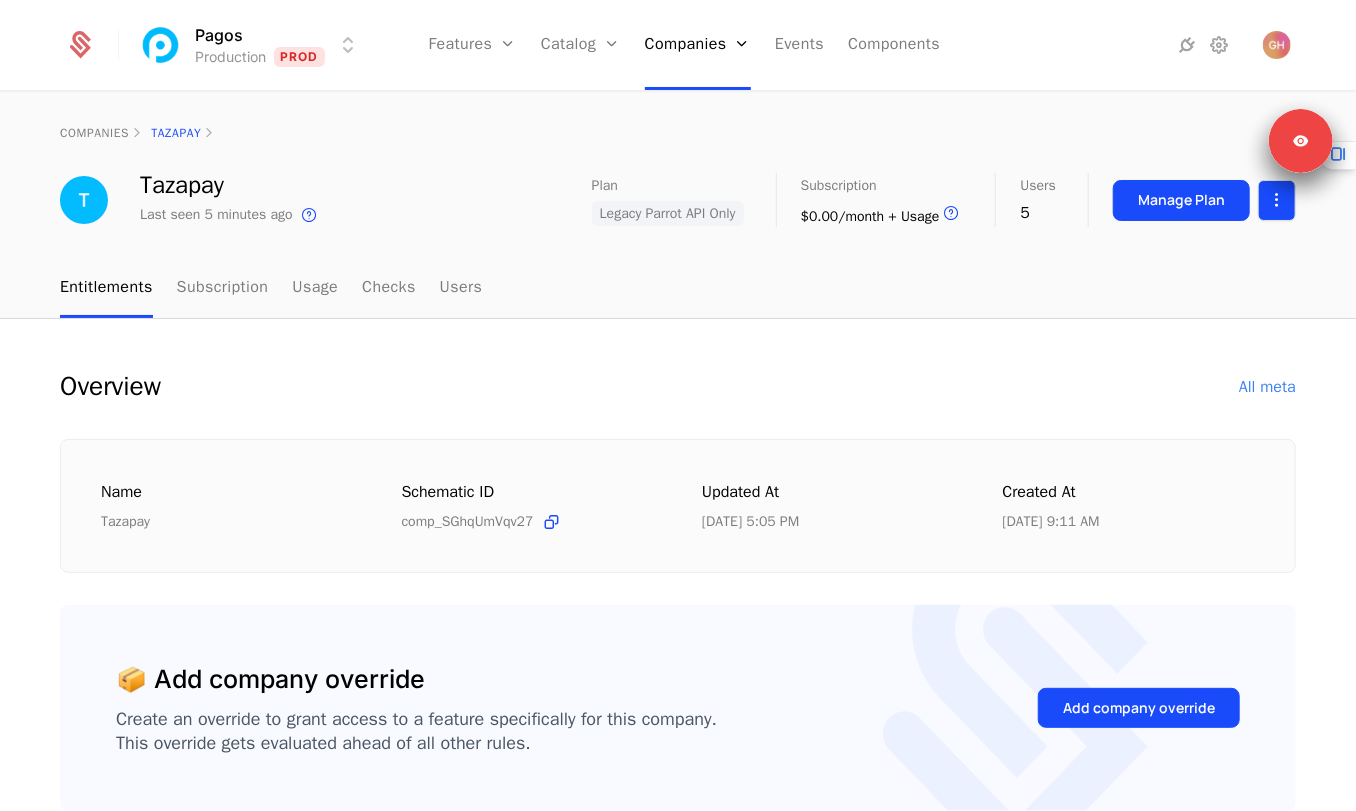 click on "Pagos Production Prod Features Features Flags Catalog Plans Add Ons Configuration Companies Companies Users Events Components companies Tazapay Tazapay Last seen 5 minutes ago This is the date a track or identify event associated with this company was last received by Schematic. Plan Legacy Parrot API Only Subscription $0.00/month   + Usage Upcoming bill is dependent on usage Users 5 Manage Plan Entitlements Subscription Usage Checks Users Overview All meta Name Tazapay Schematic ID comp_SGhqUmVqv27 Updated at [DATE] 5:05 PM Created at [DATE] 9:11 AM 📦 Add company override Create an override to grant access to a feature specifically for this company.  This override gets evaluated ahead of all other rules. Add company override 1 Plan Name Last edited Legacy Parrot API Only plan_UXdeEAP1sZp [DATE] 12:06 PM 3 Features Feature Entitlement plan Usage BIN Data API feat_9zDzs6XnPKx On Legacy Parrot API Only BIN Data API Basic Query feat_bhm21dQS5Vp ∞ BIN Data API Basic Queries No Limit 0 / ∞ 0" at bounding box center (678, 405) 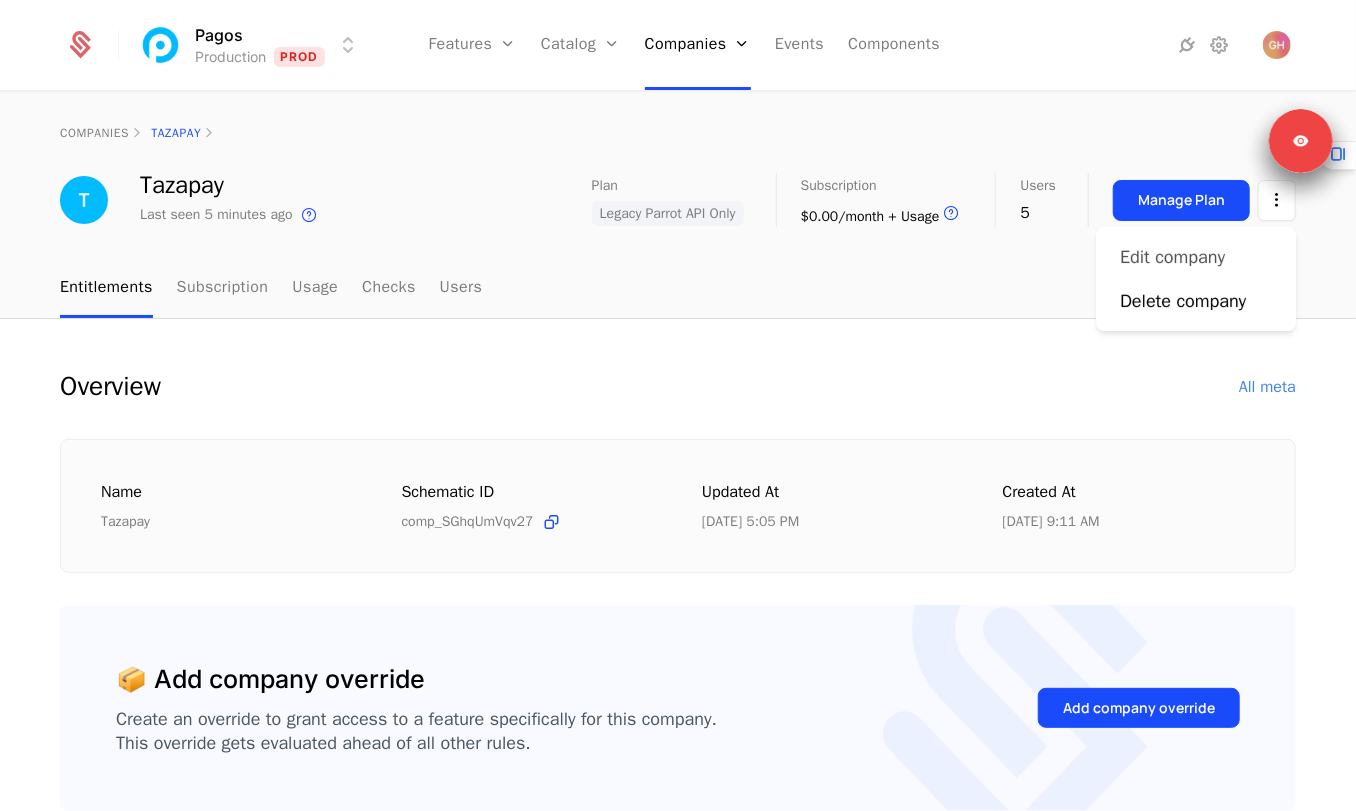 click on "Edit company" at bounding box center (1172, 257) 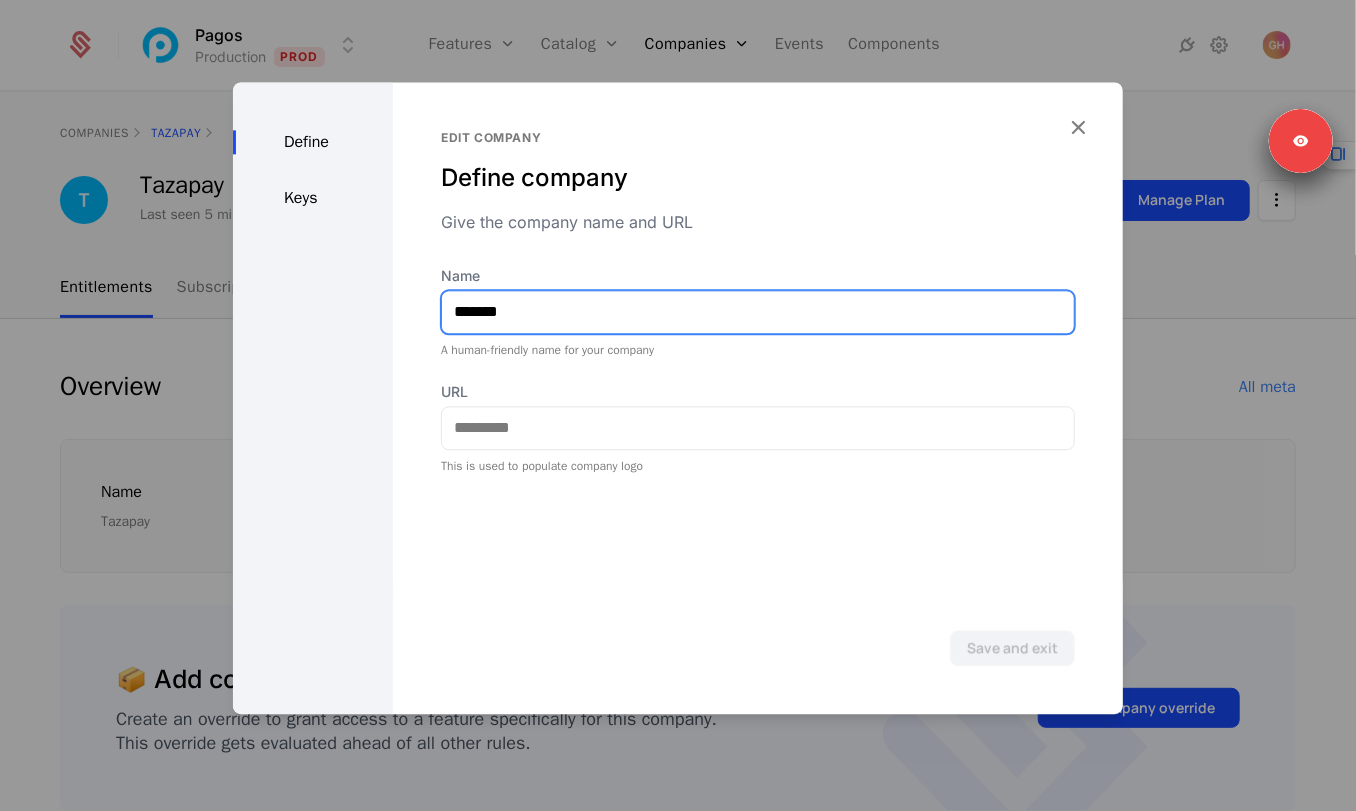 click on "*******" at bounding box center (758, 312) 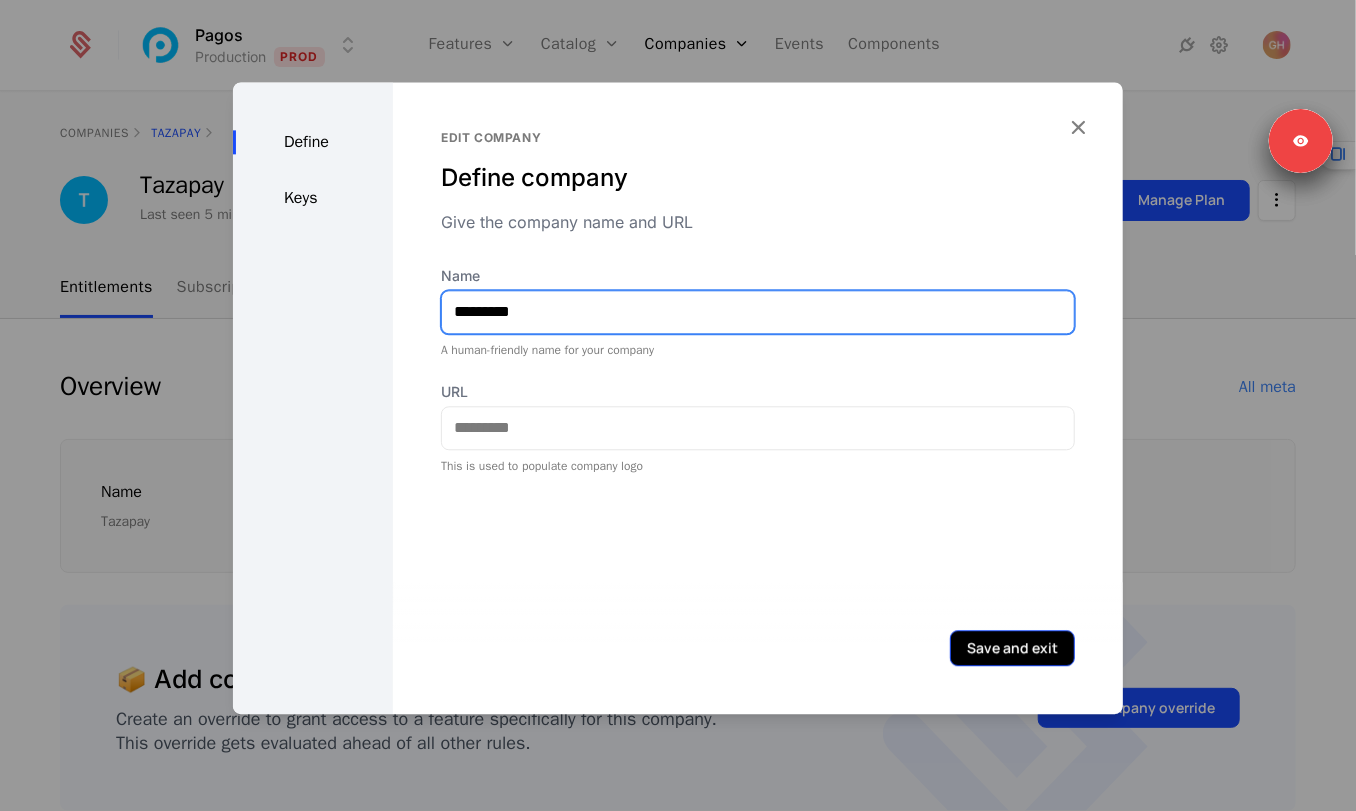 type on "*********" 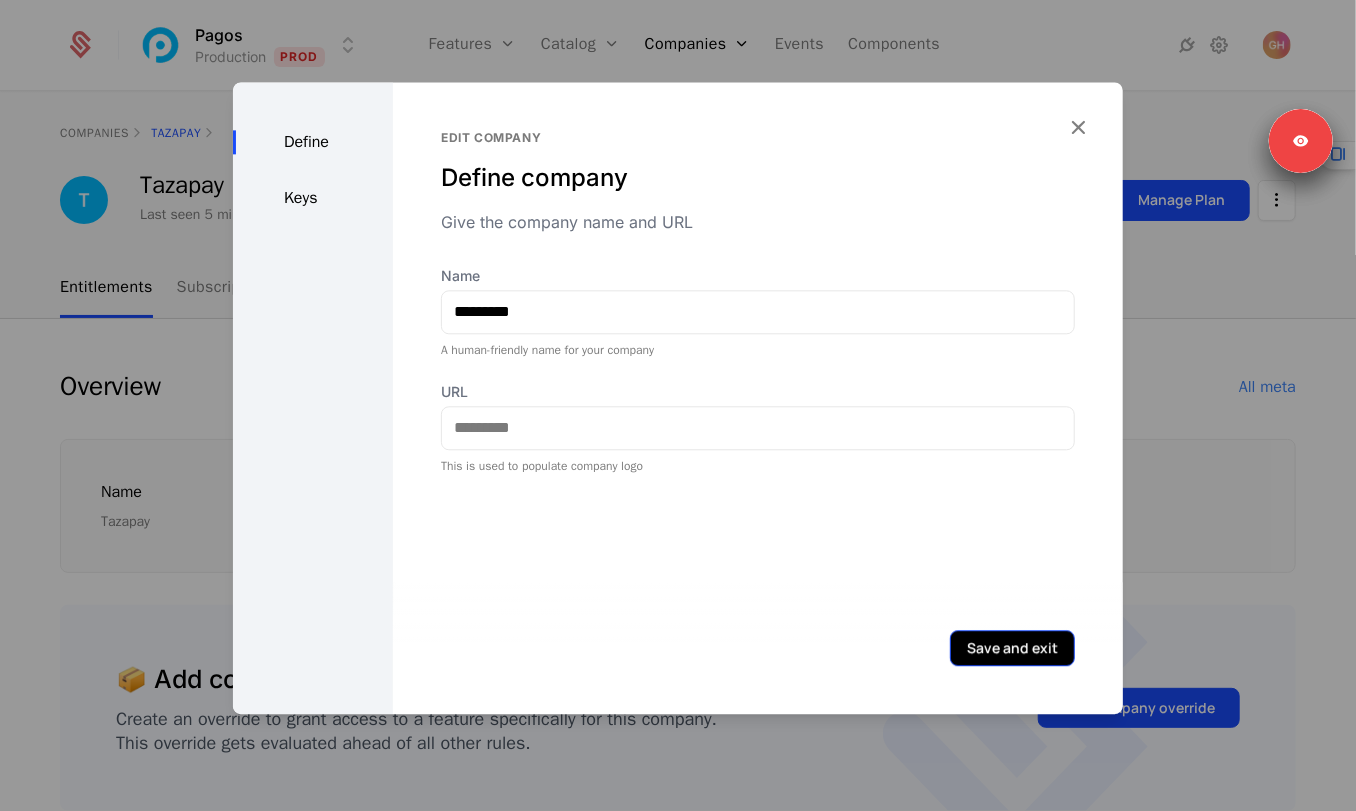 click on "Save and exit" at bounding box center [1012, 648] 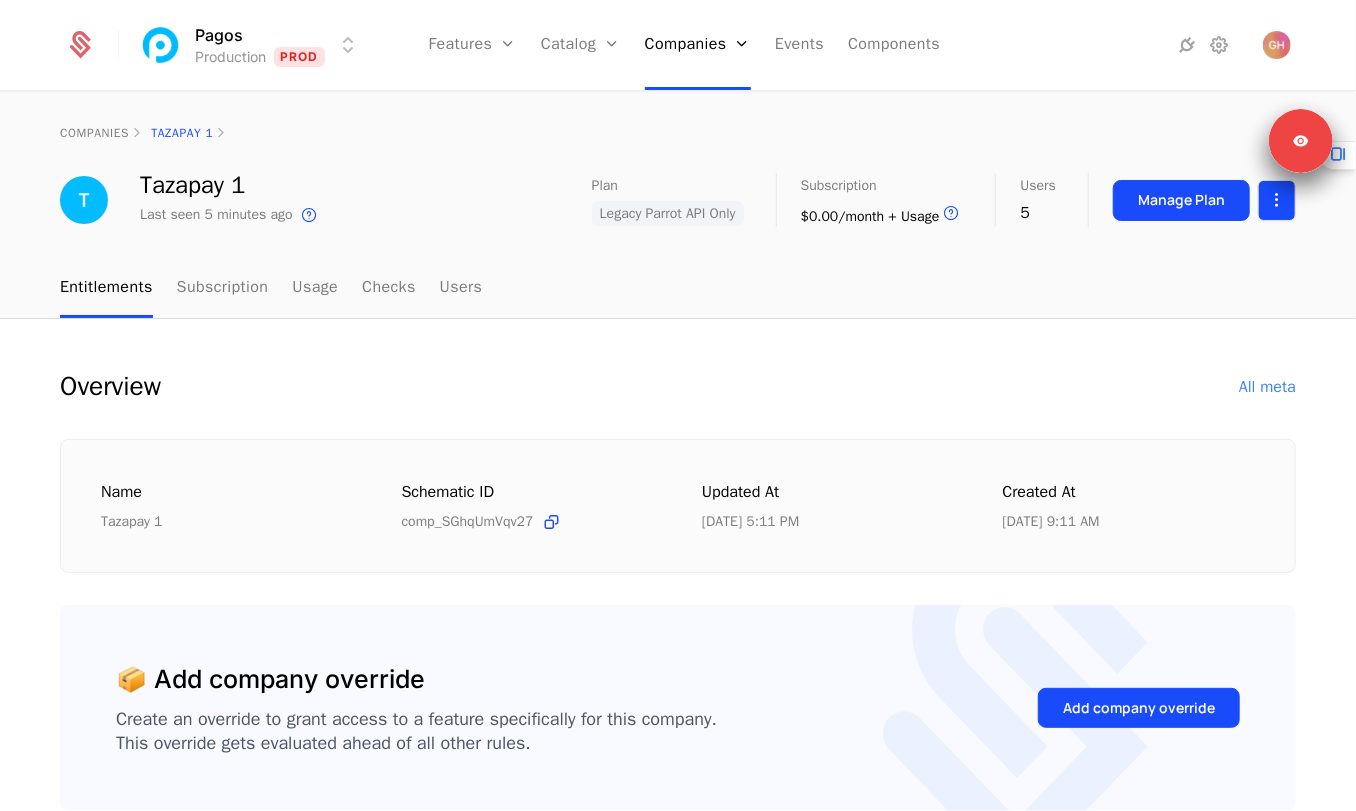 click on "Pagos Production Prod Features Features Flags Catalog Plans Add Ons Configuration Companies Companies Users Events Components companies Tazapay 1 Tazapay 1 Last seen 5 minutes ago This is the date a track or identify event associated with this company was last received by Schematic. Plan Legacy Parrot API Only Subscription $0.00/month   + Usage Upcoming bill is dependent on usage Users 5 Manage Plan Entitlements Subscription Usage Checks Users Overview All meta Name Tazapay 1 Schematic ID comp_SGhqUmVqv27 Updated at [DATE] 5:11 PM Created at [DATE] 9:11 AM 📦 Add company override Create an override to grant access to a feature specifically for this company.  This override gets evaluated ahead of all other rules. Add company override 1 Plan Name Last edited Legacy Parrot API Only plan_UXdeEAP1sZp [DATE] 12:06 PM 3 Features Feature Entitlement plan Usage BIN Data API feat_9zDzs6XnPKx On Legacy Parrot API Only BIN Data API Basic Query feat_bhm21dQS5Vp ∞ BIN Data API Basic Queries No Limit 0 /" at bounding box center [678, 405] 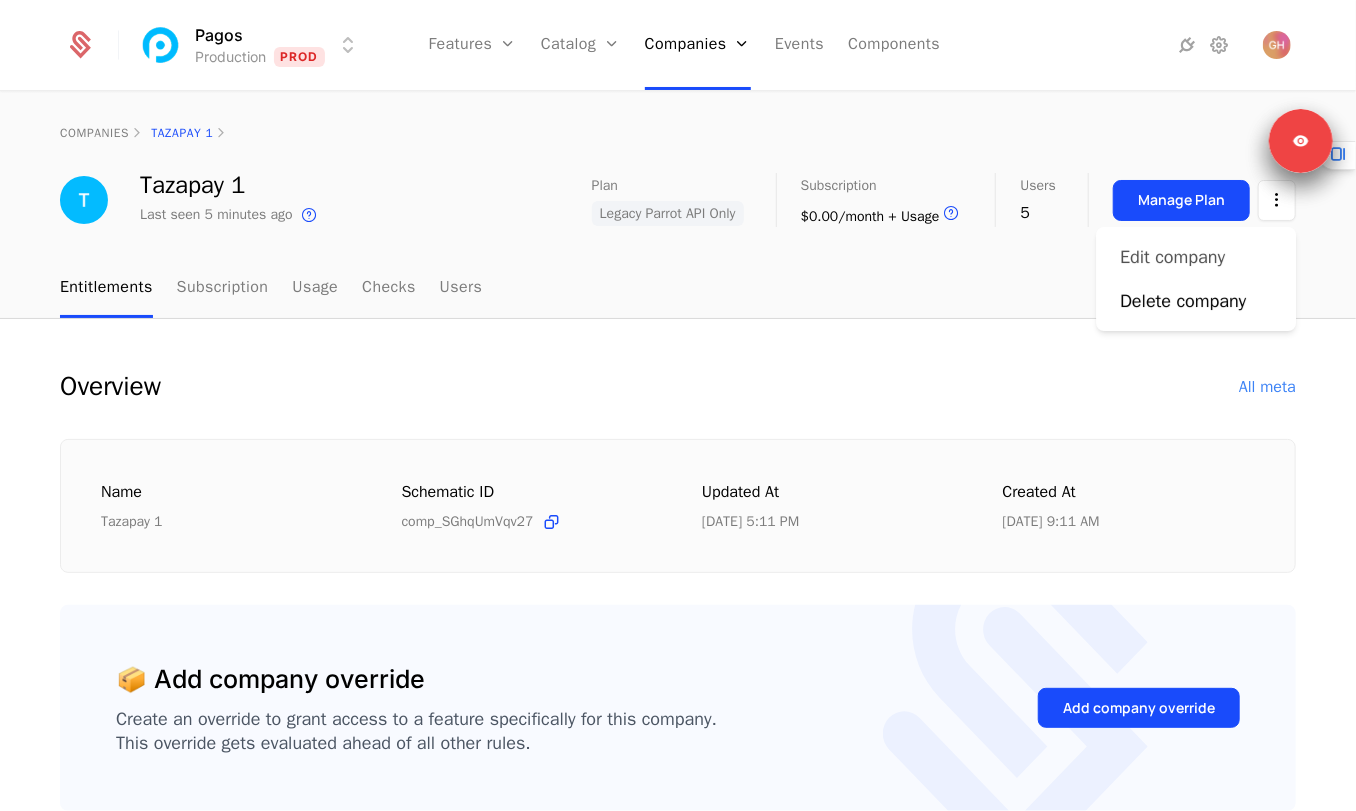click on "Edit company" at bounding box center [1172, 257] 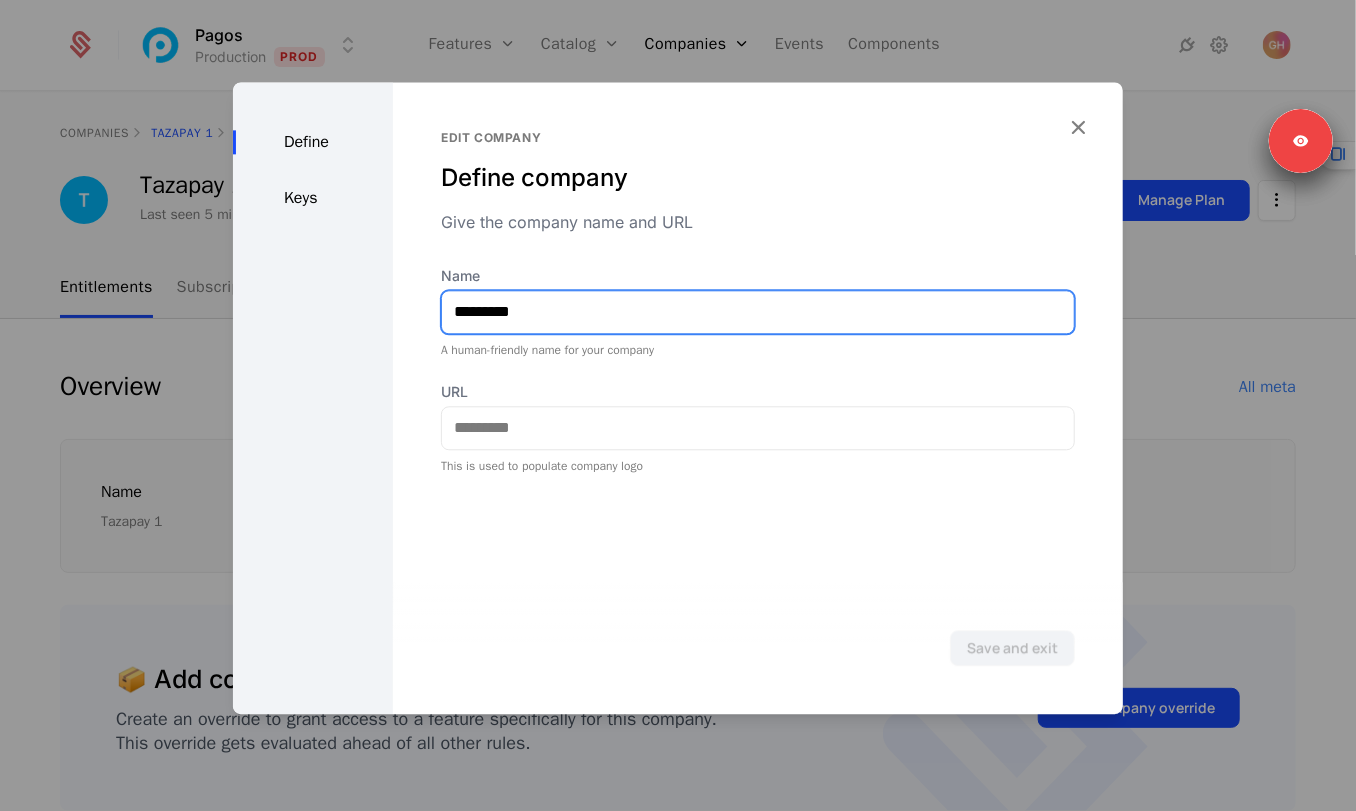 click on "*********" at bounding box center (758, 312) 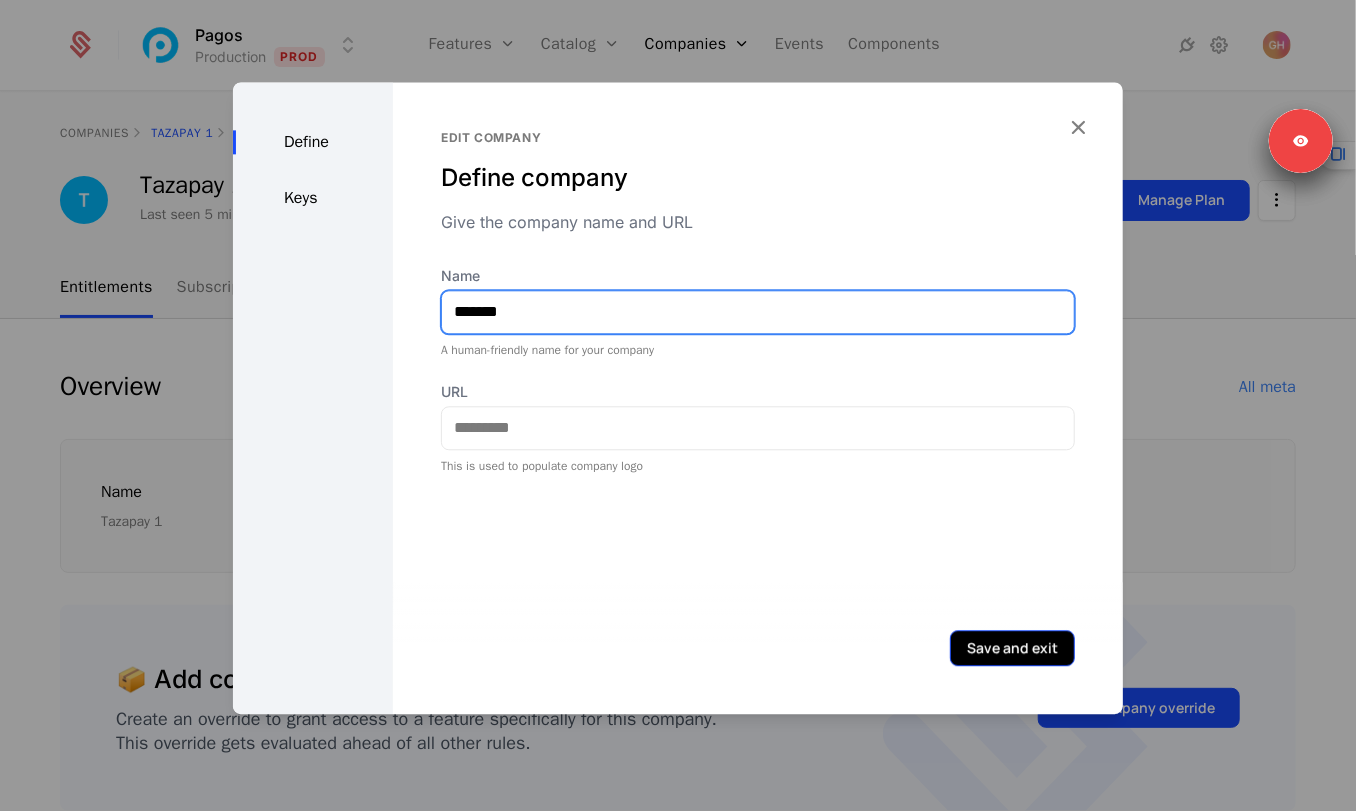 type on "*******" 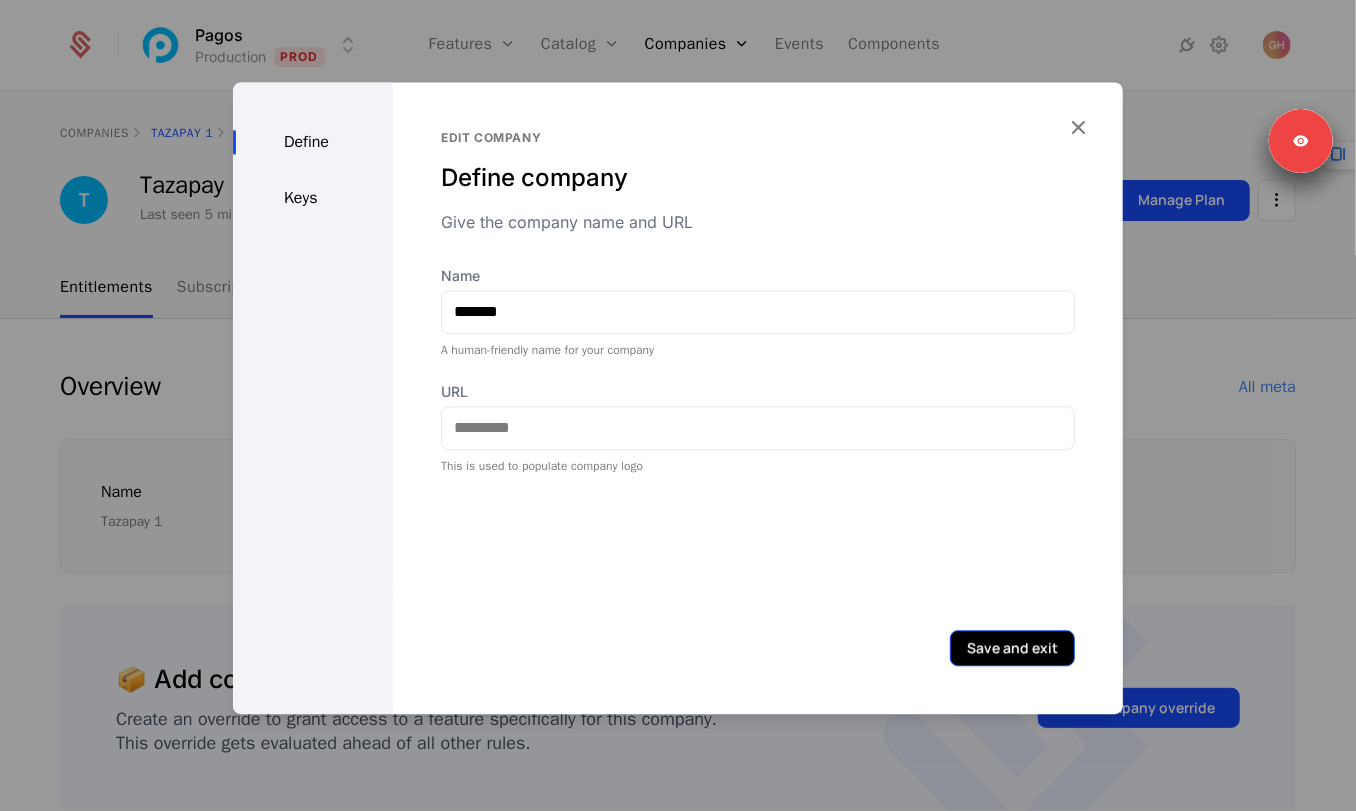 click on "Save and exit" at bounding box center (1012, 648) 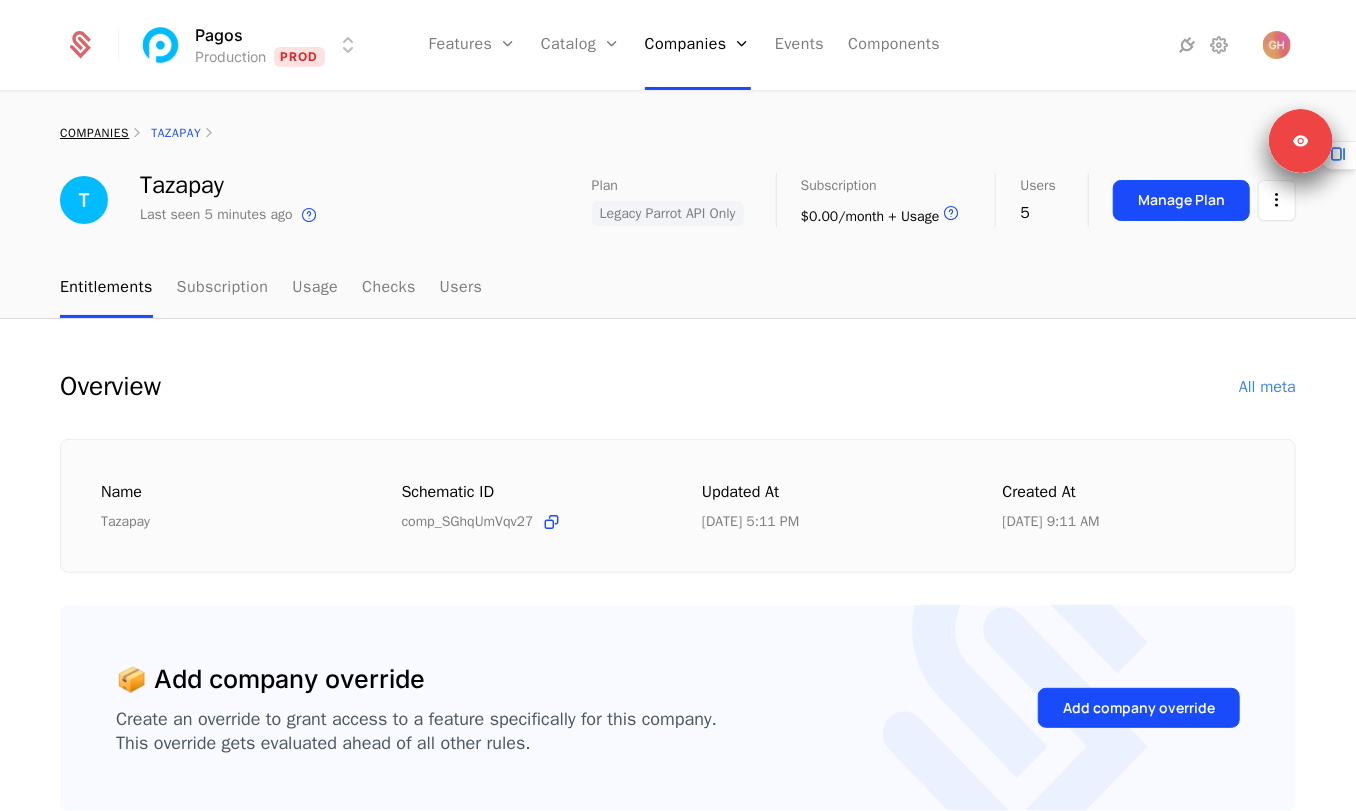 click on "companies" at bounding box center [94, 133] 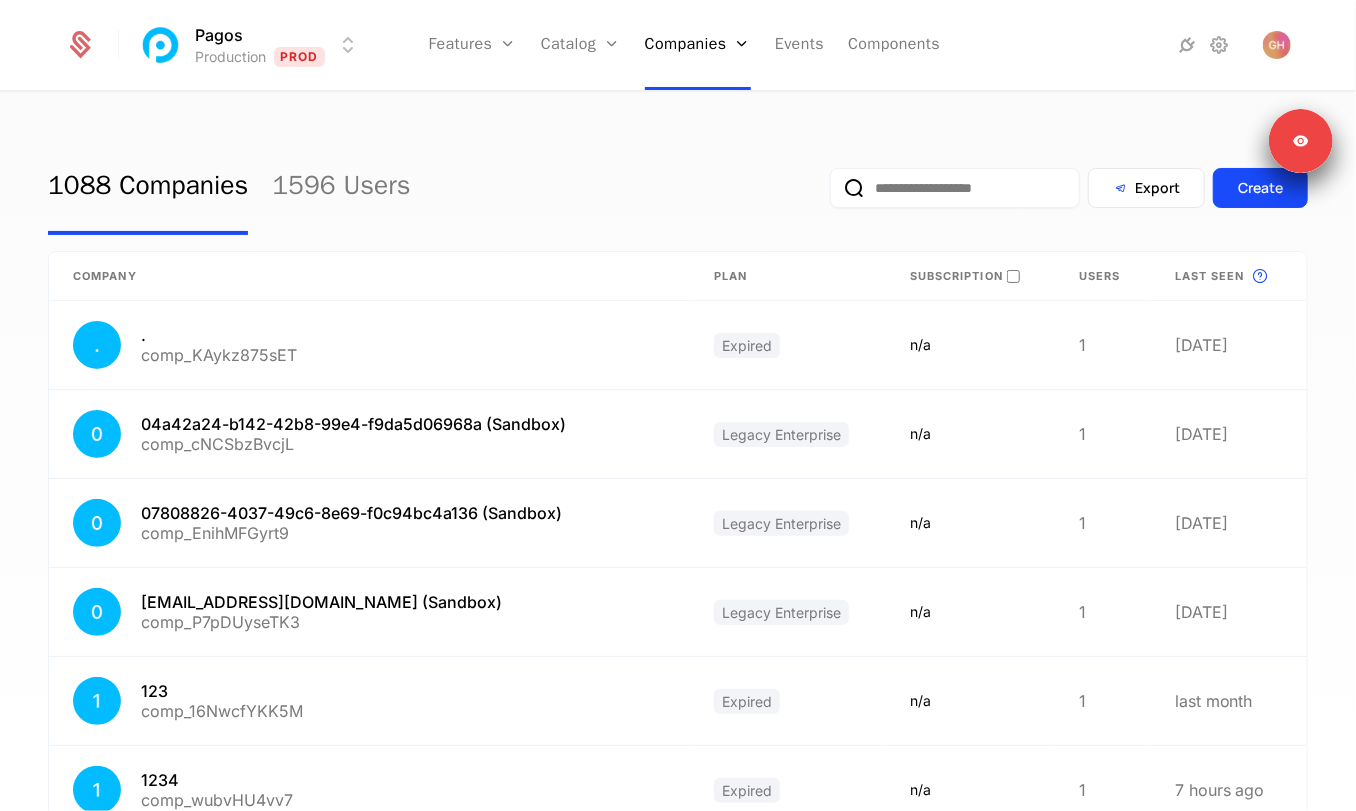 click on "1088 Companies 1596 Users Export Create Company Plan Subscription Users  Last seen  This is the date a track or identify event associated with a company was last received by Schematic. . comp_KAykz875sET Expired n/a   1 [DATE] 04a42a24-b142-42b8-99e4-f9da5d06968a (Sandbox) comp_cNCSbzBvcjL Legacy Enterprise n/a   1 [DATE] 07808826-4037-49c6-8e69-f0c94bc4a136 (Sandbox) comp_EnihMFGyrt9 Legacy Enterprise n/a   1 [DATE] [EMAIL_ADDRESS][DOMAIN_NAME] (Sandbox) comp_P7pDUyseTK3 Legacy Enterprise n/a   1 [DATE] 123 comp_16NwcfYKK5M Expired n/a   1 last month 1234 comp_wubvHU4vv7 Expired n/a   1 7 hours ago 1310 comp_UWqxaGCzbHm Expired n/a   1 last month 1310Studios comp_PgcCFsv9ipP Expired n/a   1 last month 1310 Studios (Sandbox) comp_jmYH9zY2HWQ Legacy Enterprise n/a   1 [DATE] 1996e3be-932b-448a-86ae-268a27dc41c3 ([PERSON_NAME]) comp_gK7XUDyzJcR Legacy Enterprise n/a   1 last month Previous Next Page  1  of   109" at bounding box center (678, 458) 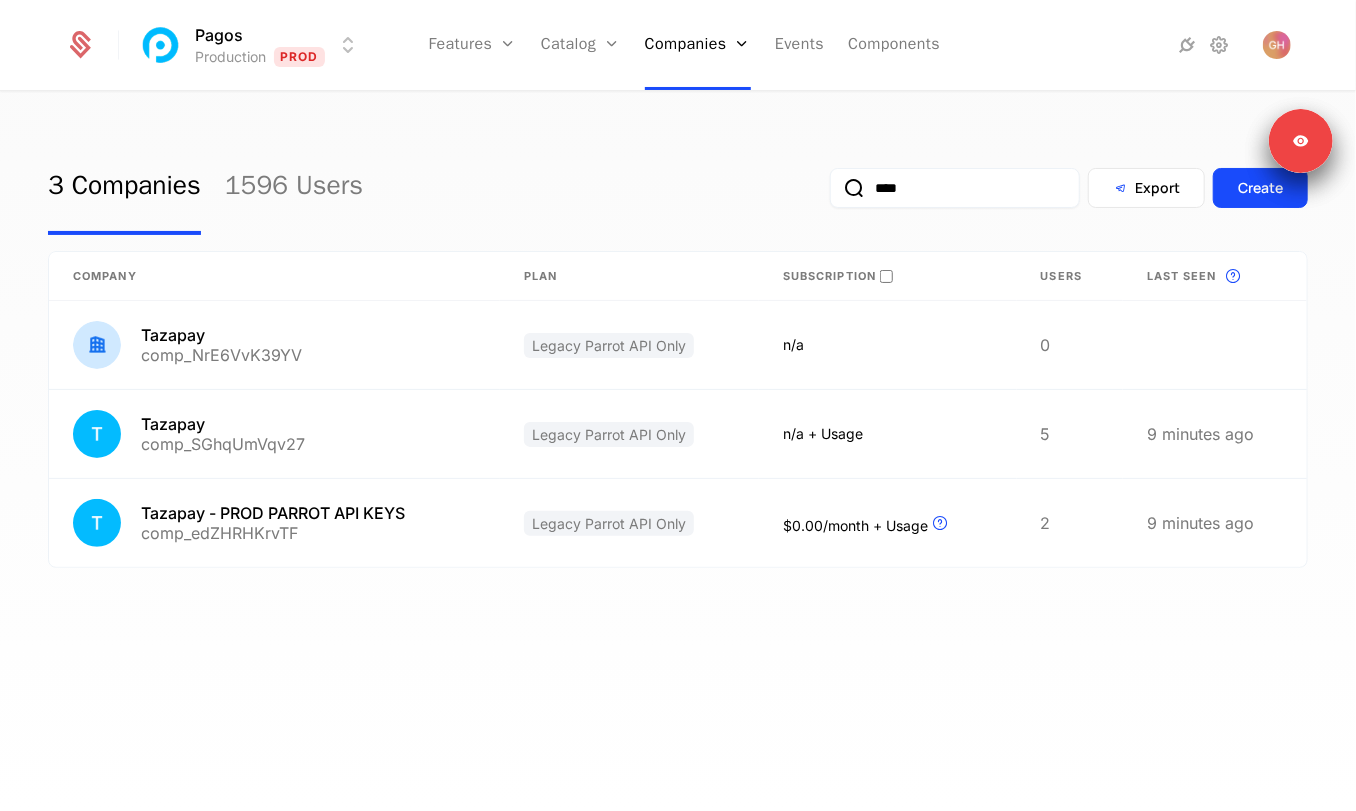 click on "****" at bounding box center [955, 188] 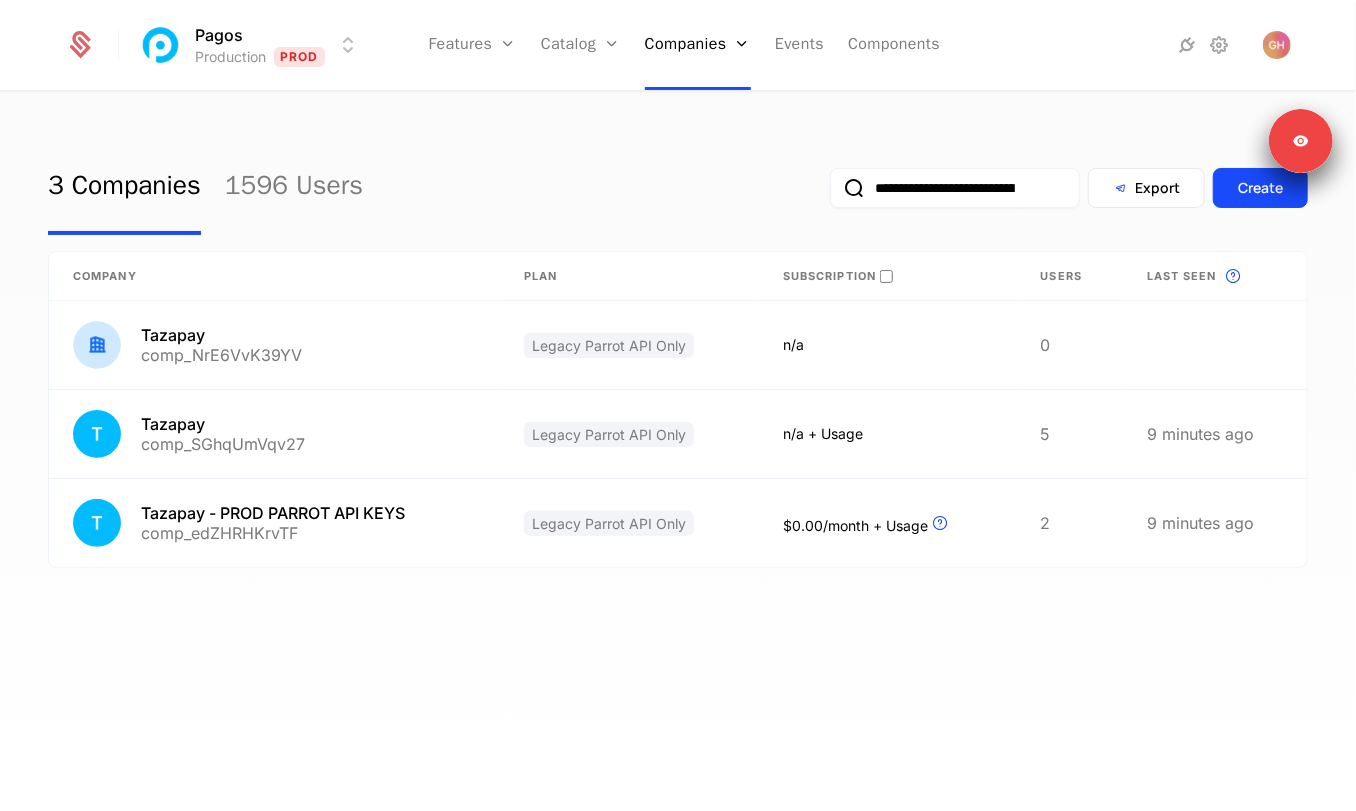 scroll, scrollTop: 0, scrollLeft: 101, axis: horizontal 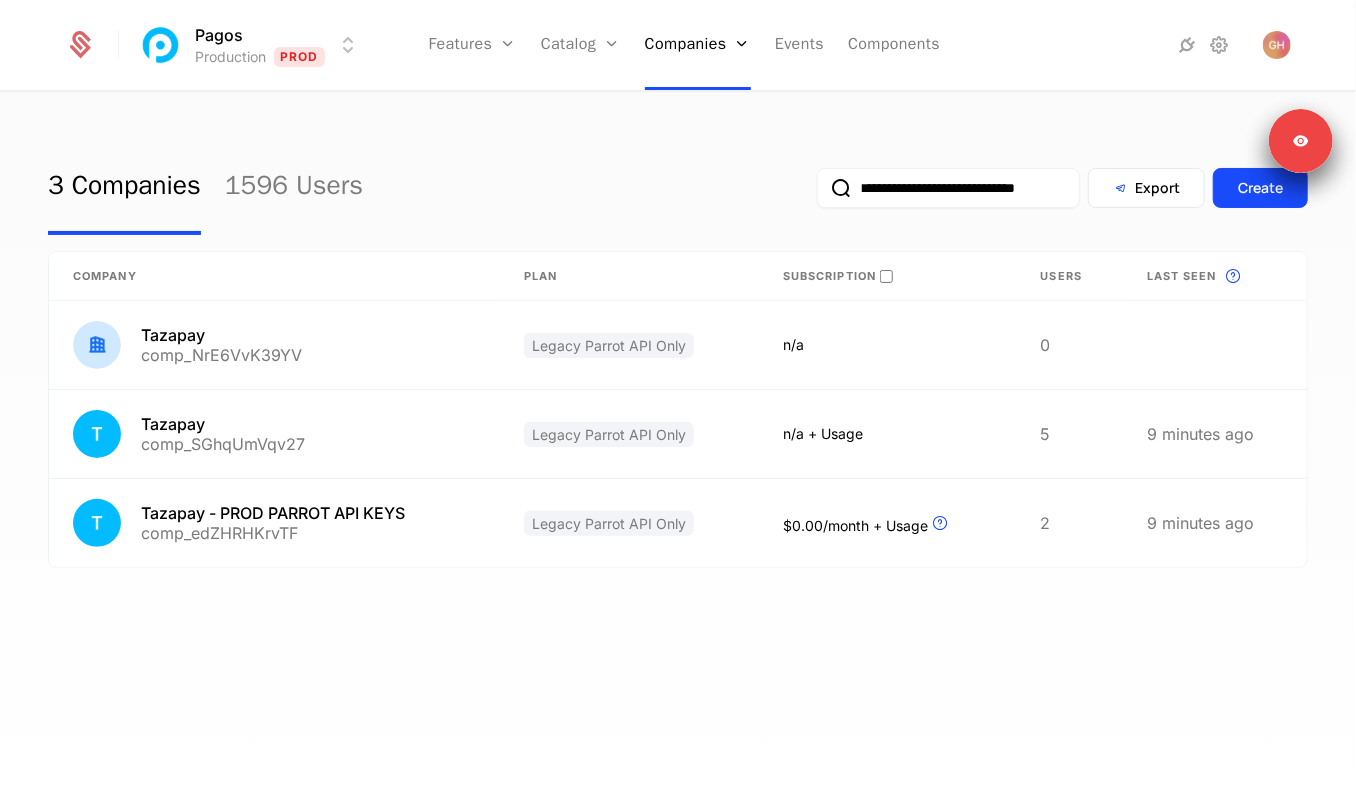 type on "**********" 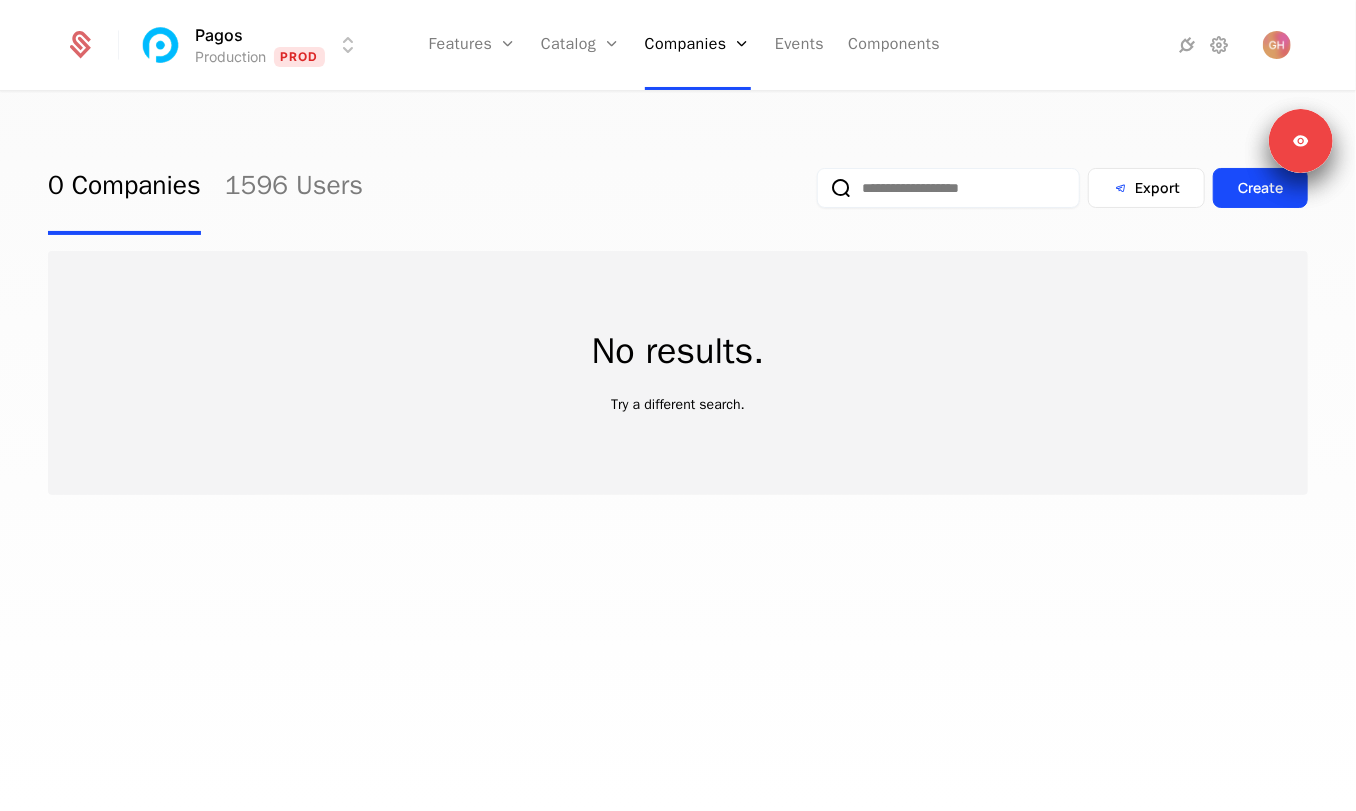 scroll, scrollTop: 0, scrollLeft: 0, axis: both 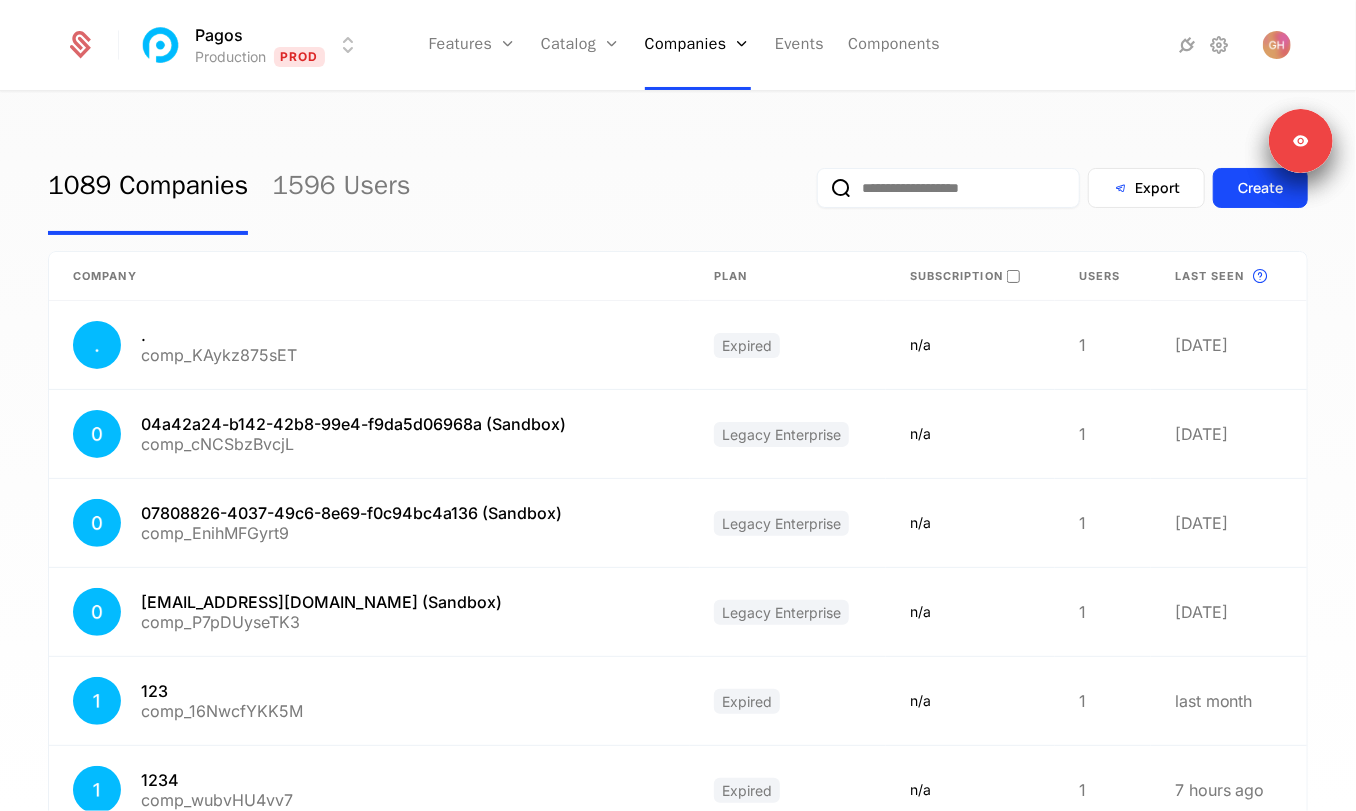 click at bounding box center [948, 188] 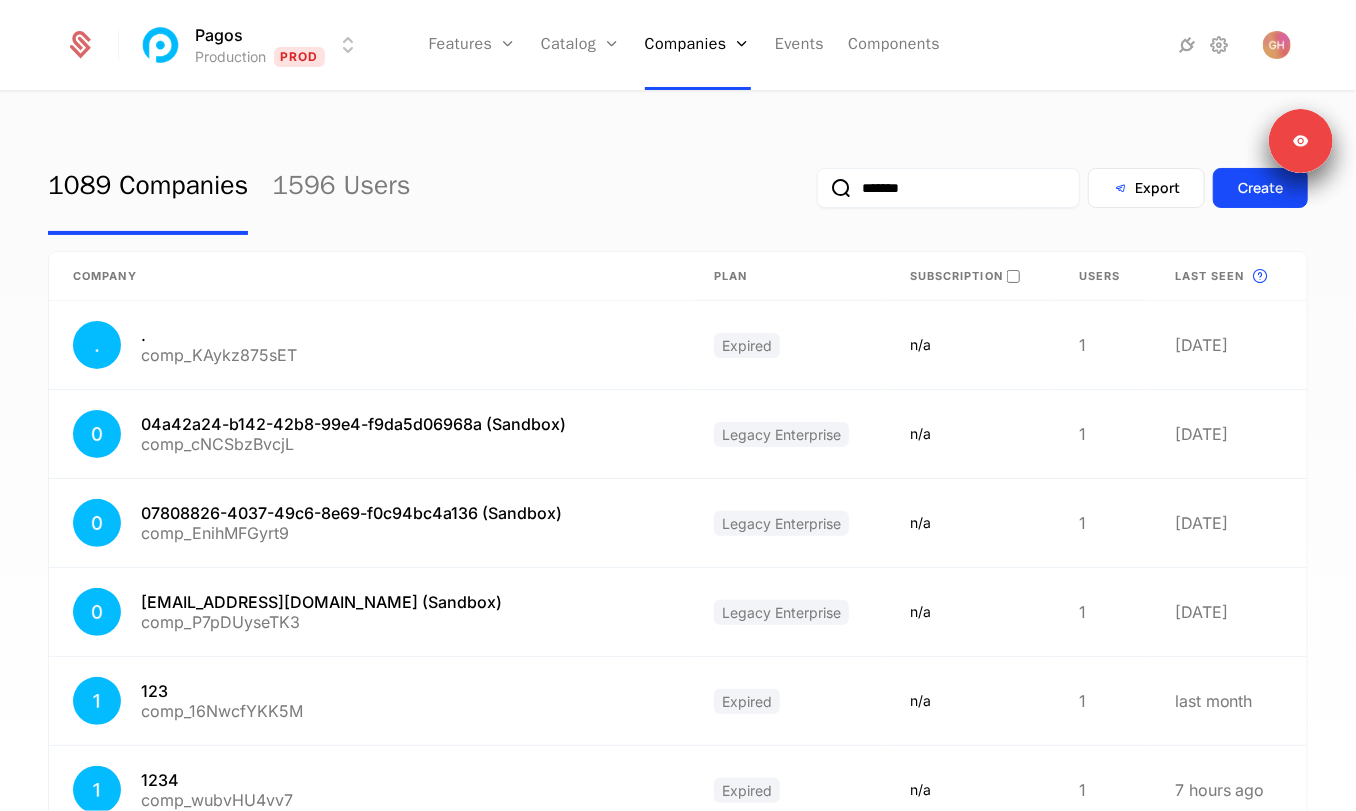 type on "*******" 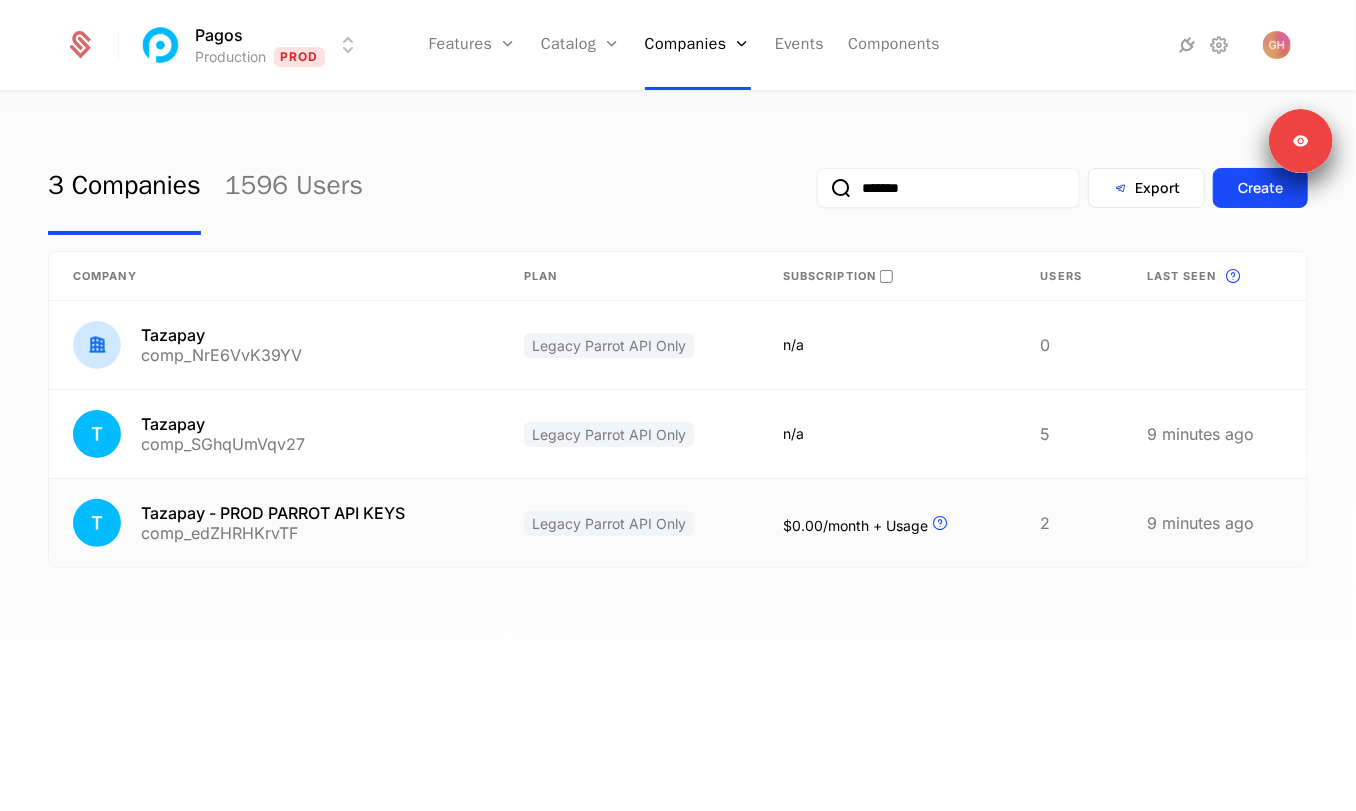 click on "comp_edZHRHKrvTF" at bounding box center [273, 533] 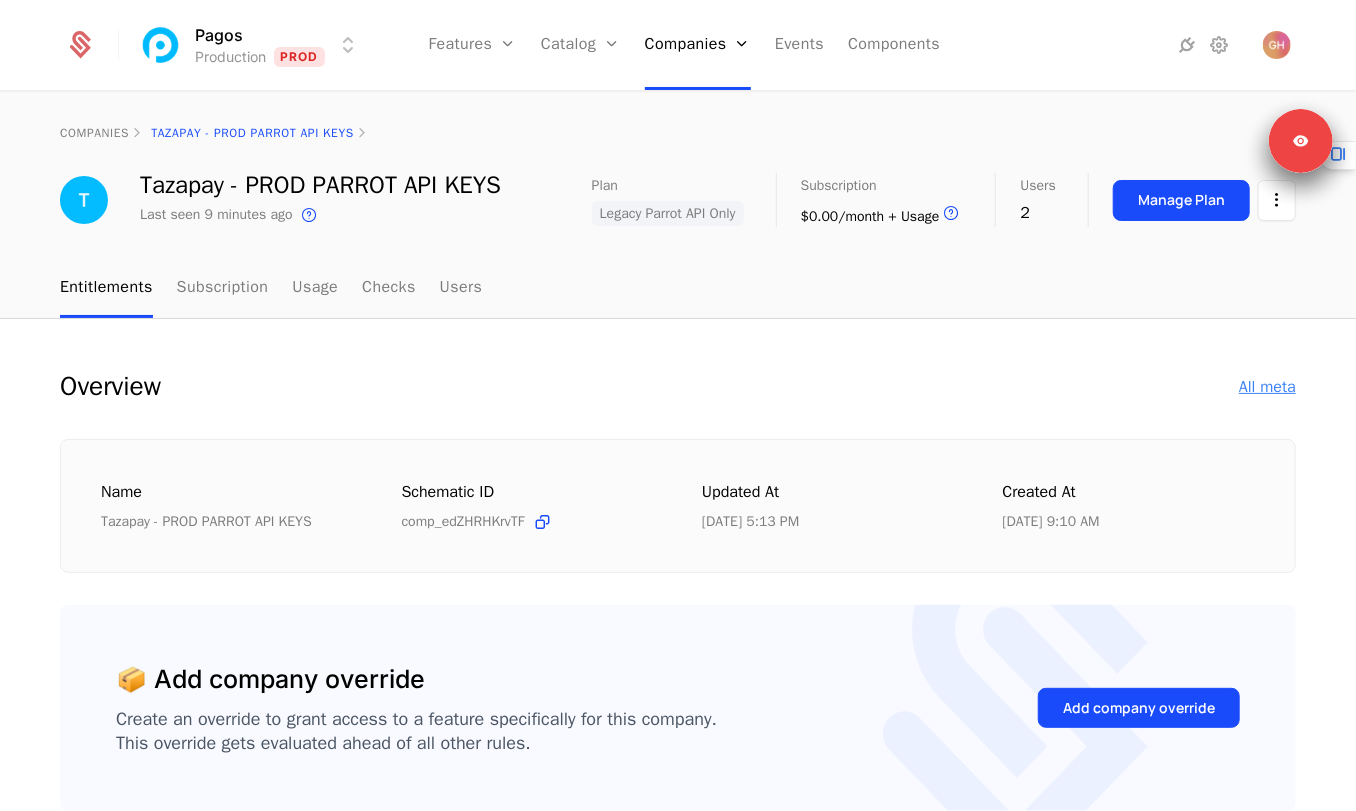 click on "All meta" at bounding box center [1267, 387] 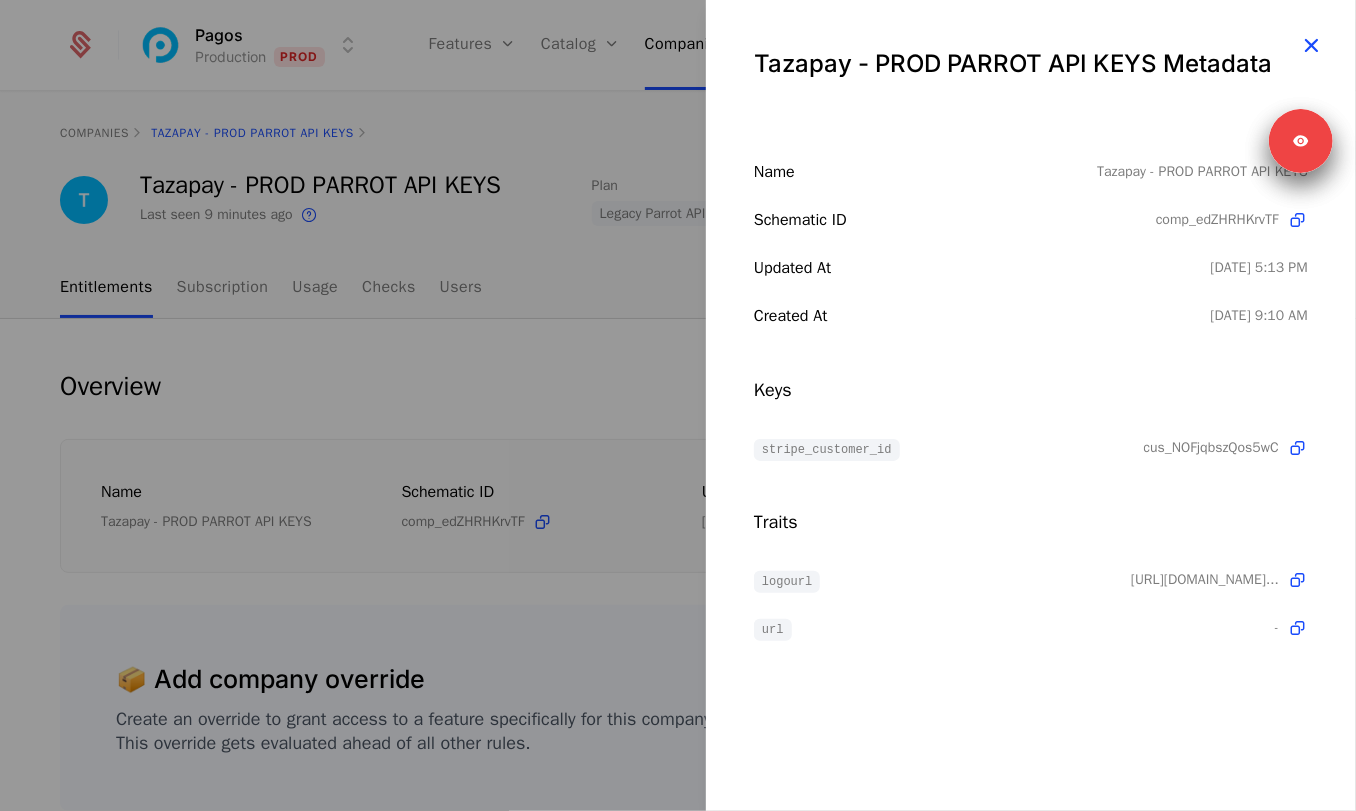 drag, startPoint x: 1328, startPoint y: 24, endPoint x: 1313, endPoint y: 41, distance: 22.671568 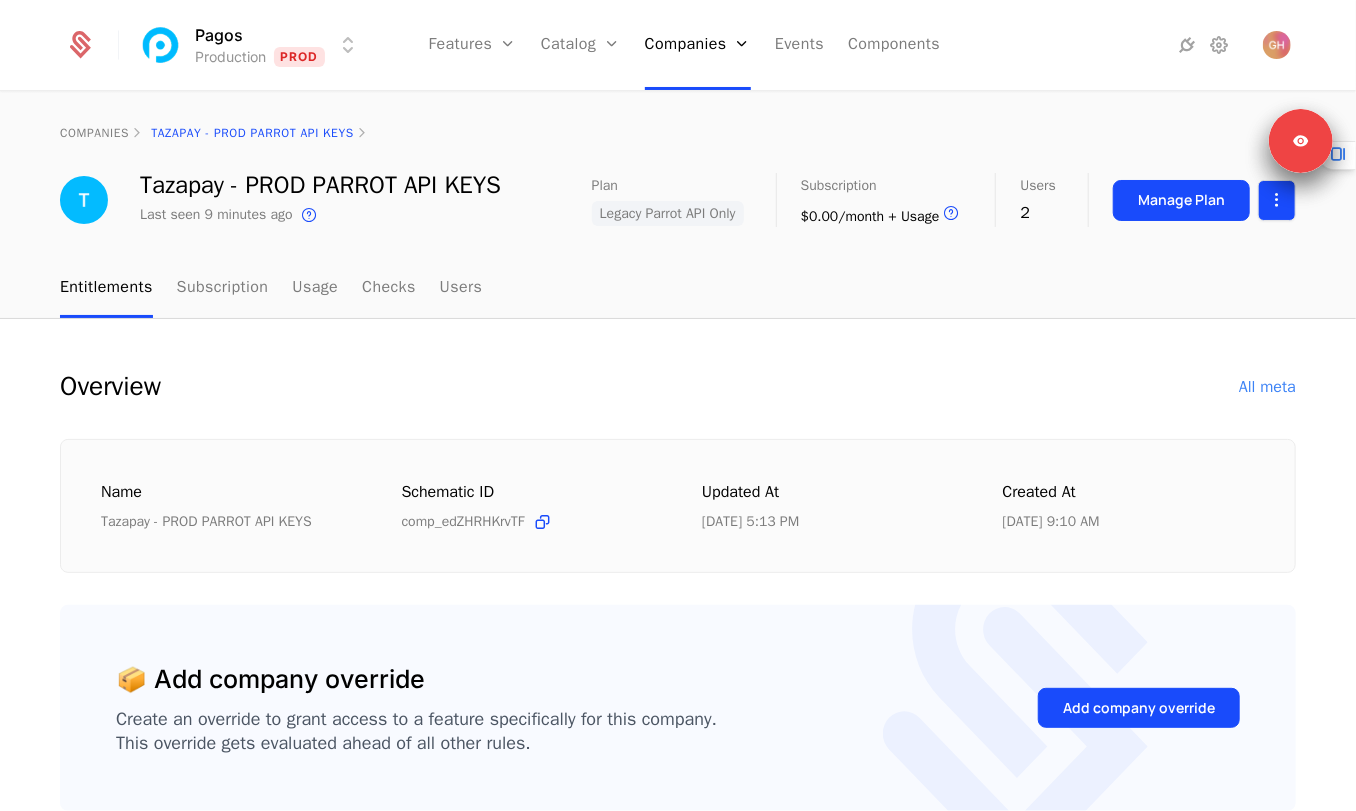 click on "Pagos Production Prod Features Features Flags Catalog Plans Add Ons Configuration Companies Companies Users Events Components companies Tazapay - PROD PARROT API KEYS Tazapay - PROD PARROT API KEYS Last seen 9 minutes ago This is the date a track or identify event associated with this company was last received by Schematic. Plan Legacy Parrot API Only Subscription $0.00/month   + Usage Upcoming bill is dependent on usage Users 2 Manage Plan Entitlements Subscription Usage Checks Users Overview All meta Name Tazapay - PROD PARROT API KEYS Schematic ID comp_edZHRHKrvTF Updated at [DATE] 5:13 PM Created at [DATE] 9:10 AM 📦 Add company override Create an override to grant access to a feature specifically for this company.  This override gets evaluated ahead of all other rules. Add company override 1 Plan Name Last edited Legacy Parrot API Only plan_UXdeEAP1sZp [DATE] 12:06 PM 3 Features Feature Entitlement plan Usage BIN Data API feat_9zDzs6XnPKx On Legacy Parrot API Only feat_bhm21dQS5Vp 0 / /" at bounding box center [678, 405] 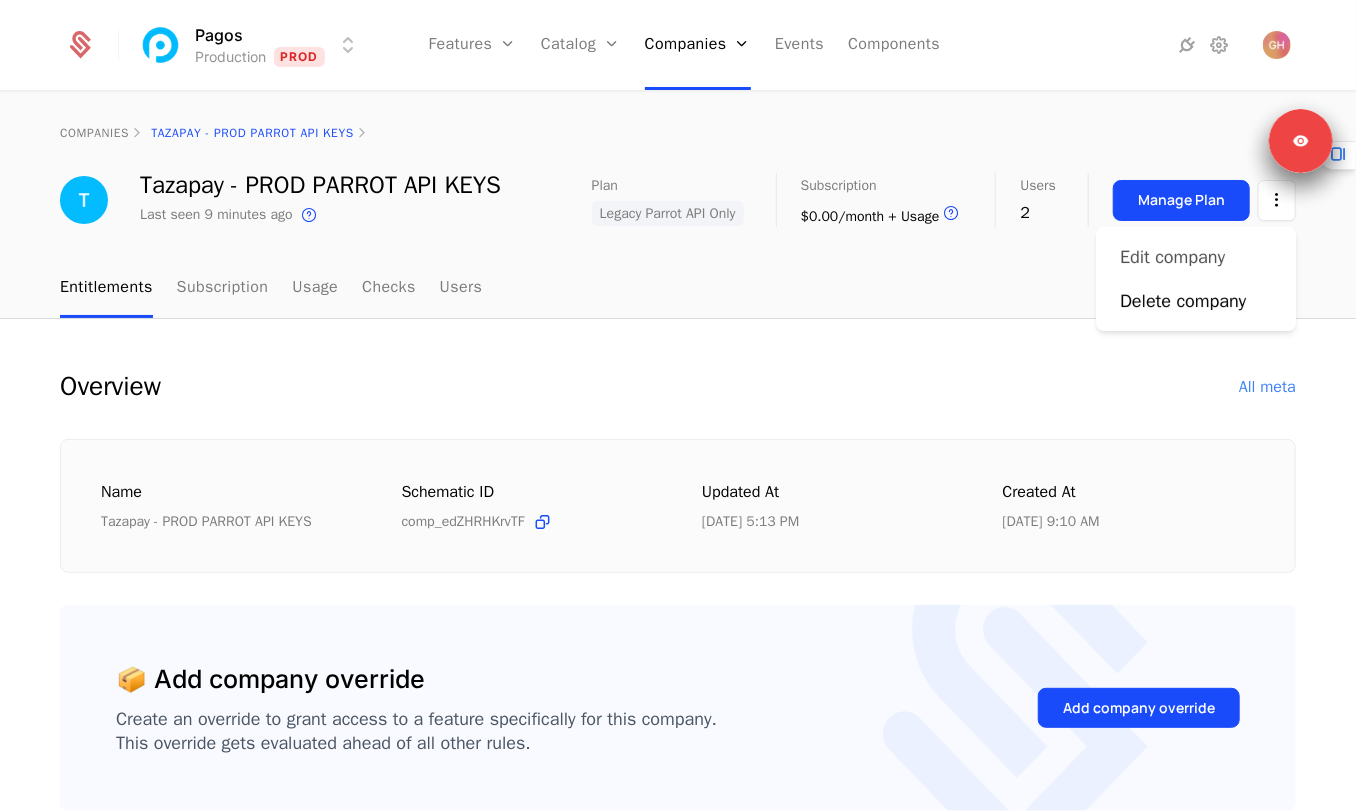 click on "Edit company" at bounding box center (1172, 257) 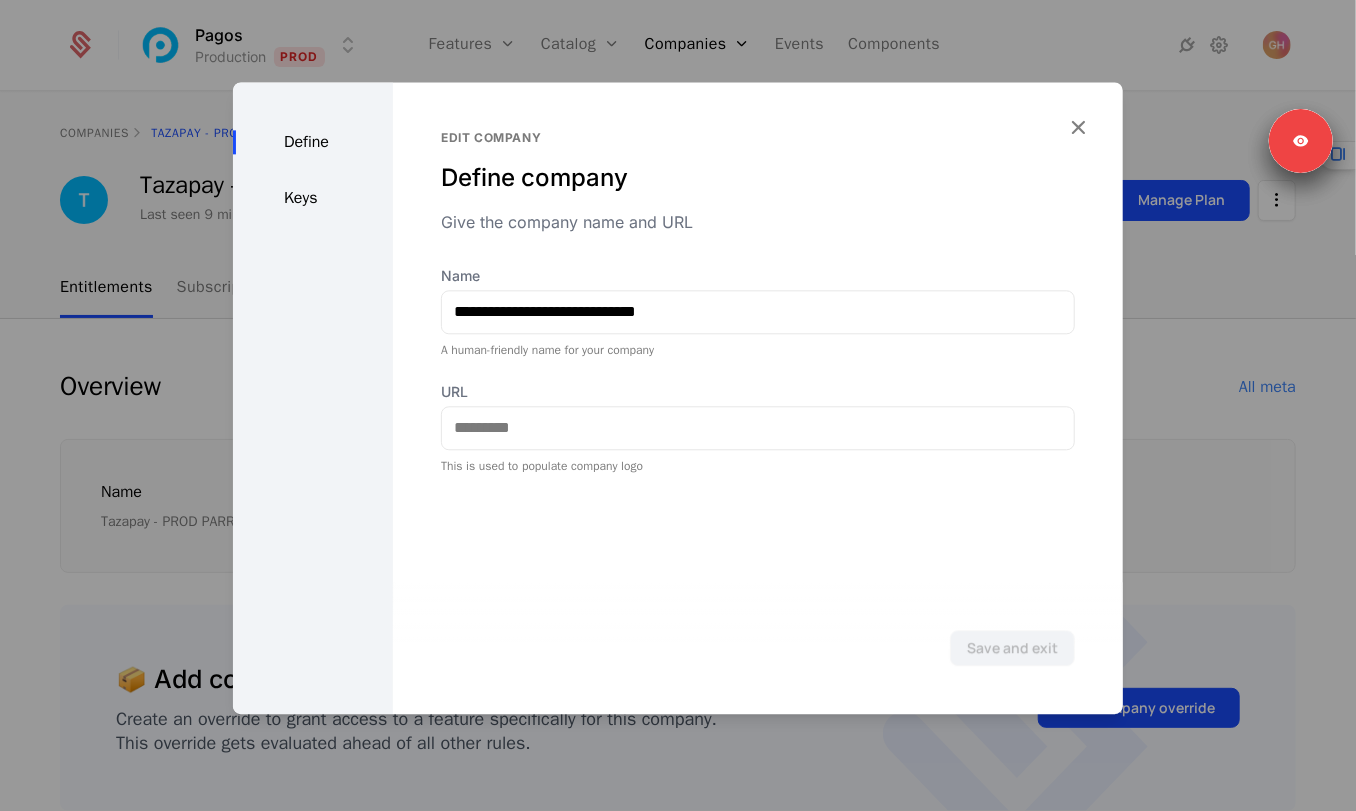 click on "Keys" at bounding box center (313, 198) 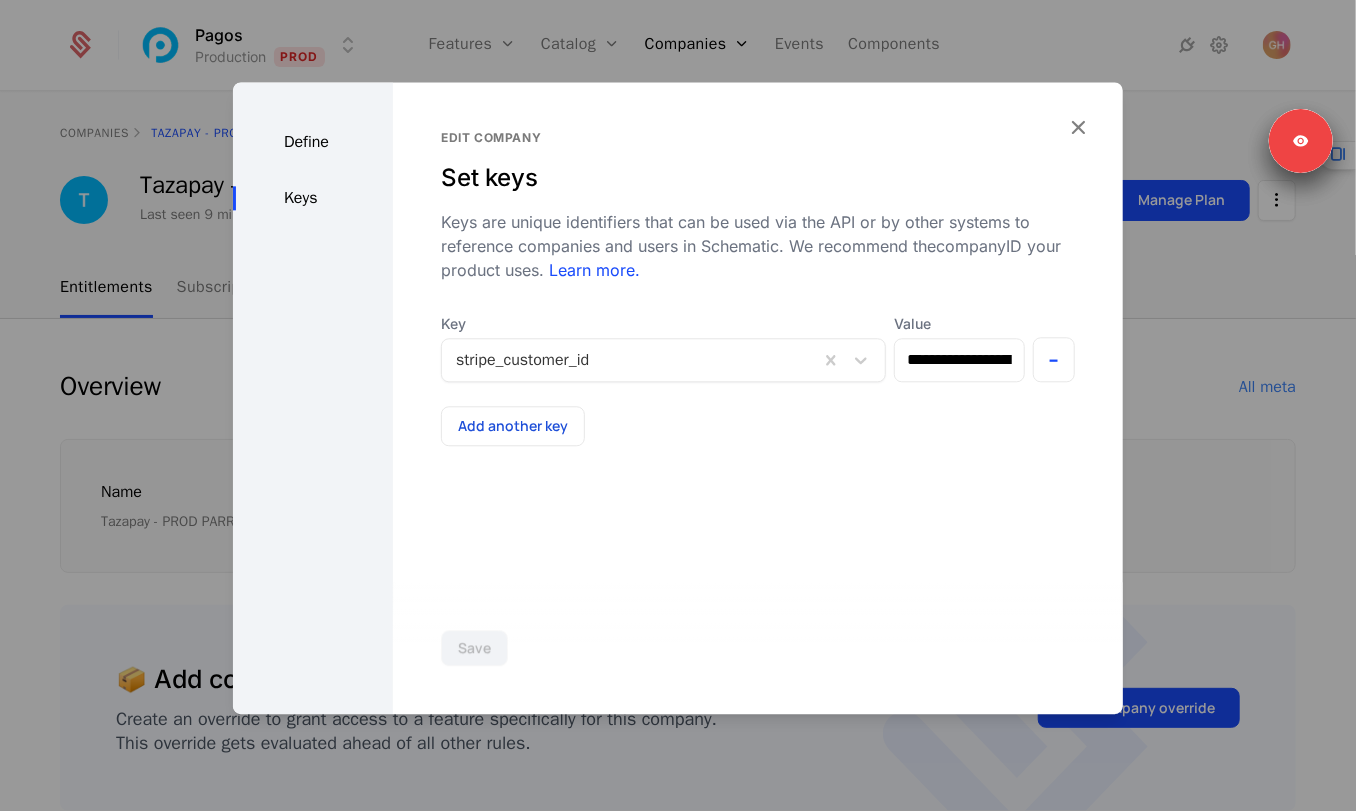 click on "Add another key" at bounding box center [758, 426] 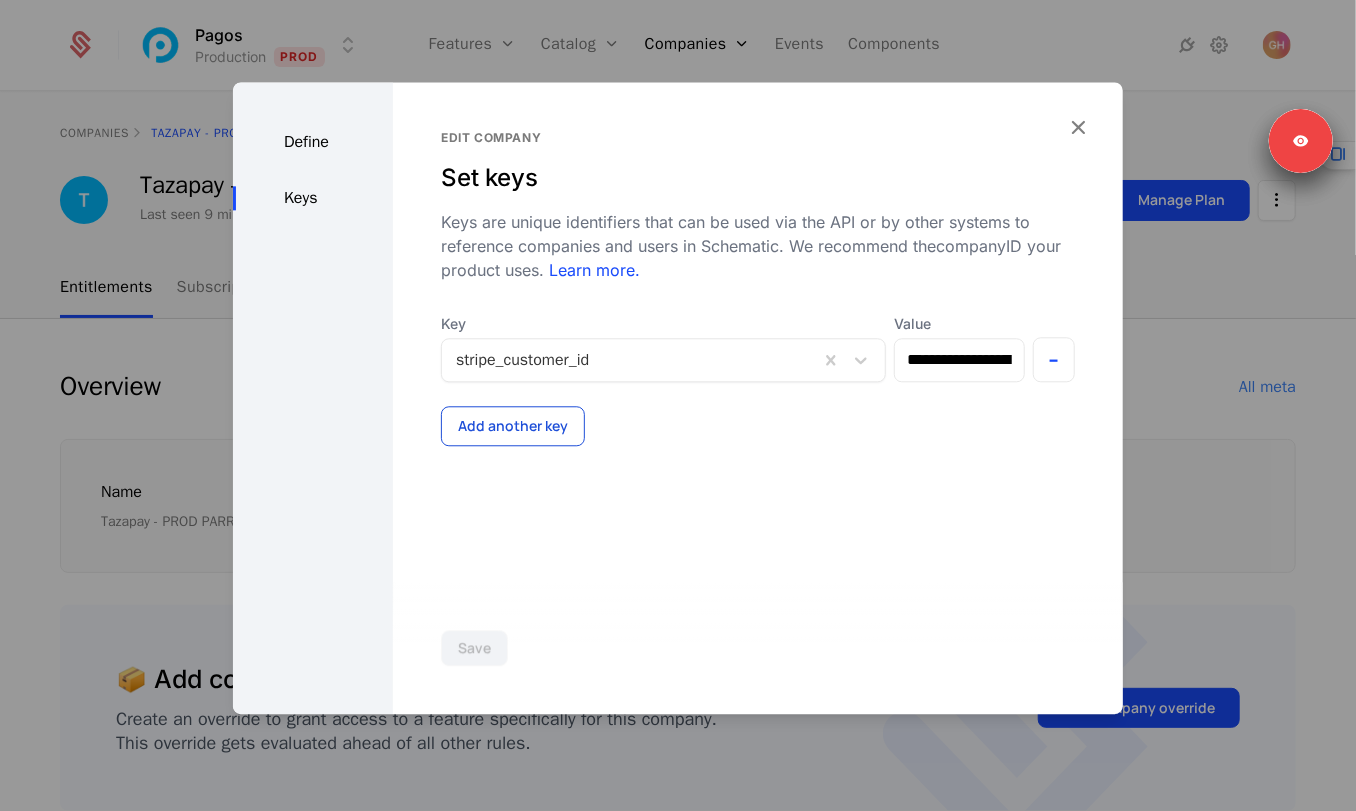click on "Add another key" at bounding box center (513, 426) 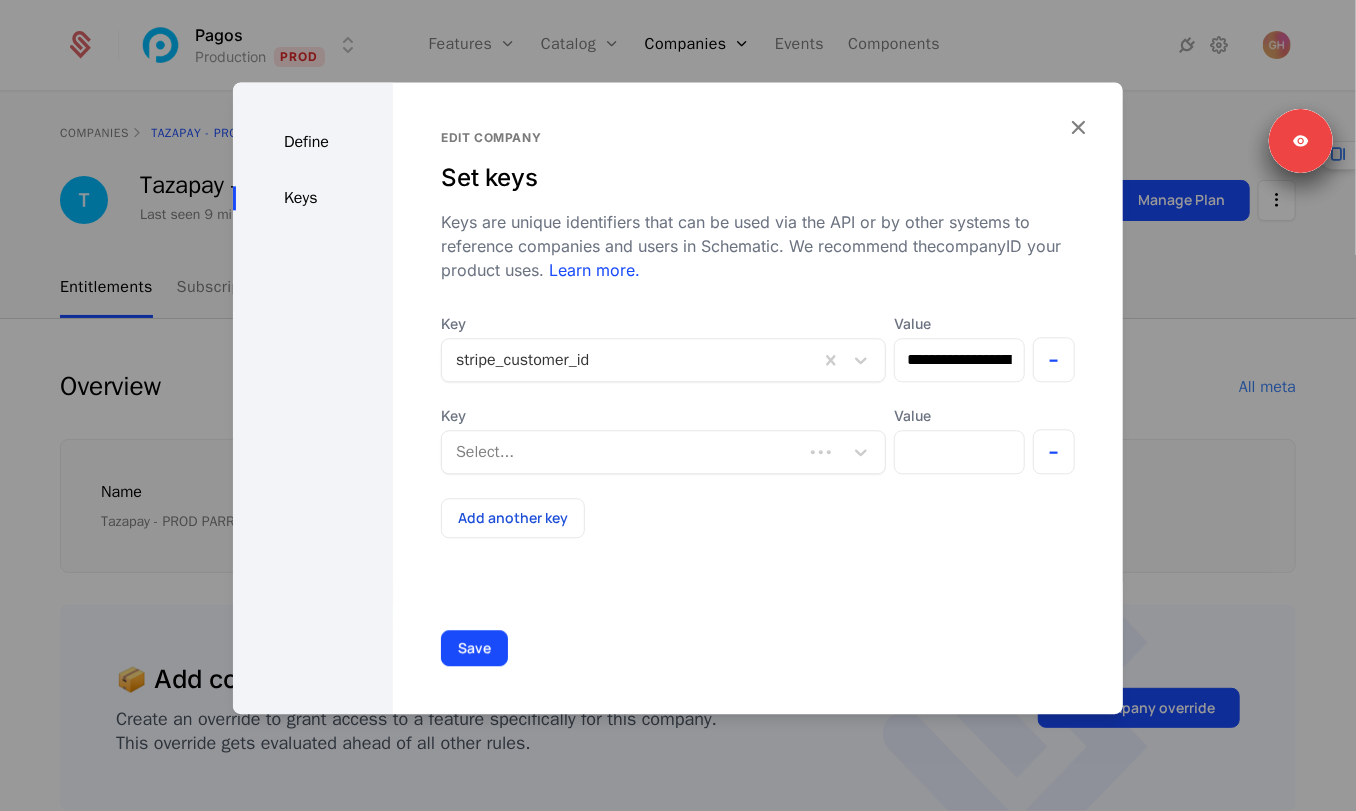 click on "Select..." at bounding box center [663, 452] 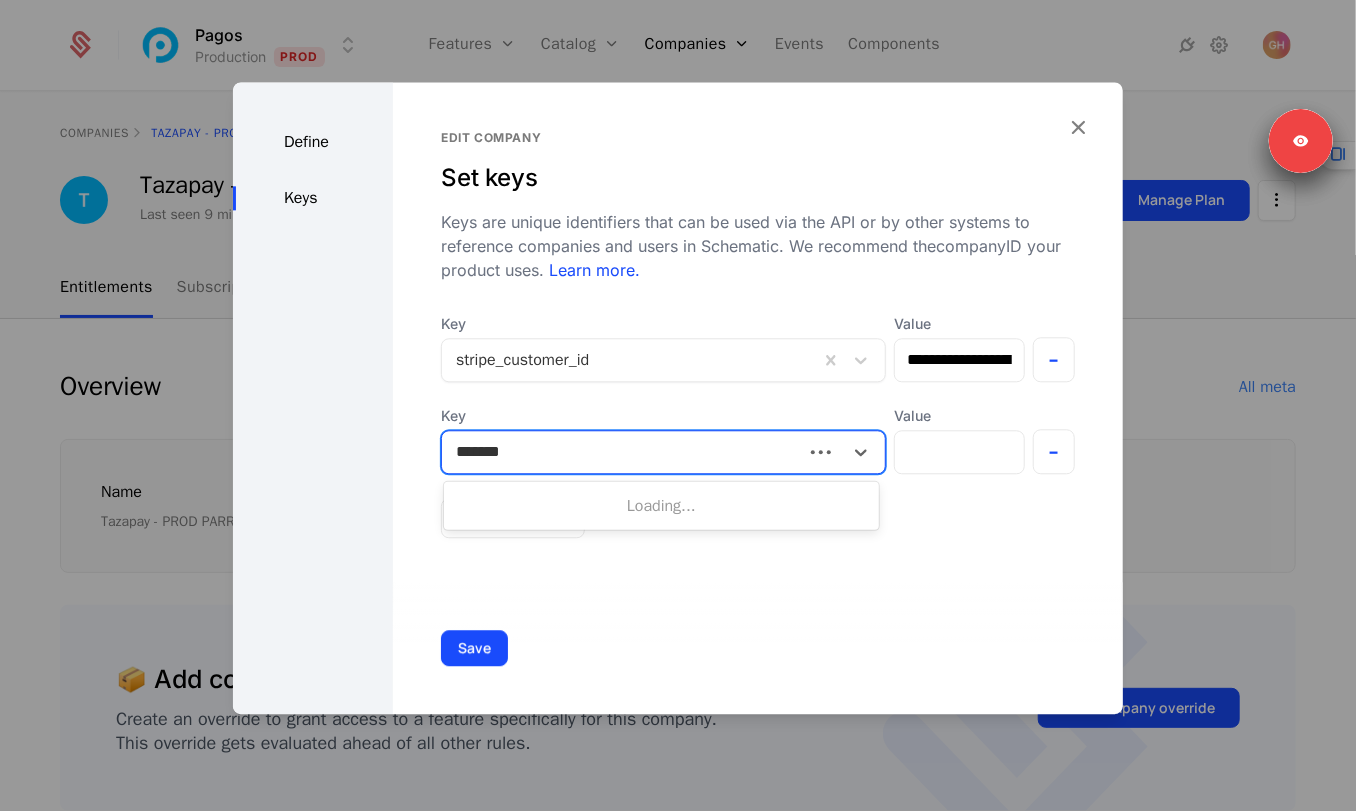 type on "*******" 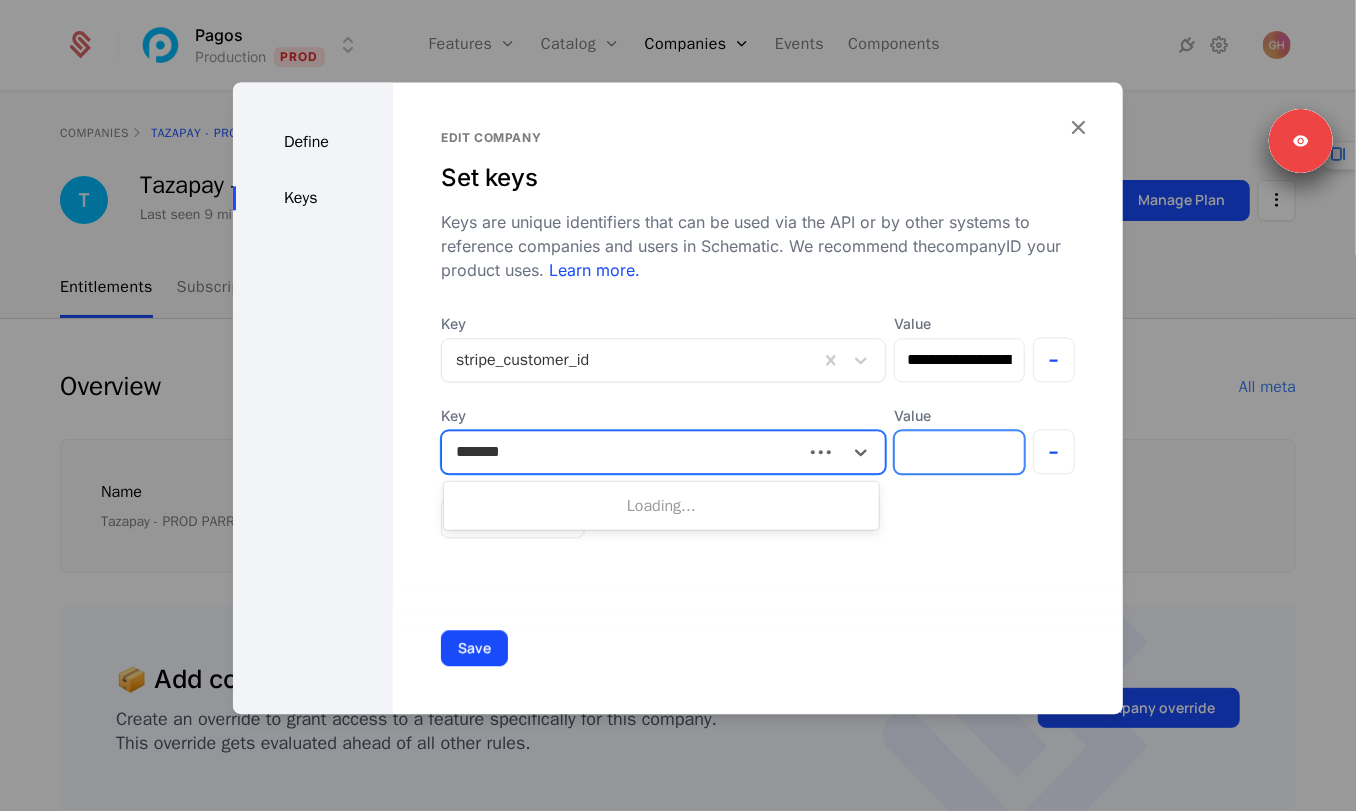 type 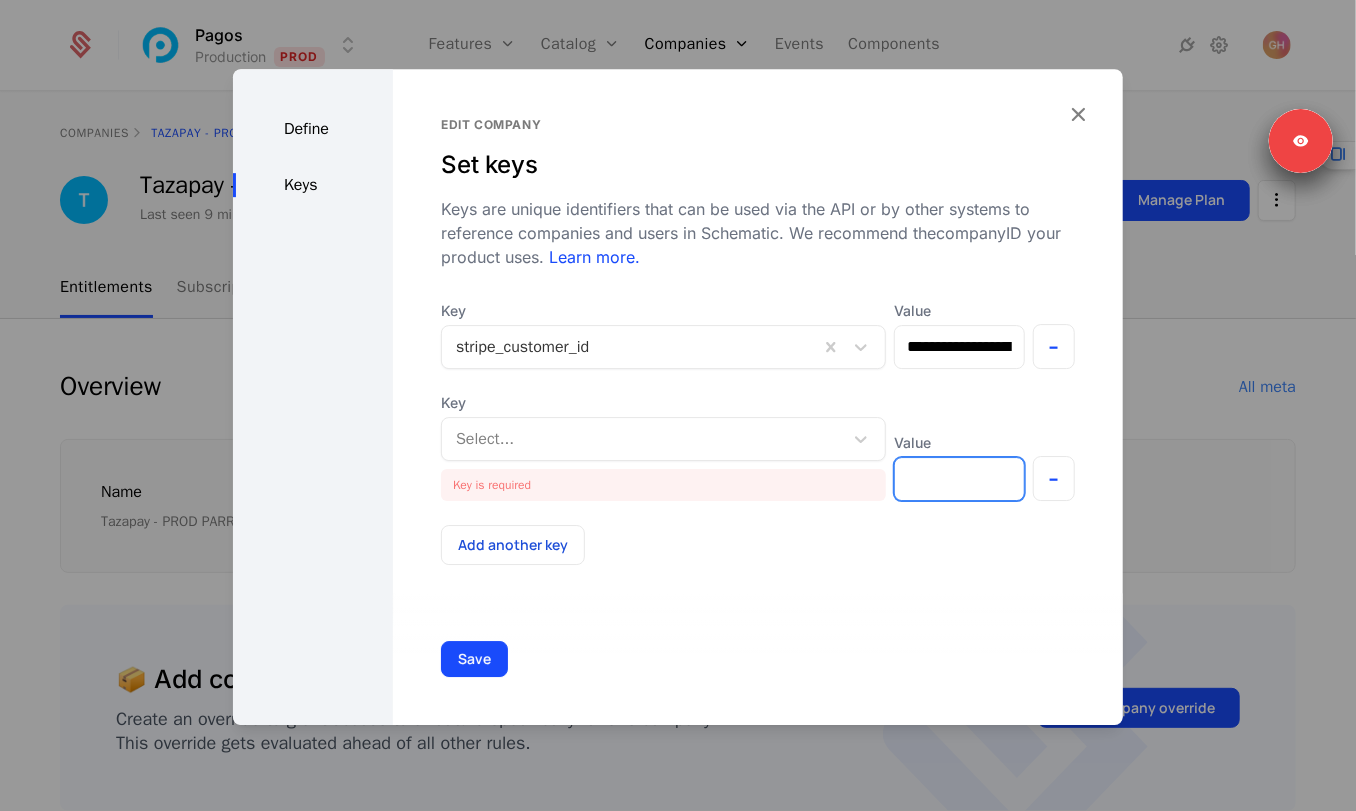 paste on "**********" 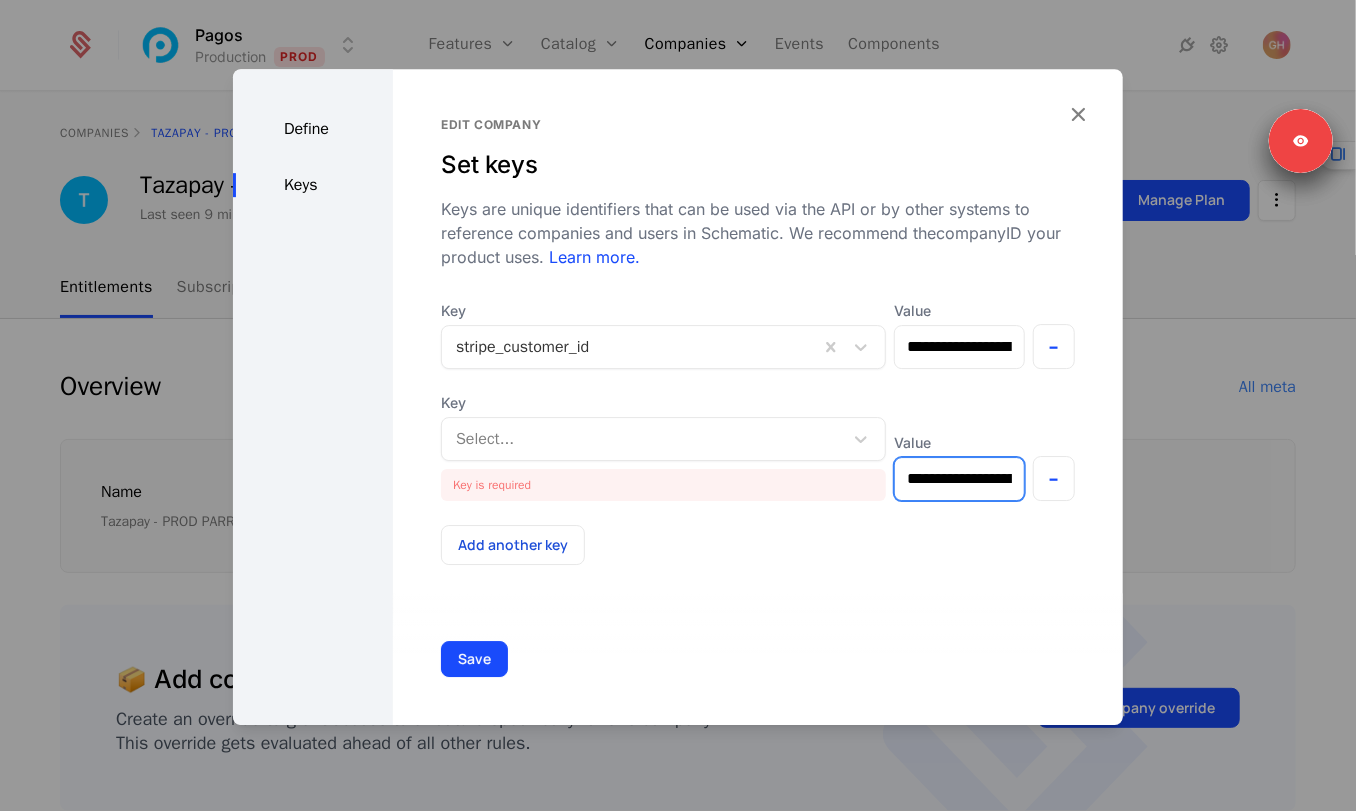 scroll, scrollTop: 0, scrollLeft: 174, axis: horizontal 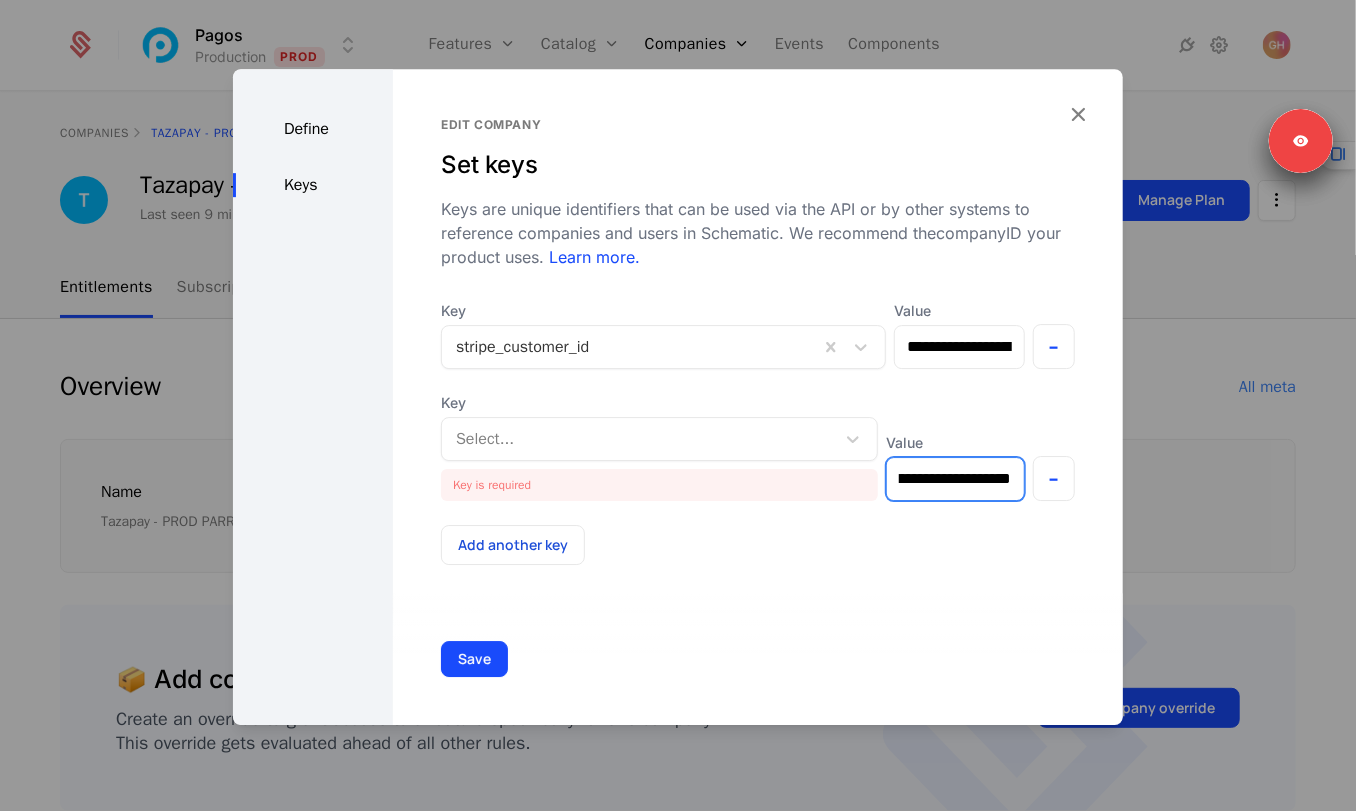 type on "**********" 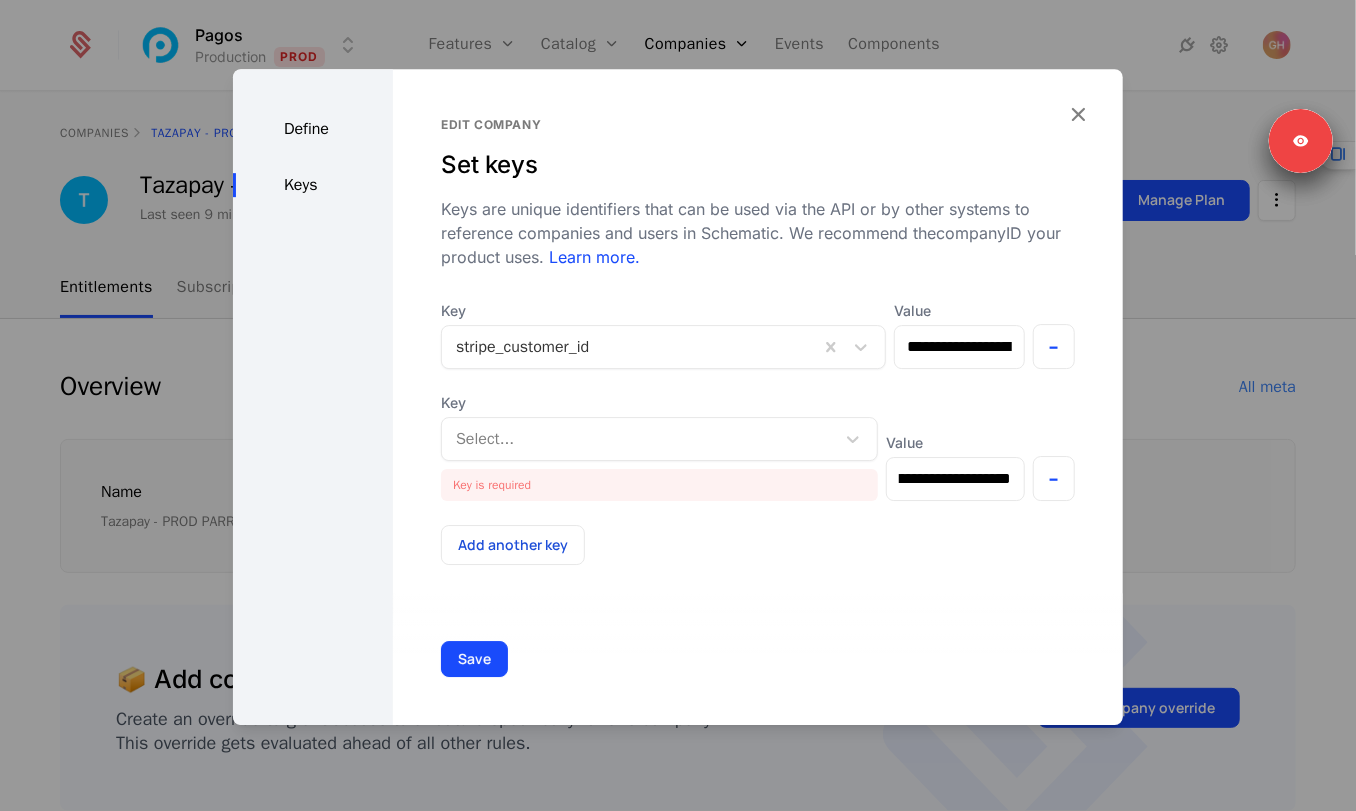scroll, scrollTop: 0, scrollLeft: 0, axis: both 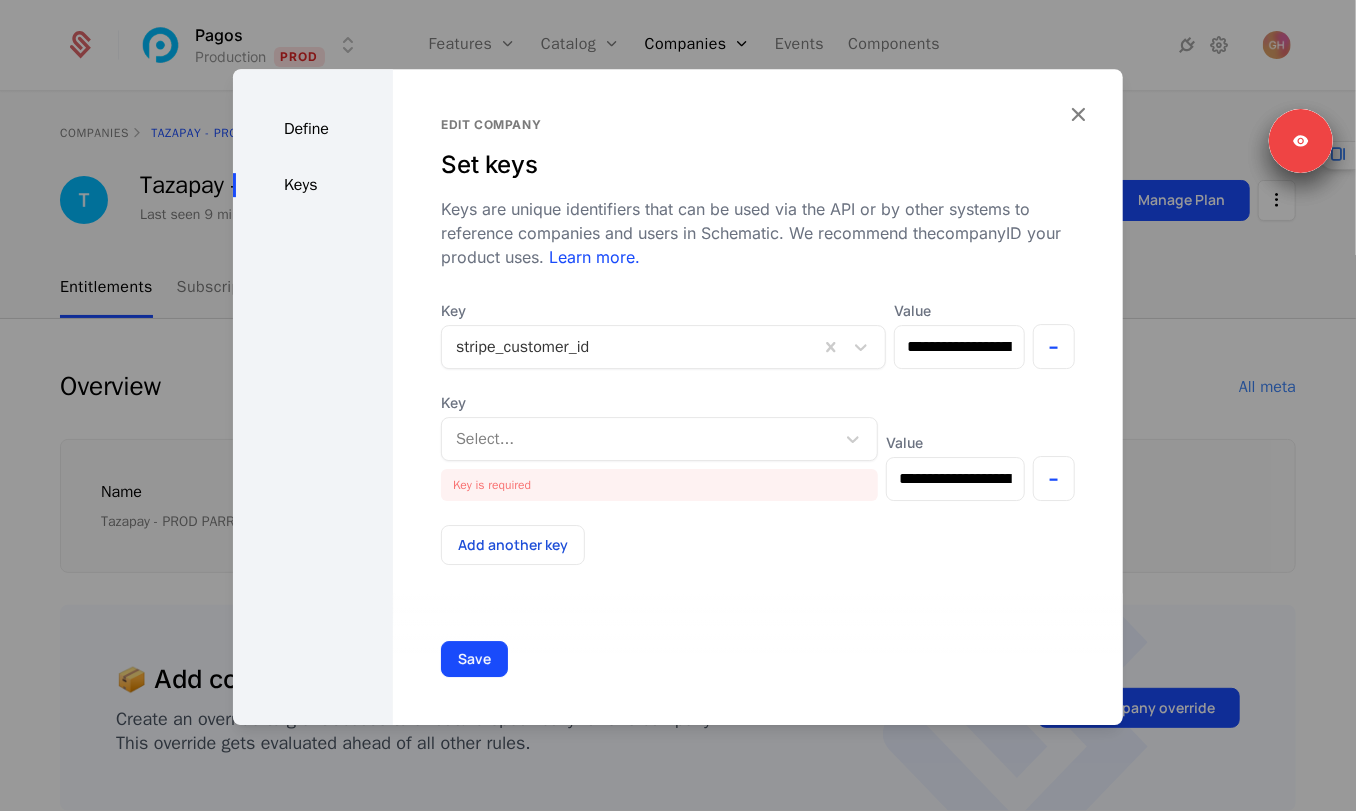 click on "Add another key" at bounding box center (758, 545) 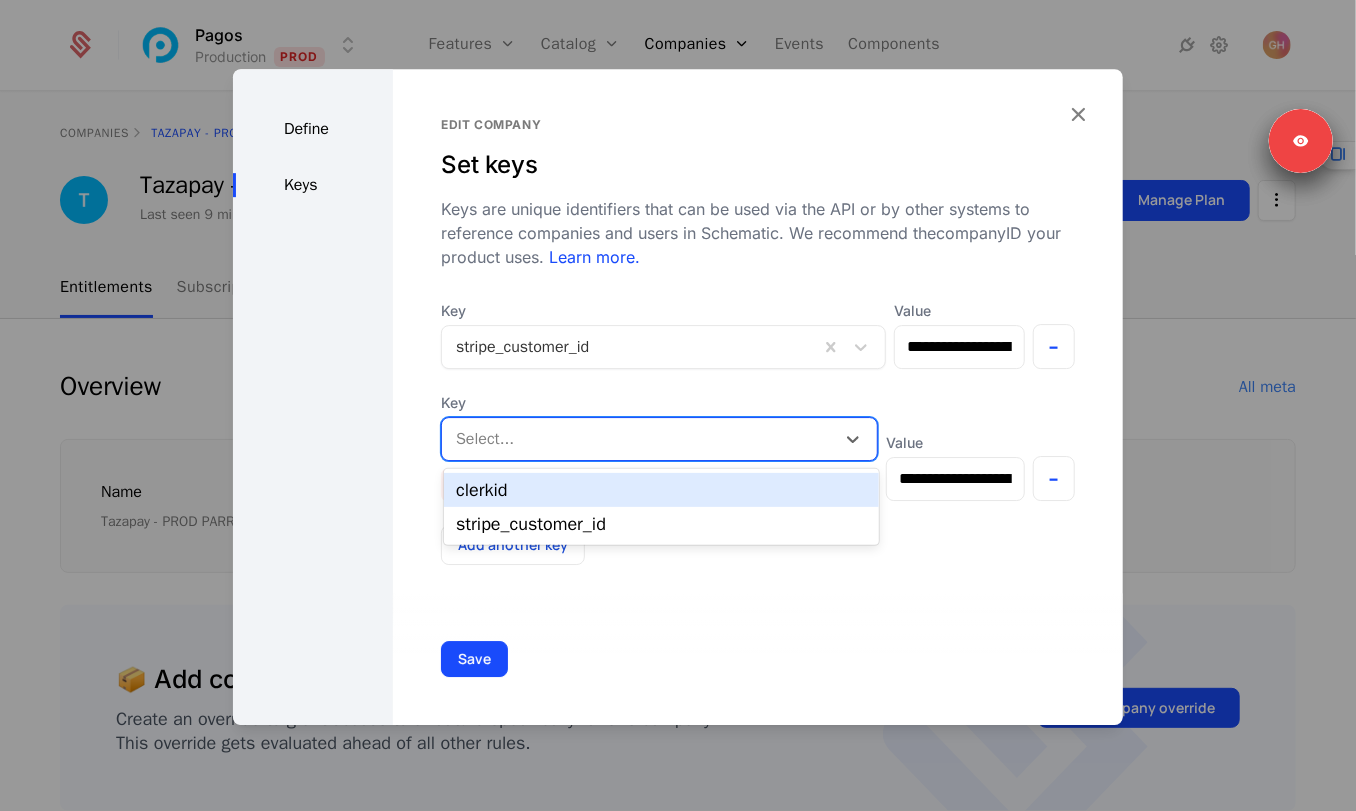 click on "clerkid" at bounding box center (661, 490) 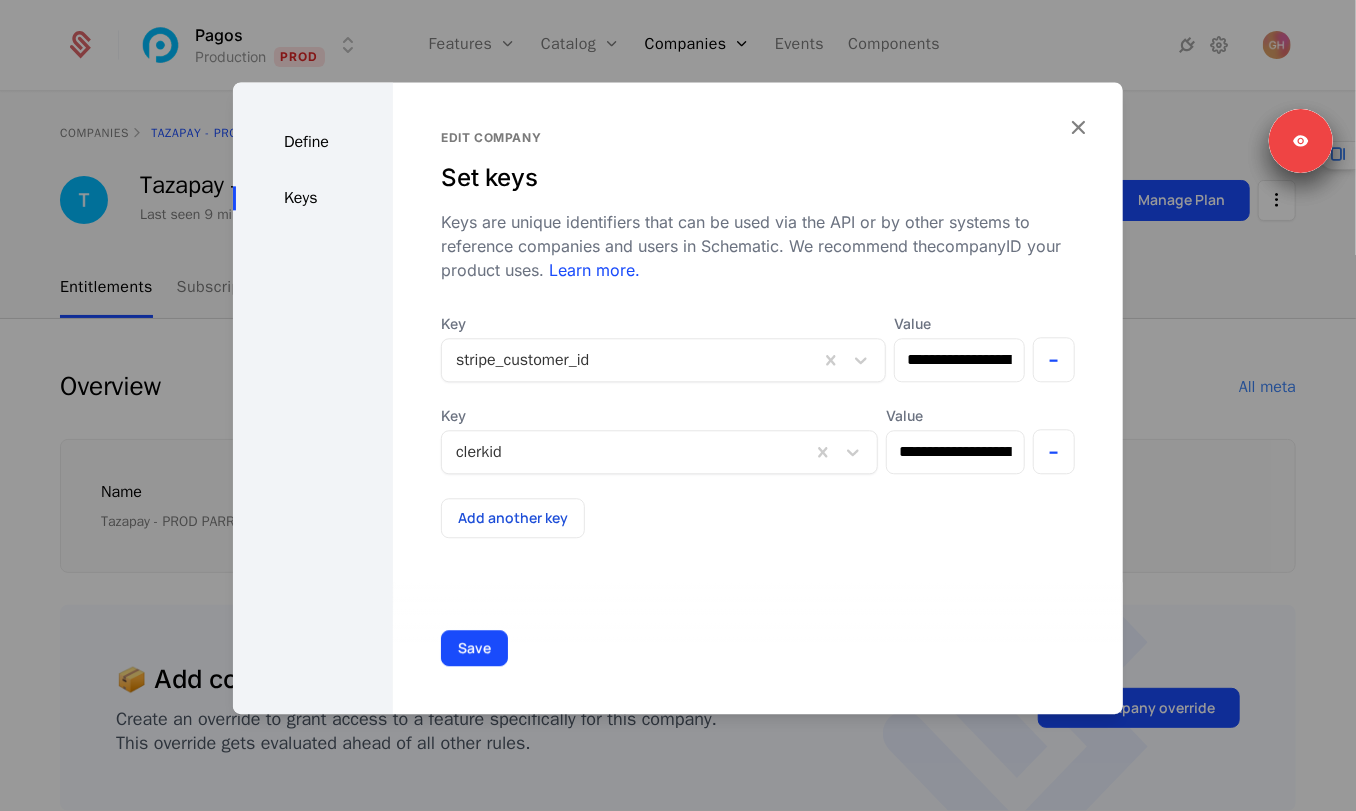 click on "**********" at bounding box center (758, 398) 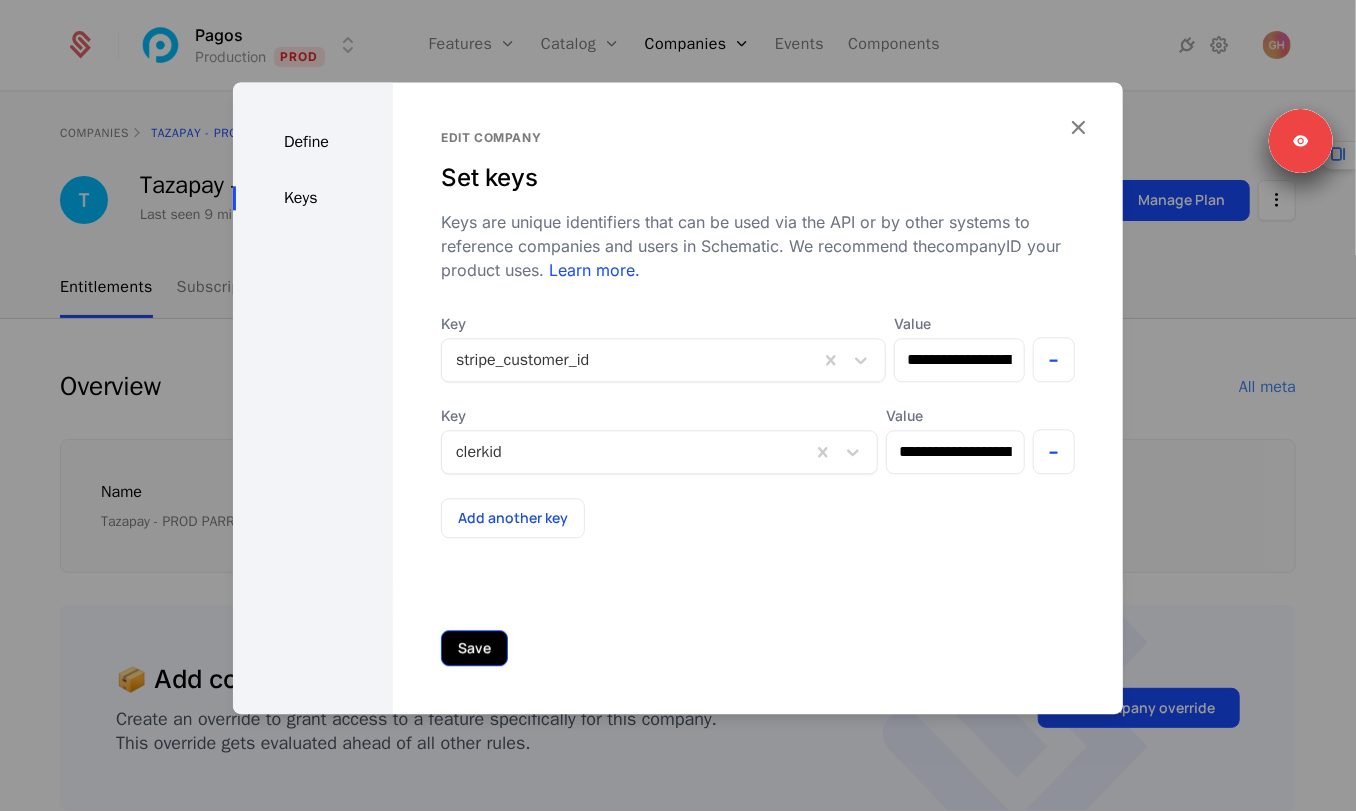 click on "Save" at bounding box center (474, 648) 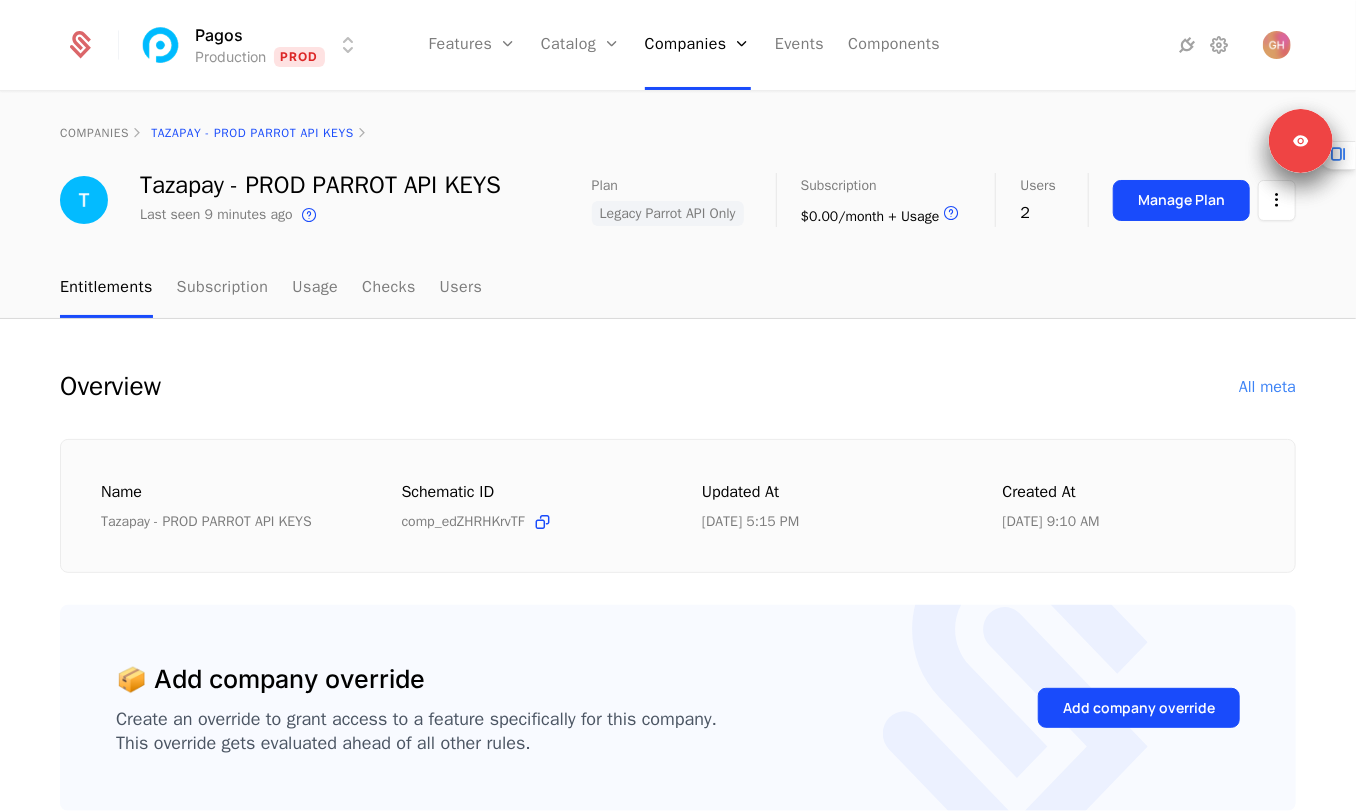 click on "Overview All meta" at bounding box center [678, 387] 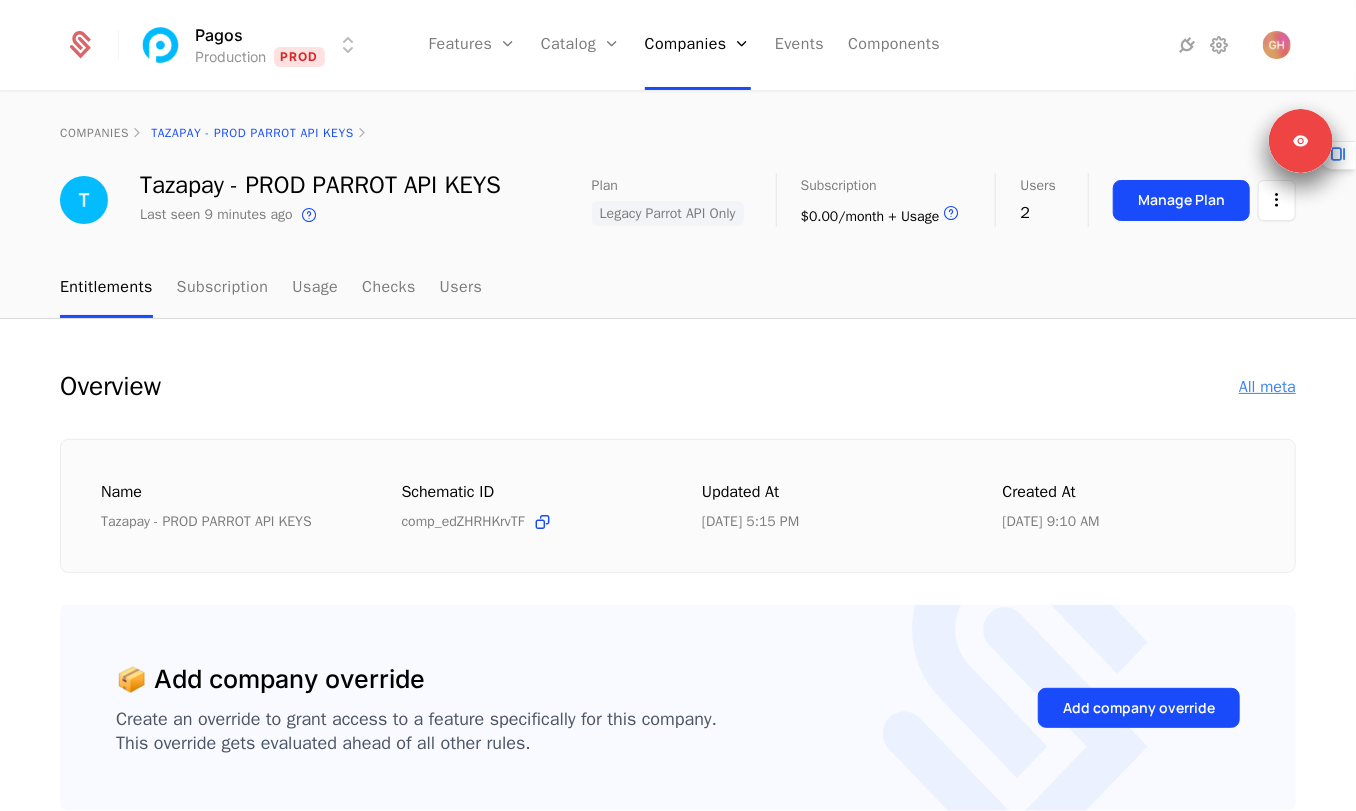 click on "All meta" at bounding box center [1267, 387] 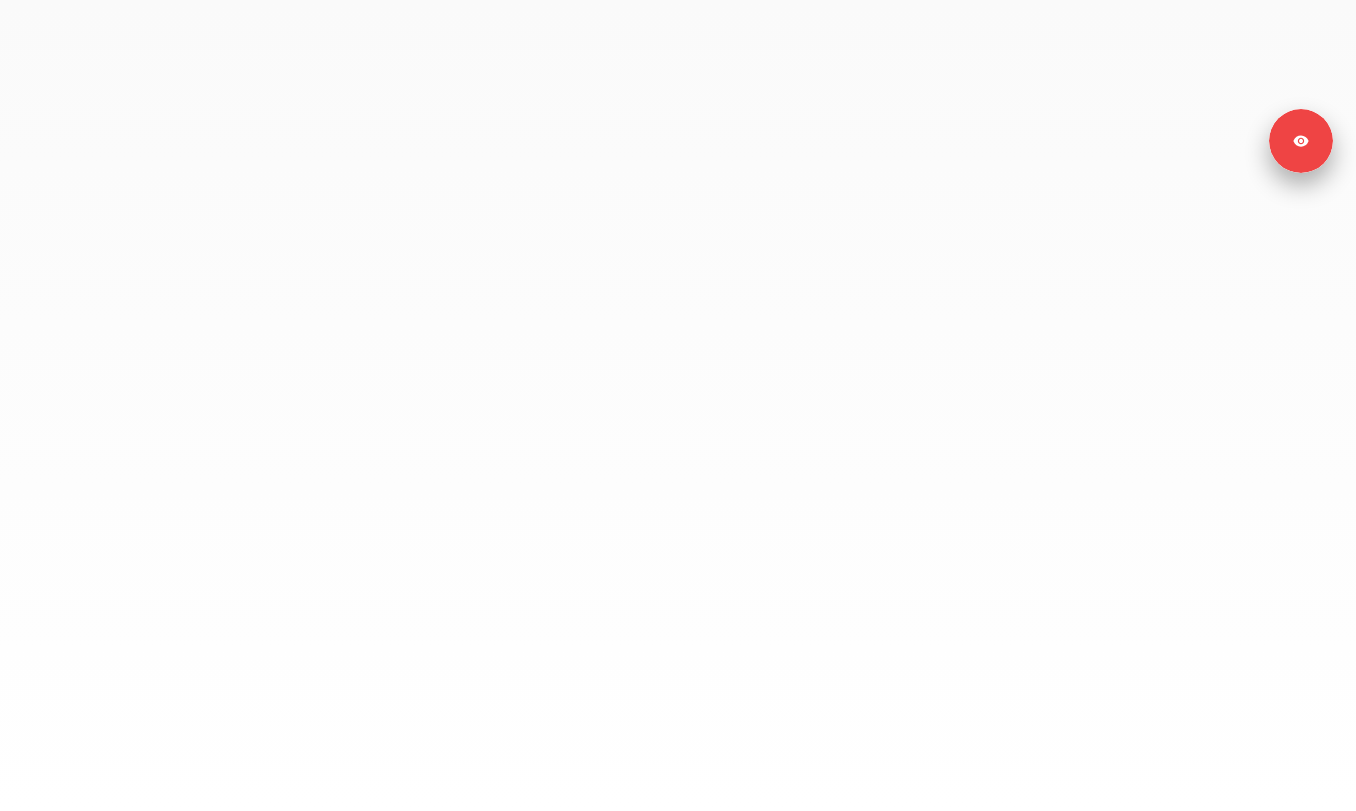scroll, scrollTop: 0, scrollLeft: 0, axis: both 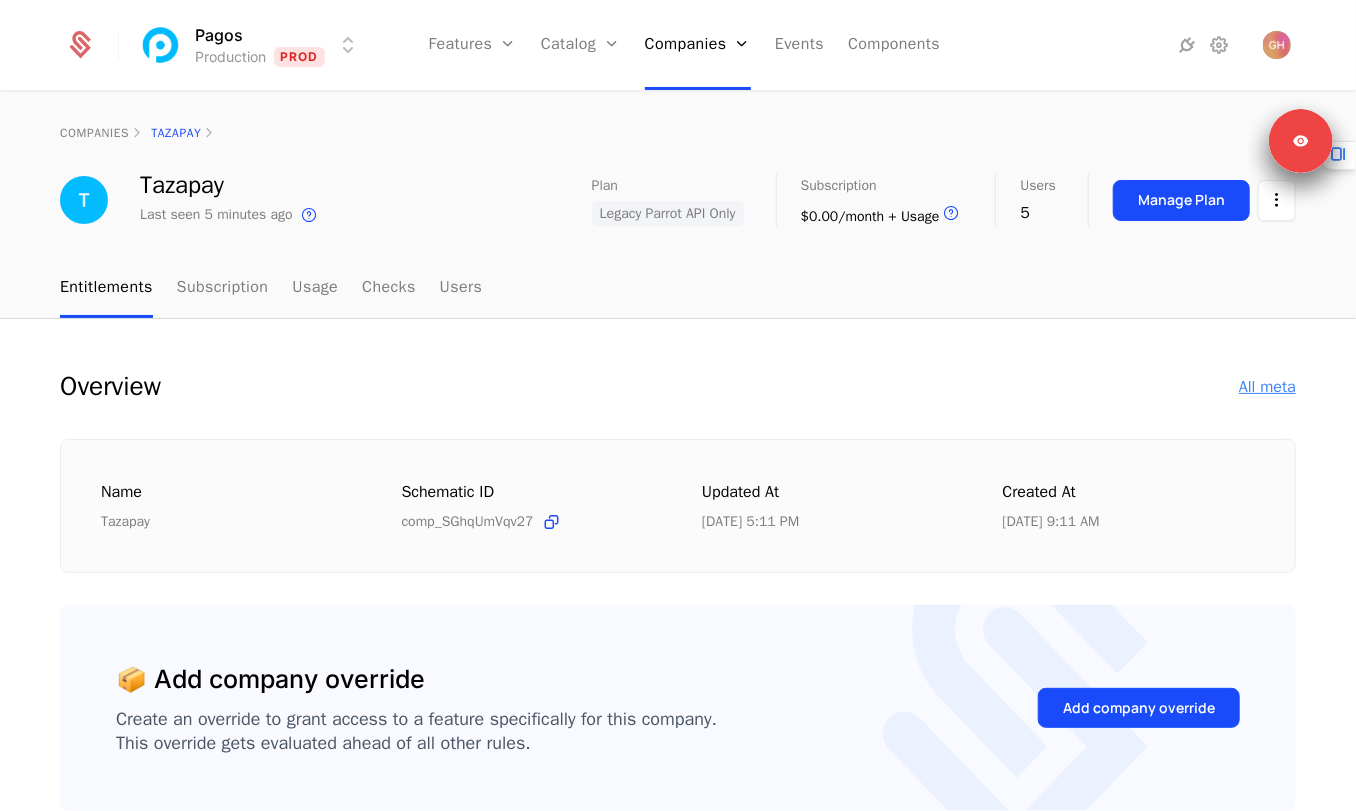 click on "All meta" at bounding box center [1267, 387] 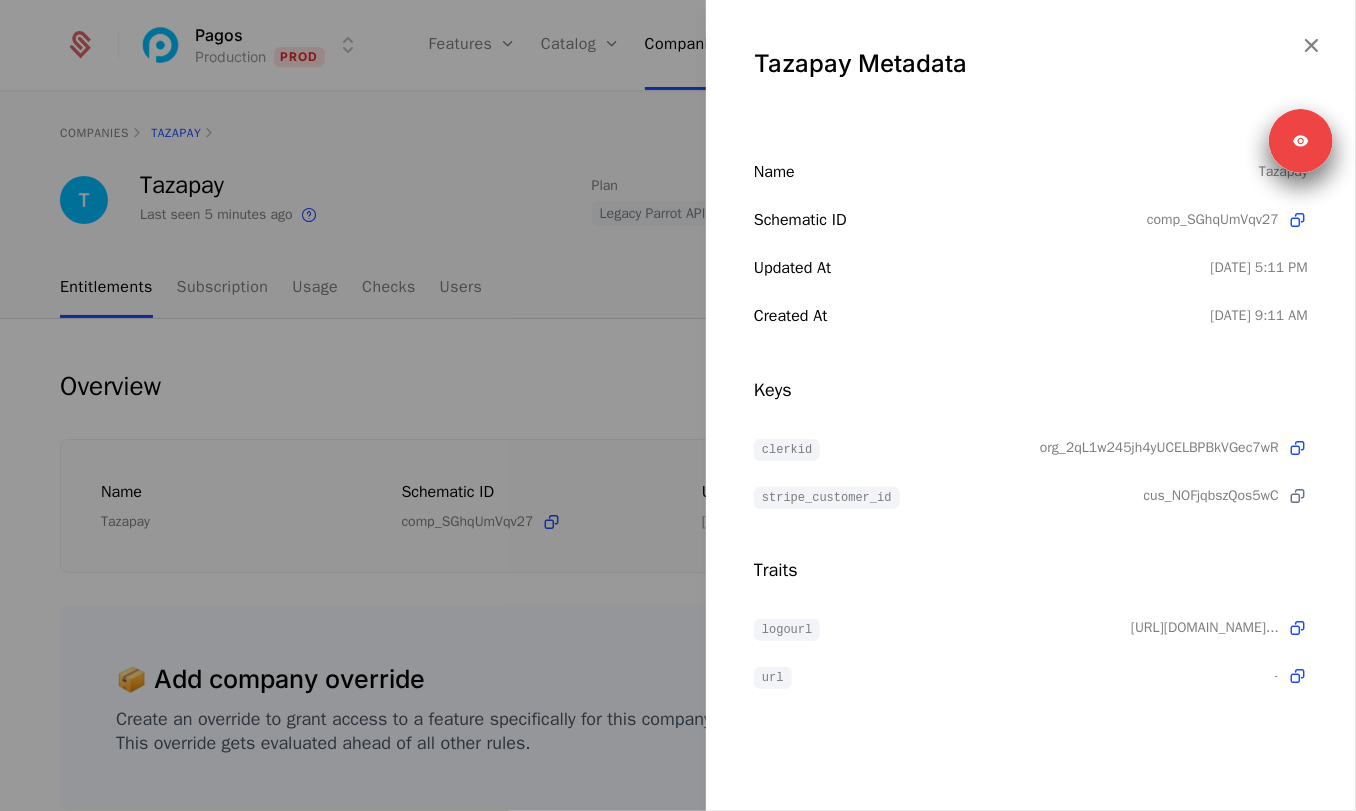 click at bounding box center (1297, 496) 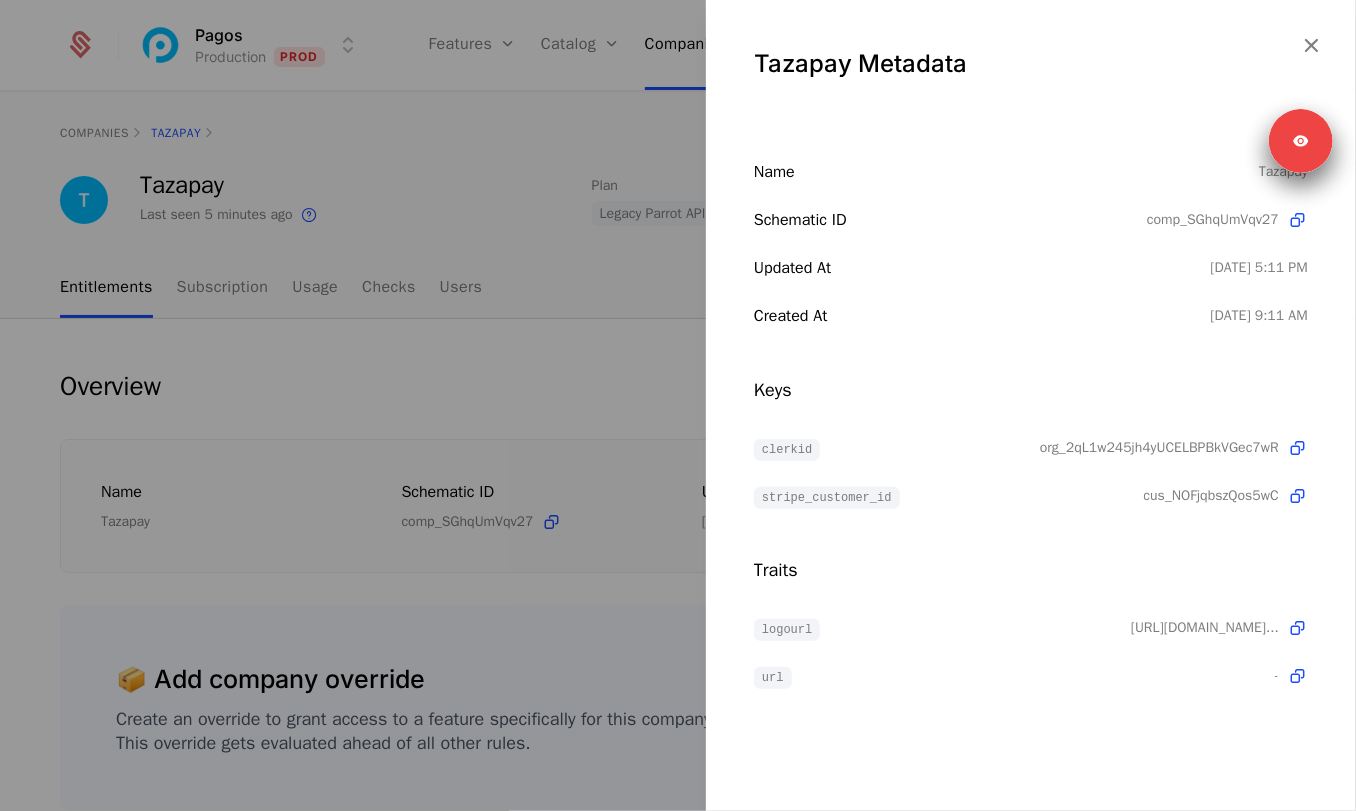 click at bounding box center [678, 405] 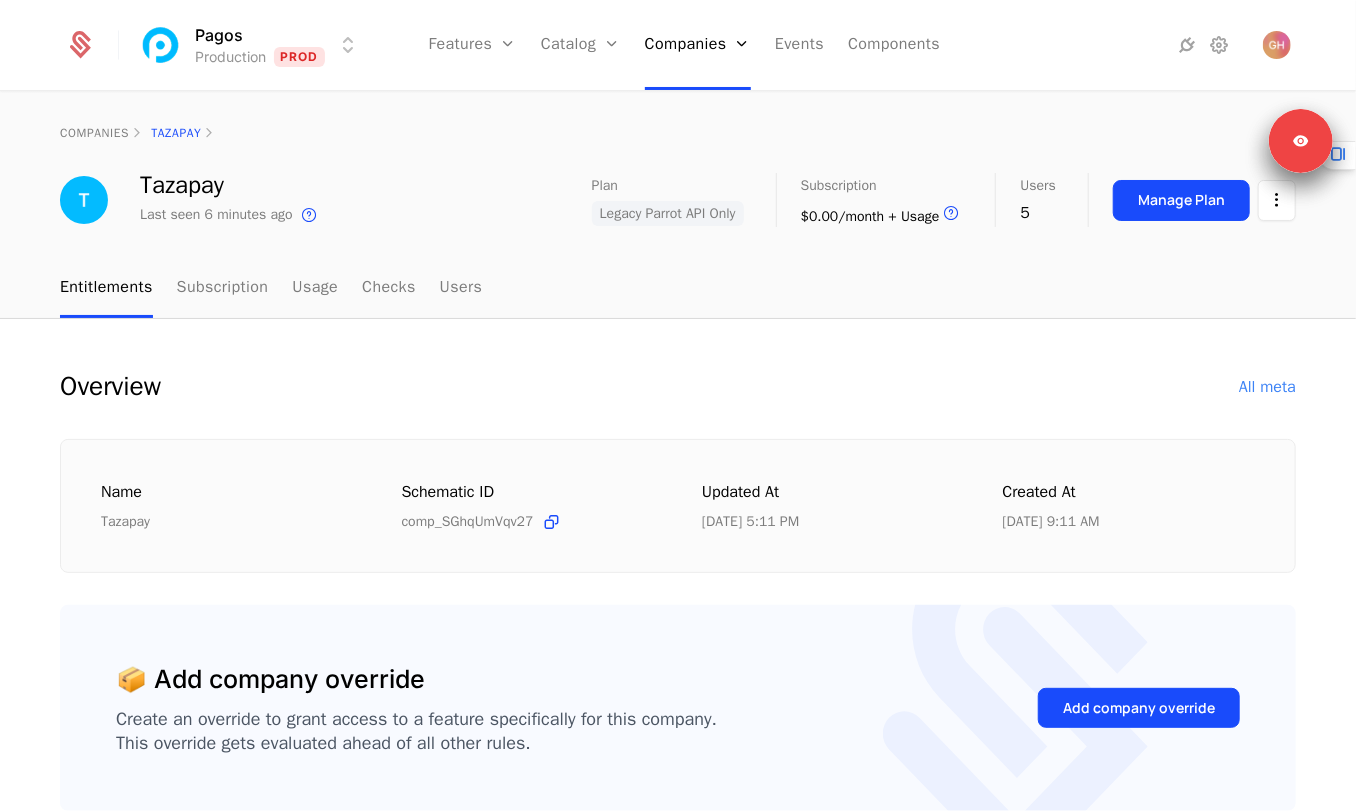 click on "📦 Add company override Create an override to grant access to a feature specifically for this company.  This override gets evaluated ahead of all other rules. Add company override" at bounding box center (678, 708) 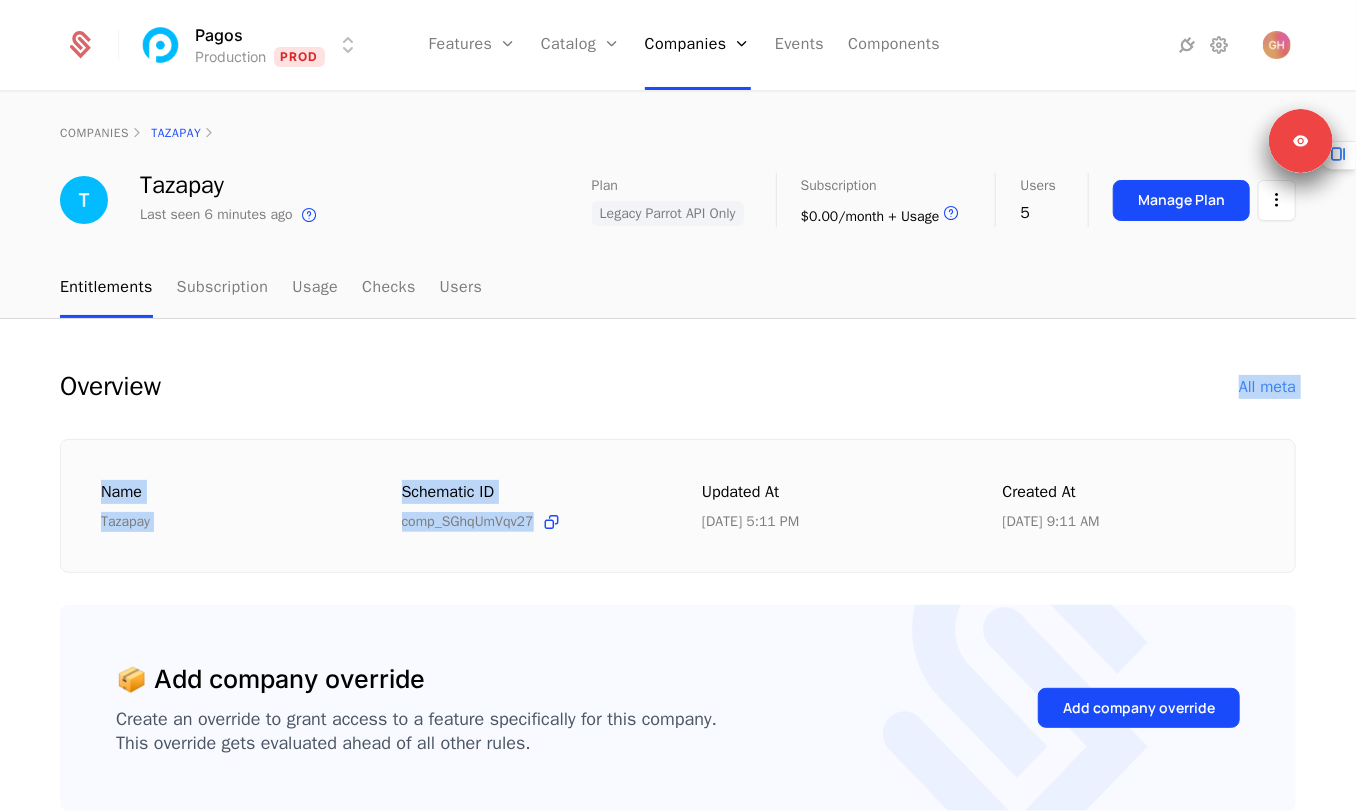 drag, startPoint x: 522, startPoint y: 516, endPoint x: 425, endPoint y: 378, distance: 168.68018 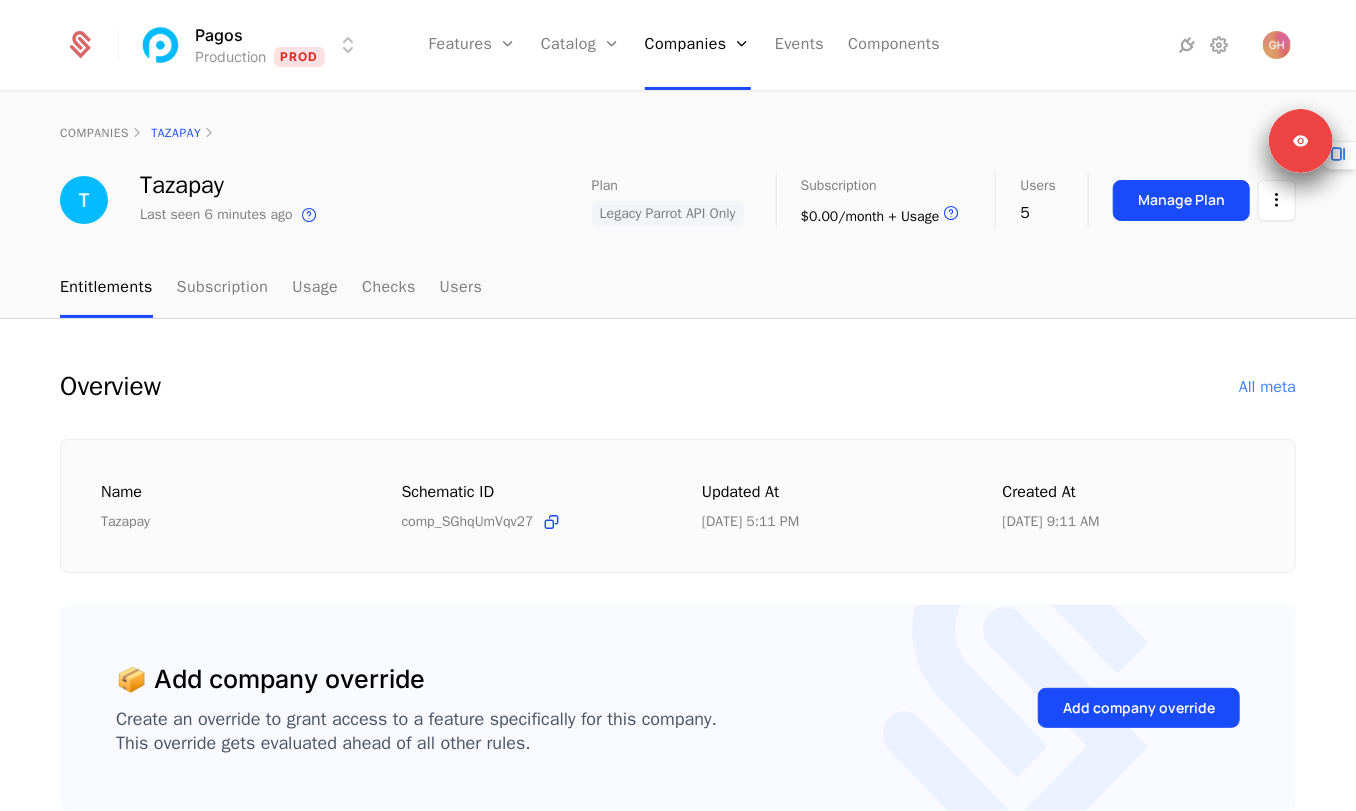 drag, startPoint x: 400, startPoint y: 346, endPoint x: 1135, endPoint y: 524, distance: 756.24664 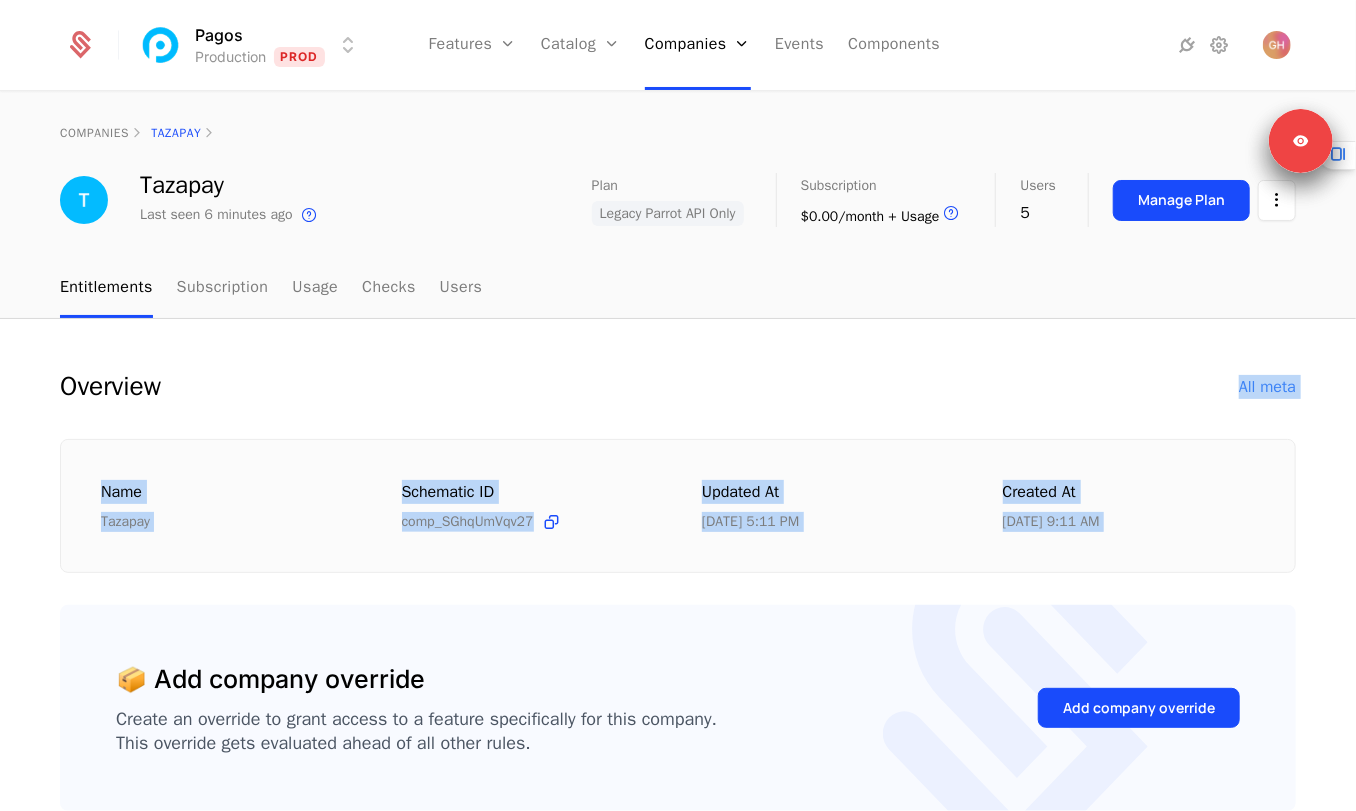 drag, startPoint x: 1135, startPoint y: 524, endPoint x: 984, endPoint y: 386, distance: 204.5605 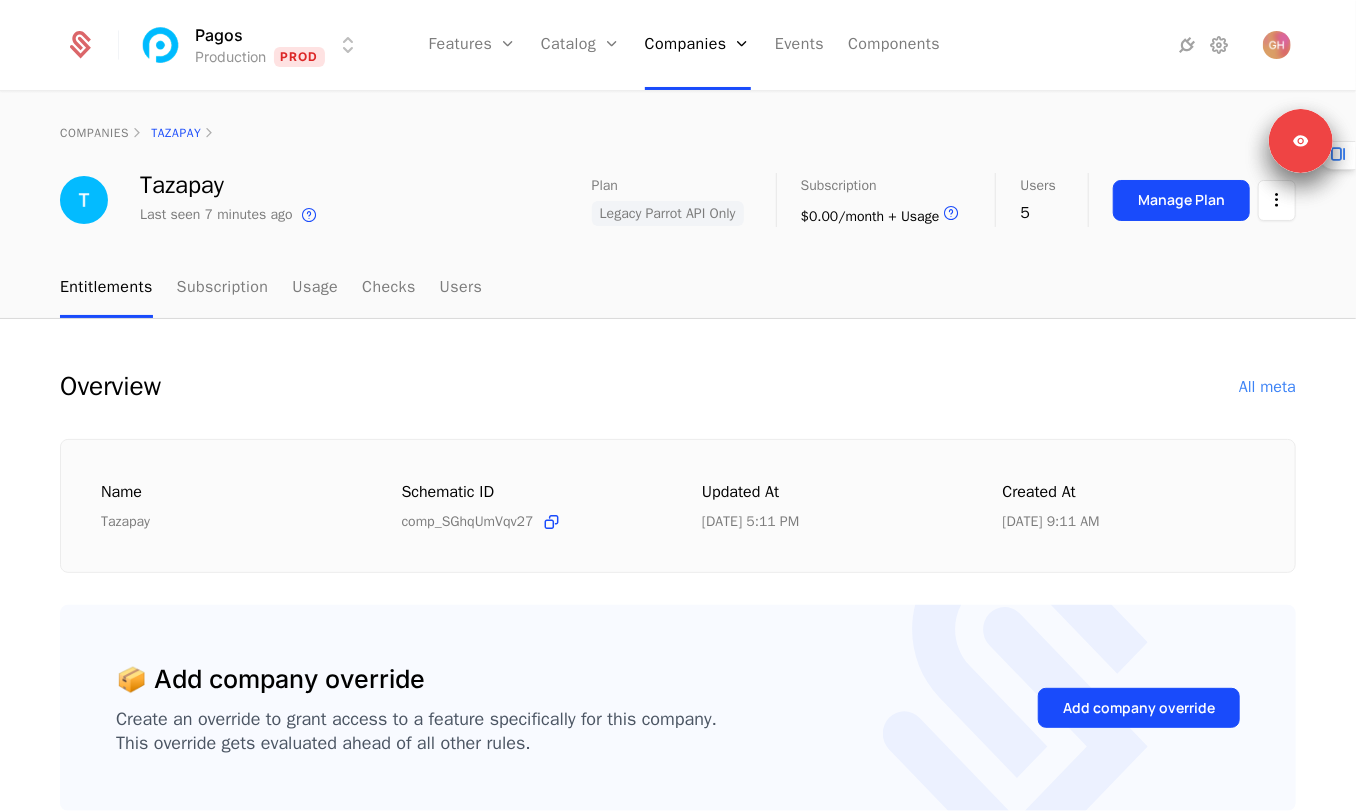 click on "Overview All meta" at bounding box center [678, 387] 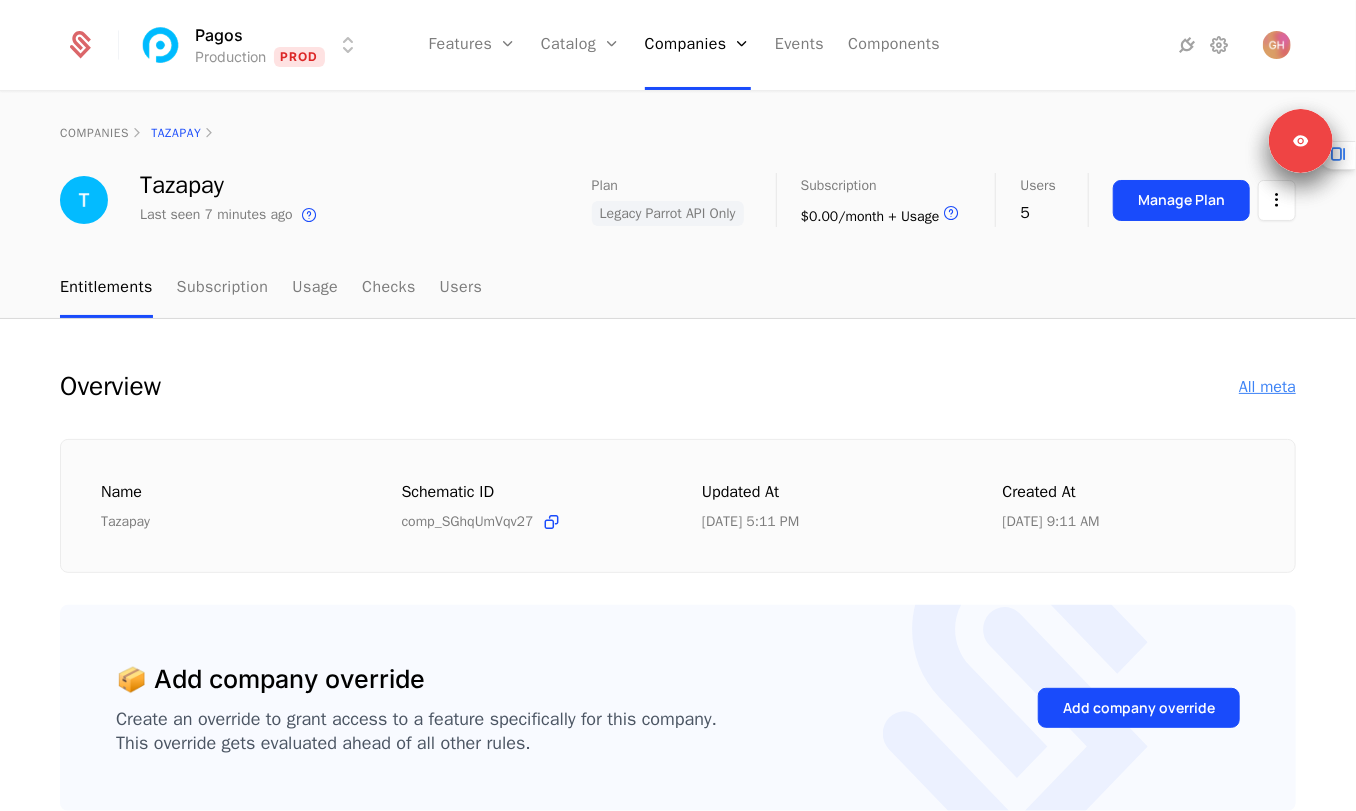 click on "All meta" at bounding box center [1267, 387] 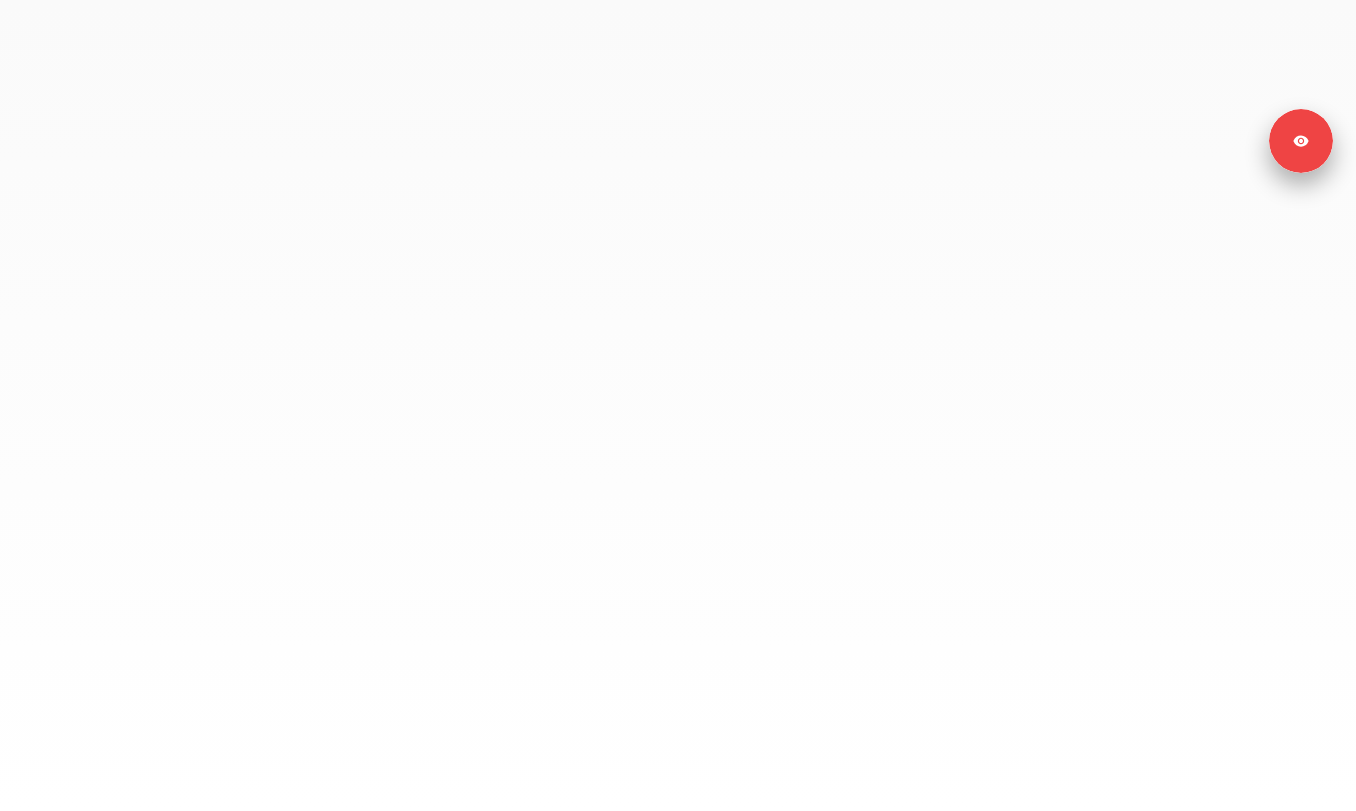 scroll, scrollTop: 0, scrollLeft: 0, axis: both 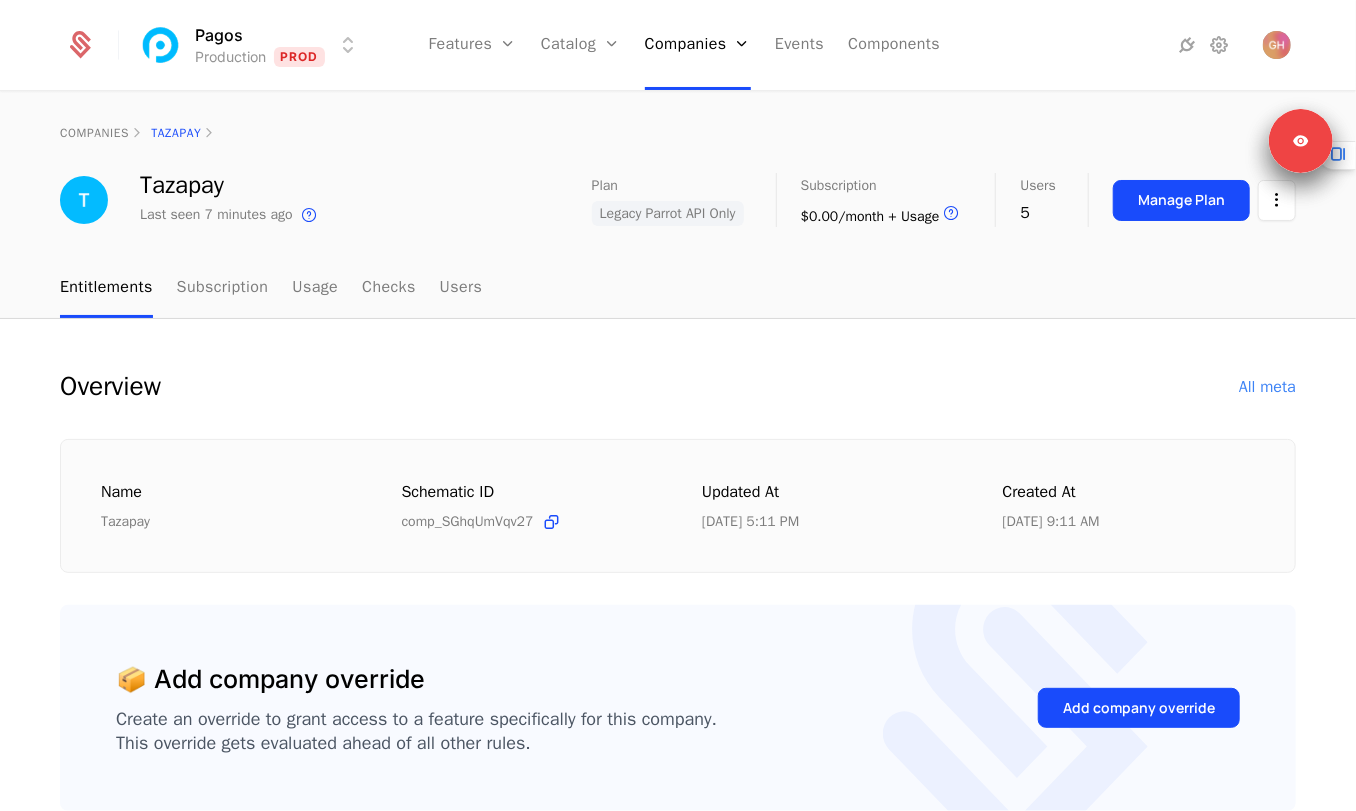 click on "Overview All meta" at bounding box center [678, 387] 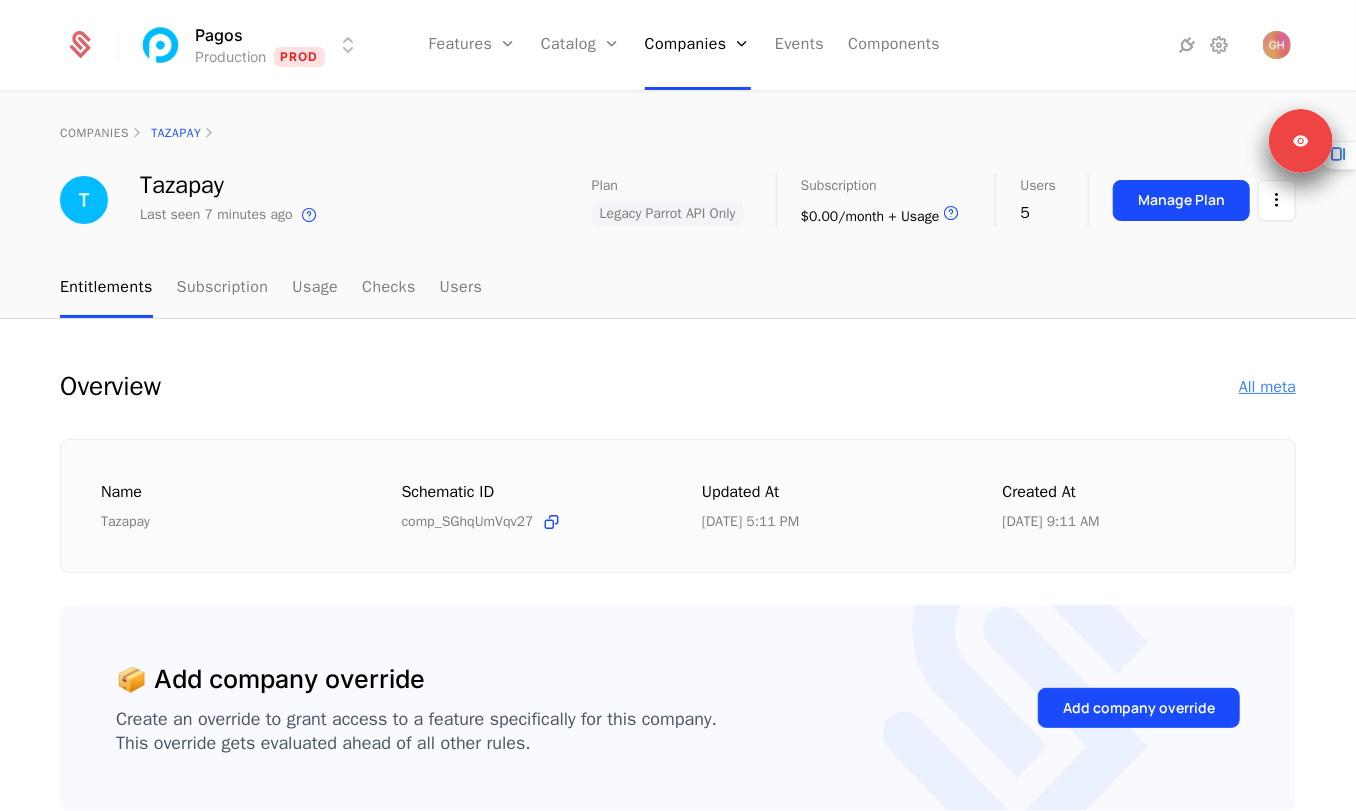 click on "All meta" at bounding box center [1267, 387] 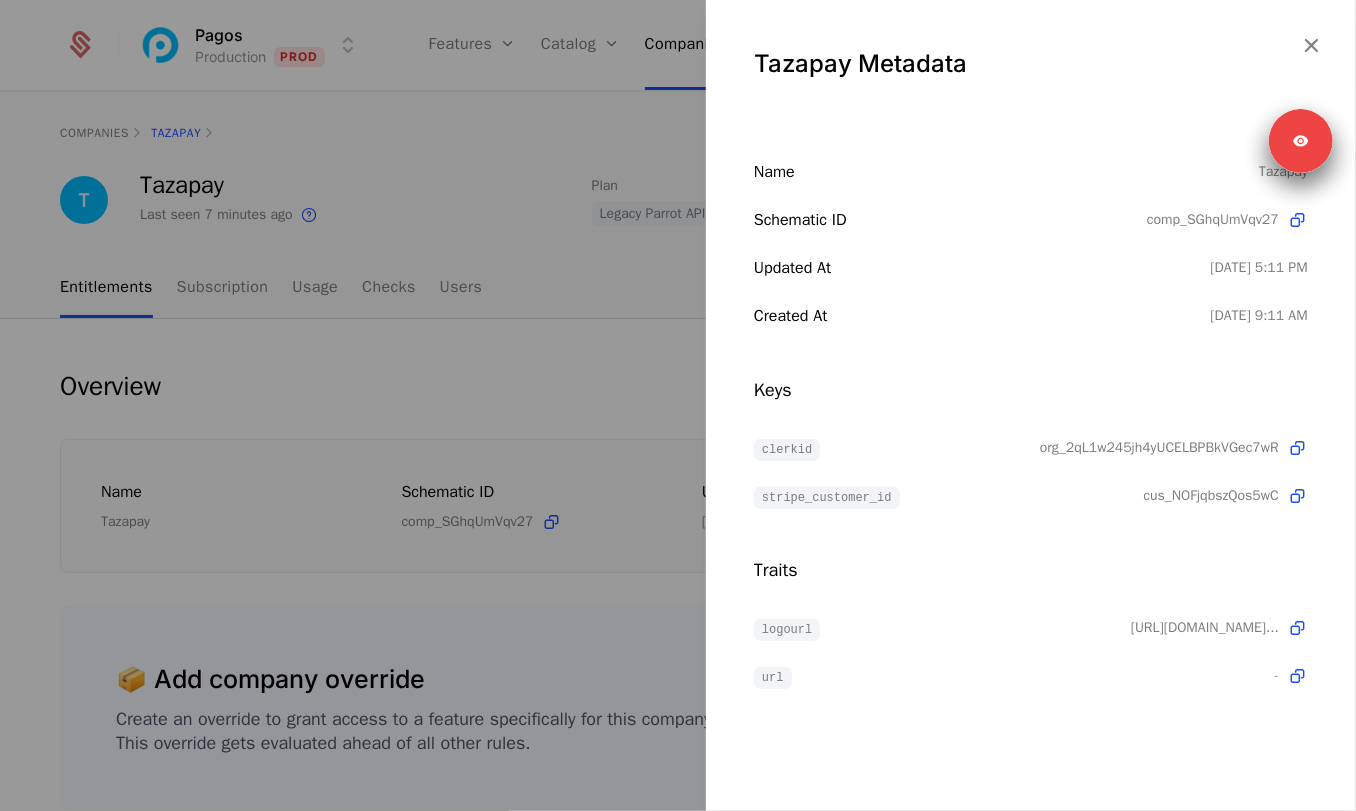 click on "Tazapay Metadata" at bounding box center (1031, 64) 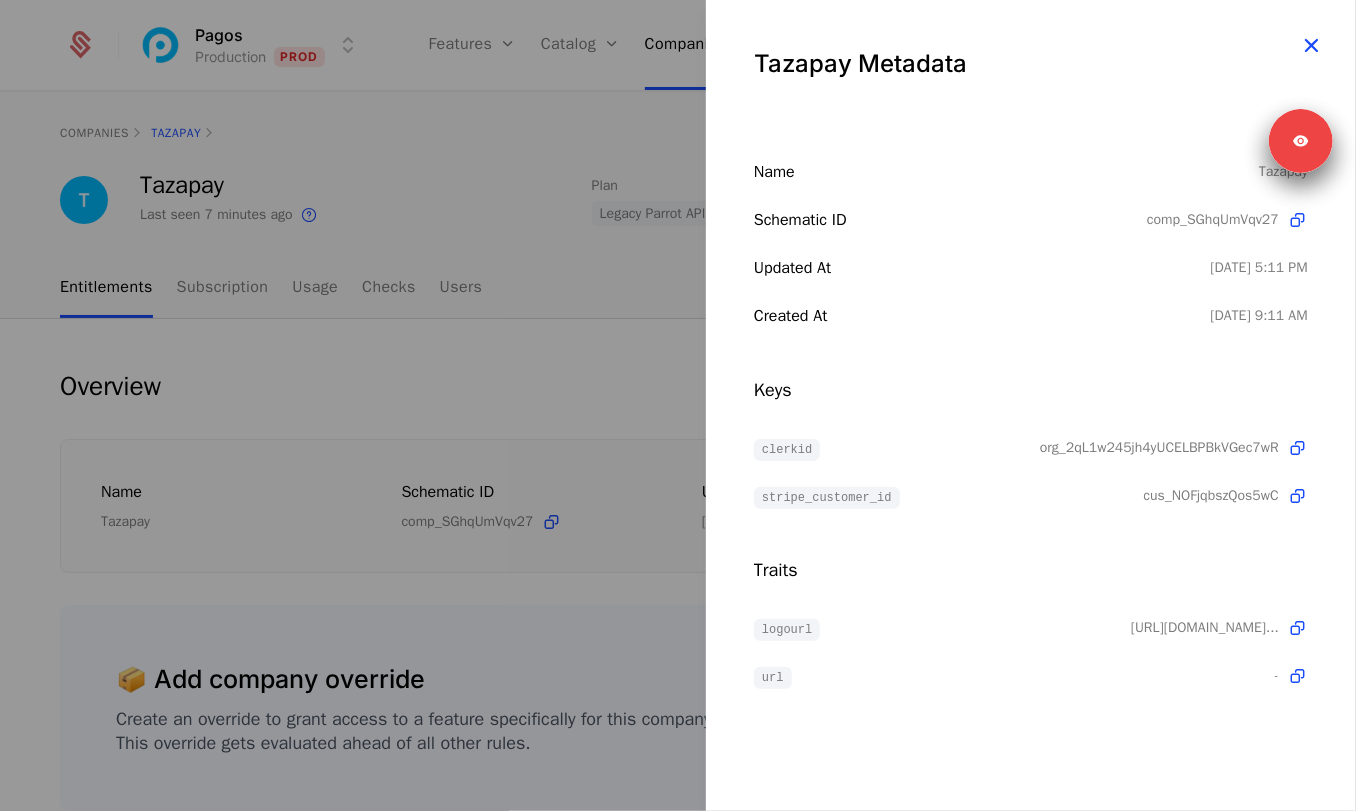 click at bounding box center [1311, 45] 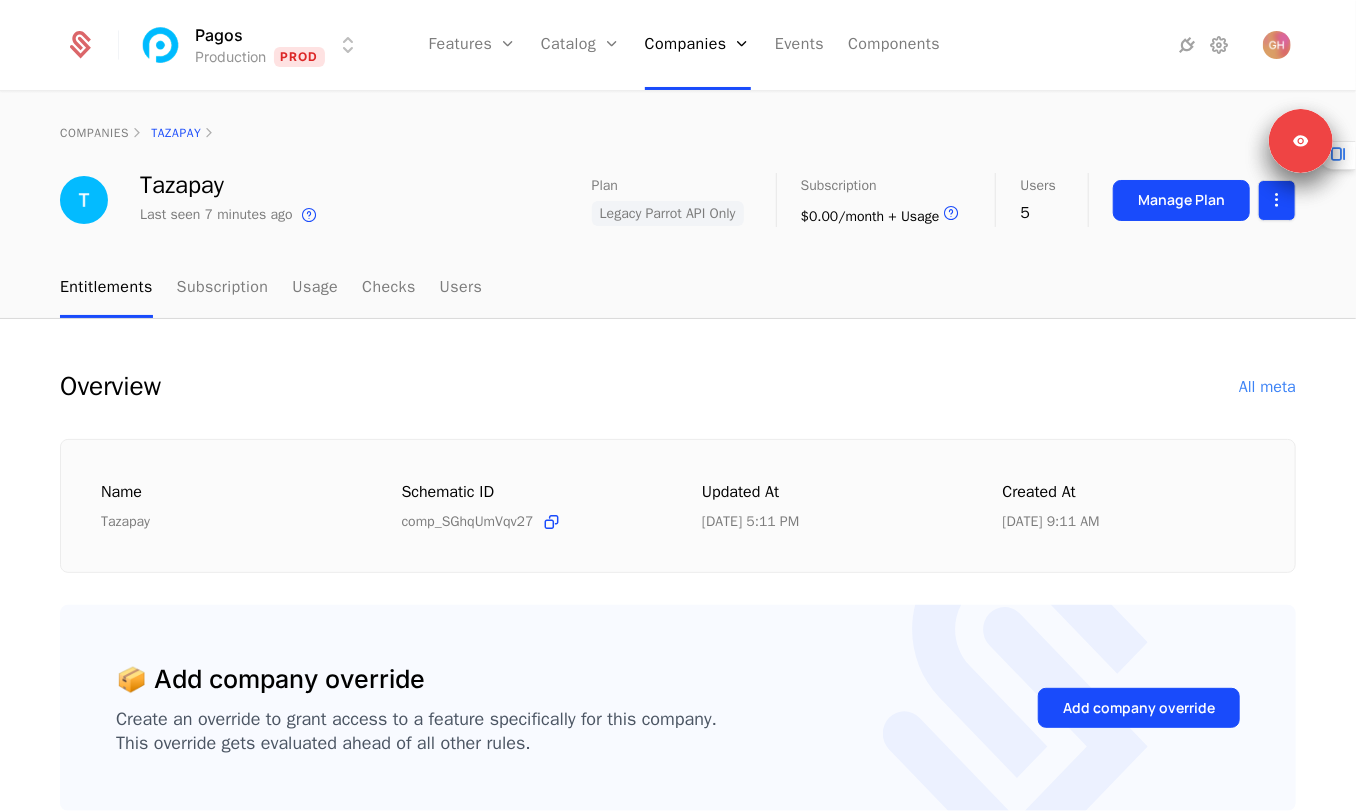 click on "Pagos Production Prod Features Features Flags Catalog Plans Add Ons Configuration Companies Companies Users Events Components companies Tazapay Tazapay Last seen 7 minutes ago This is the date a track or identify event associated with this company was last received by Schematic. Plan Legacy Parrot API Only Subscription $0.00/month   + Usage Upcoming bill is dependent on usage Users 5 Manage Plan Entitlements Subscription Usage Checks Users Overview All meta Name Tazapay Schematic ID comp_SGhqUmVqv27 Updated at 7/8/25, 5:11 PM Created at 3/28/25, 9:11 AM 📦 Add company override Create an override to grant access to a feature specifically for this company.  This override gets evaluated ahead of all other rules. Add company override 1 Plan Name Last edited Legacy Parrot API Only plan_UXdeEAP1sZp 6/12/25, 12:06 PM 3 Features Feature Entitlement plan Usage BIN Data API feat_9zDzs6XnPKx On Legacy Parrot API Only BIN Data API Basic Query feat_bhm21dQS5Vp ∞ BIN Data API Basic Queries No Limit 0 / ∞ 0" at bounding box center [678, 405] 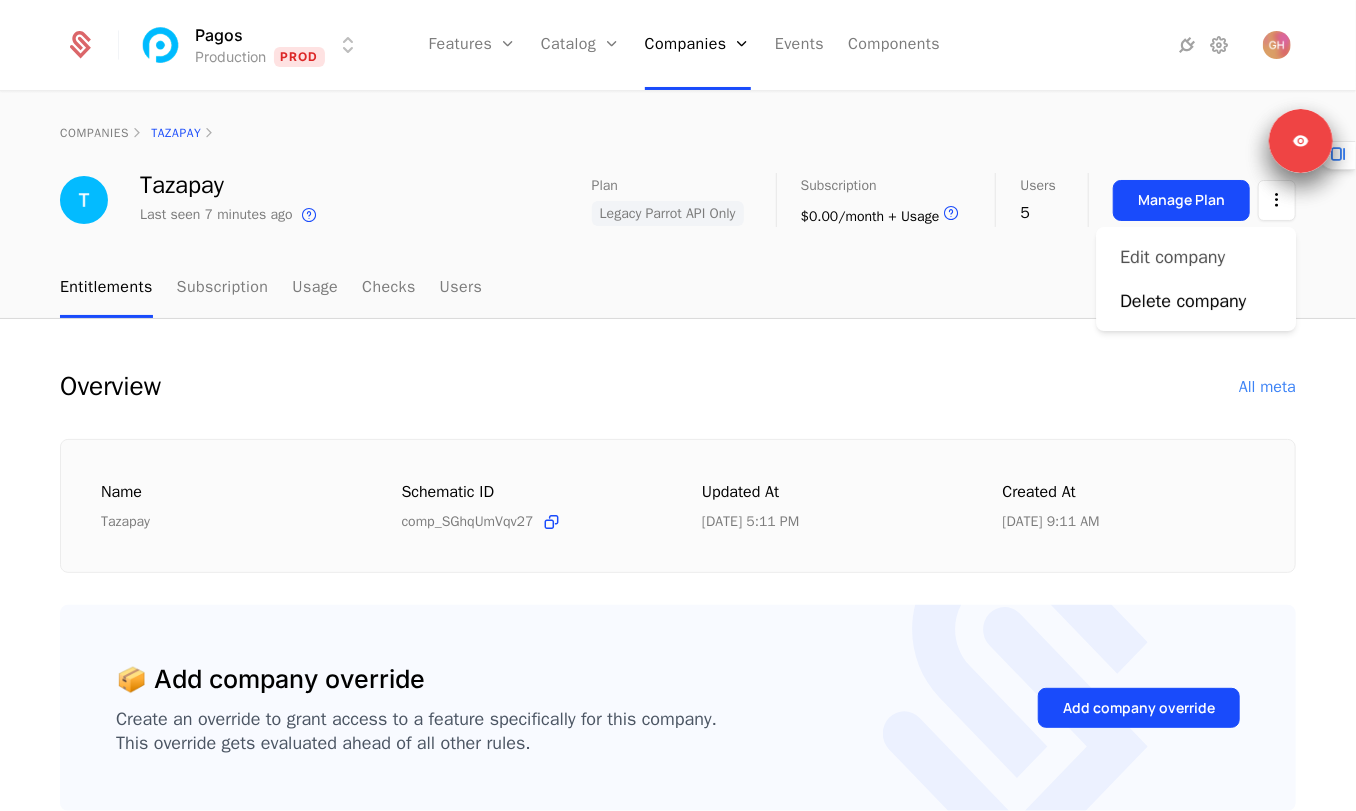 click on "Edit company" at bounding box center (1172, 257) 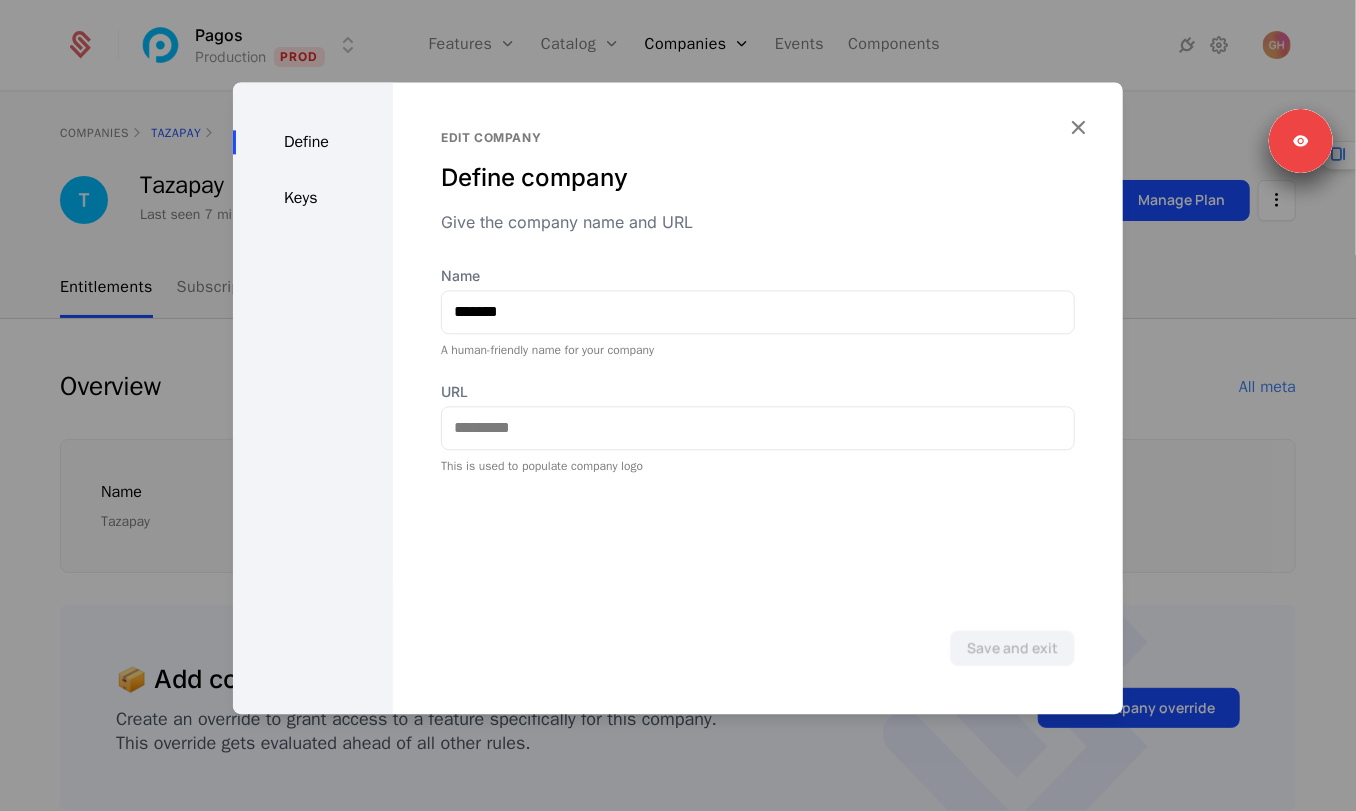 click on "Define Keys" at bounding box center (313, 398) 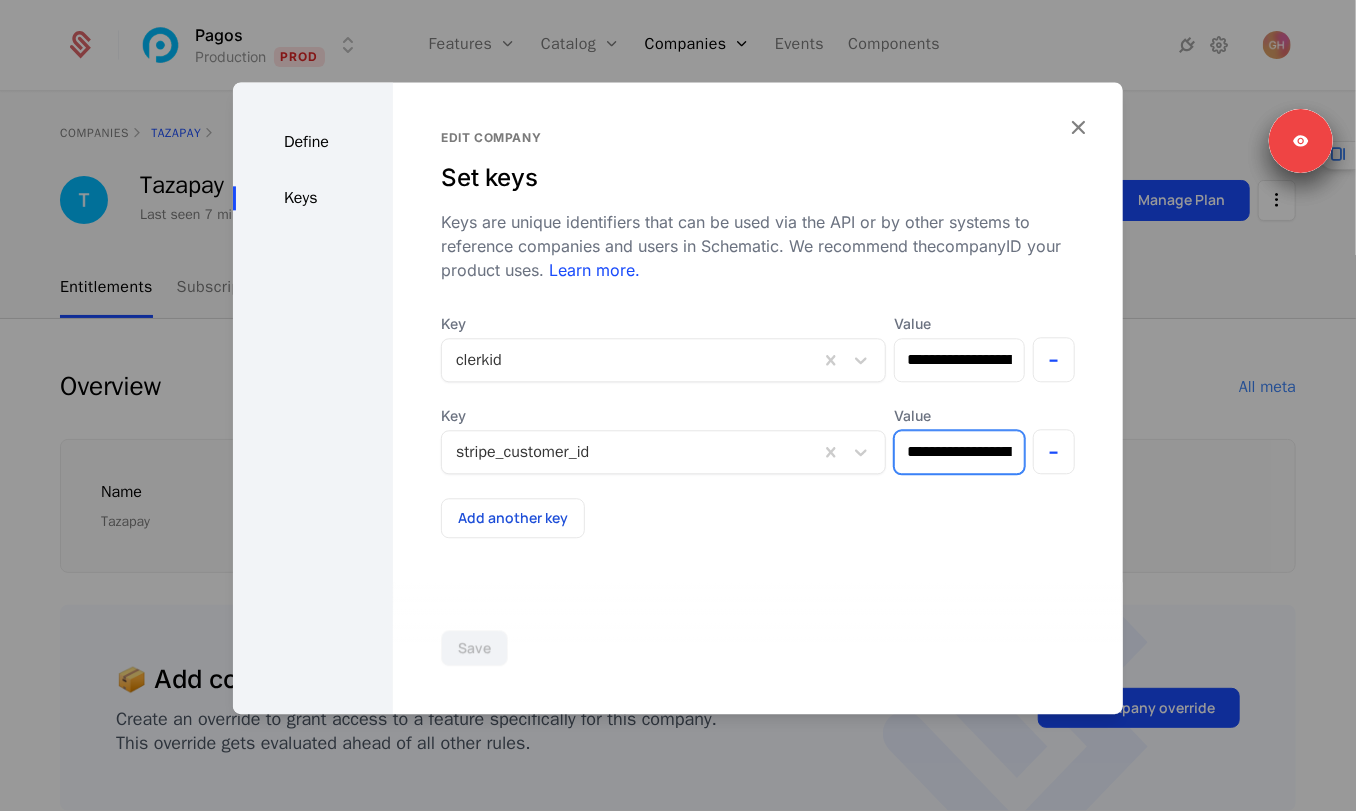 click on "**********" at bounding box center [959, 452] 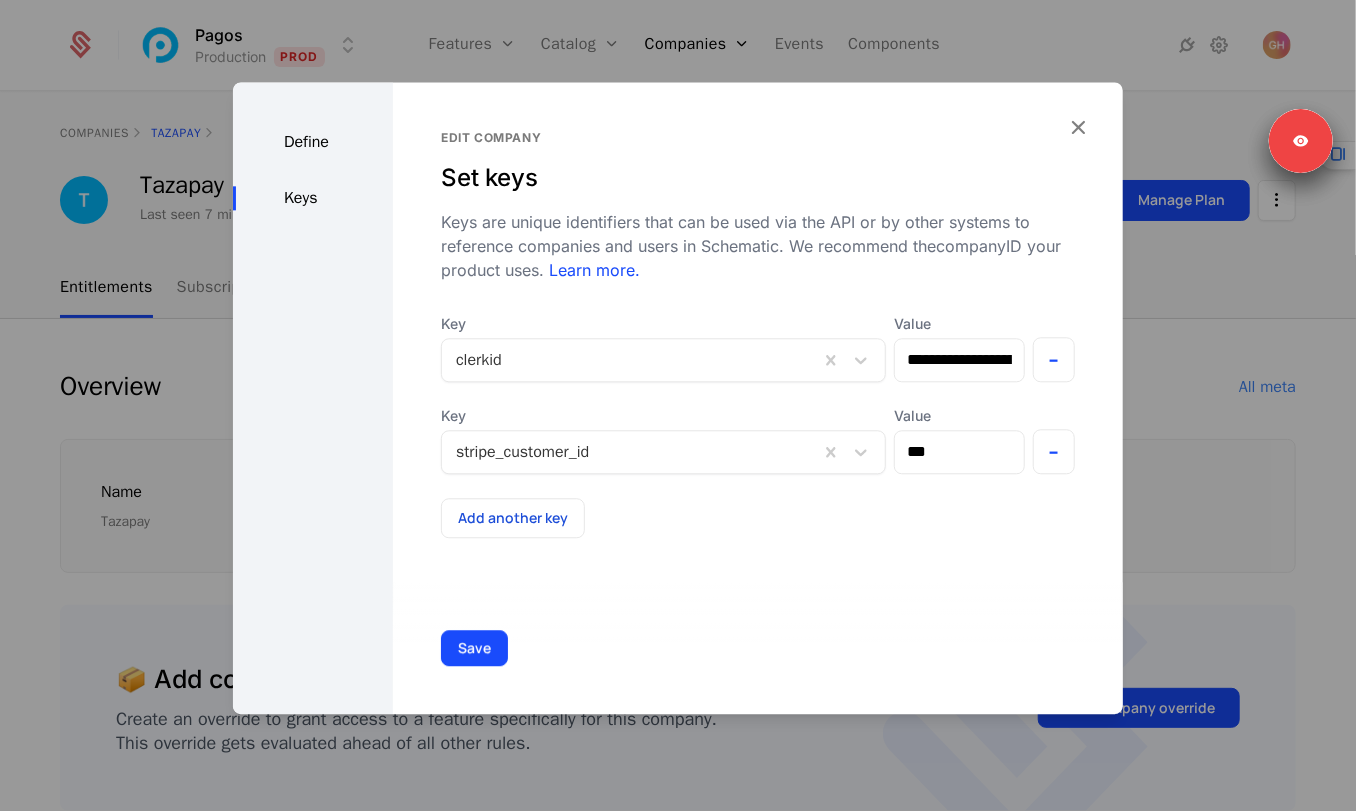 click on "Save" at bounding box center (758, 648) 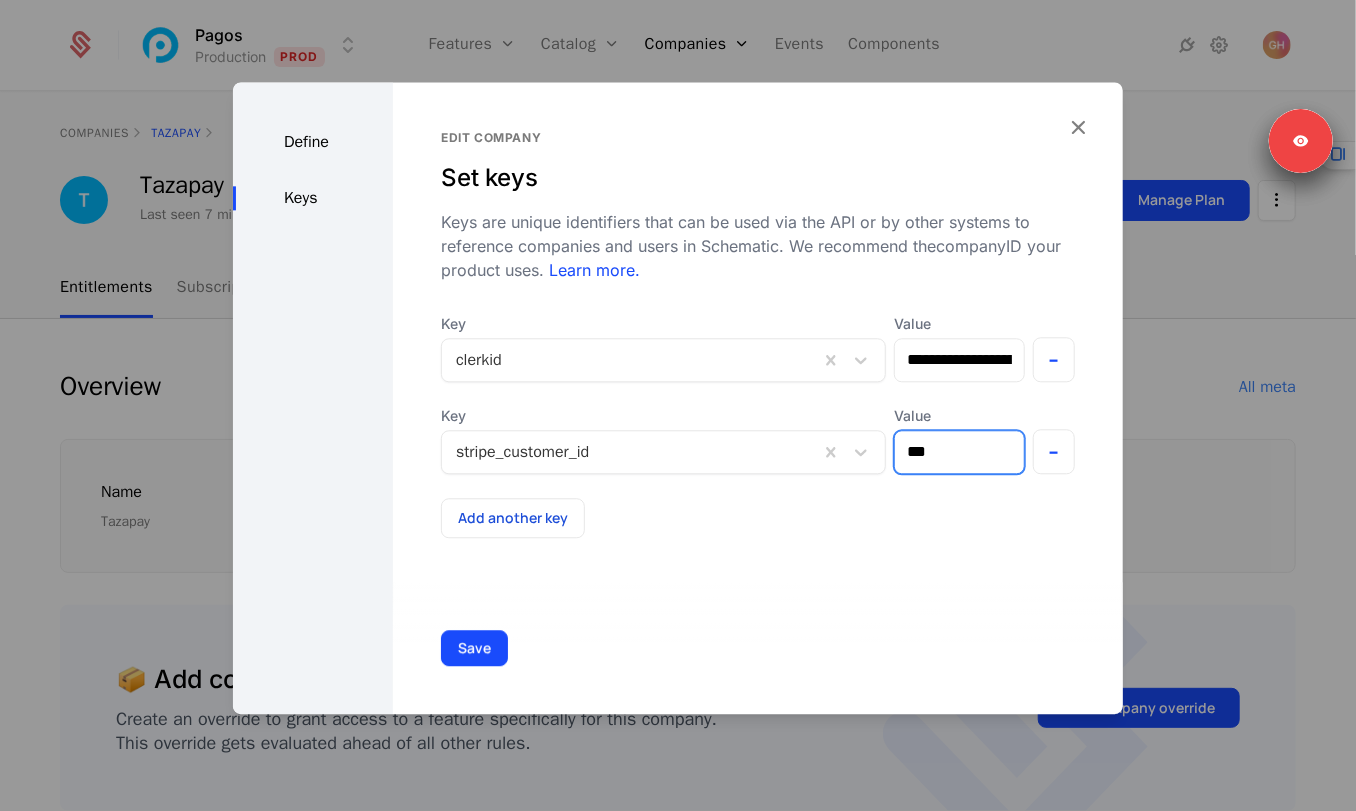 click on "***" at bounding box center (959, 452) 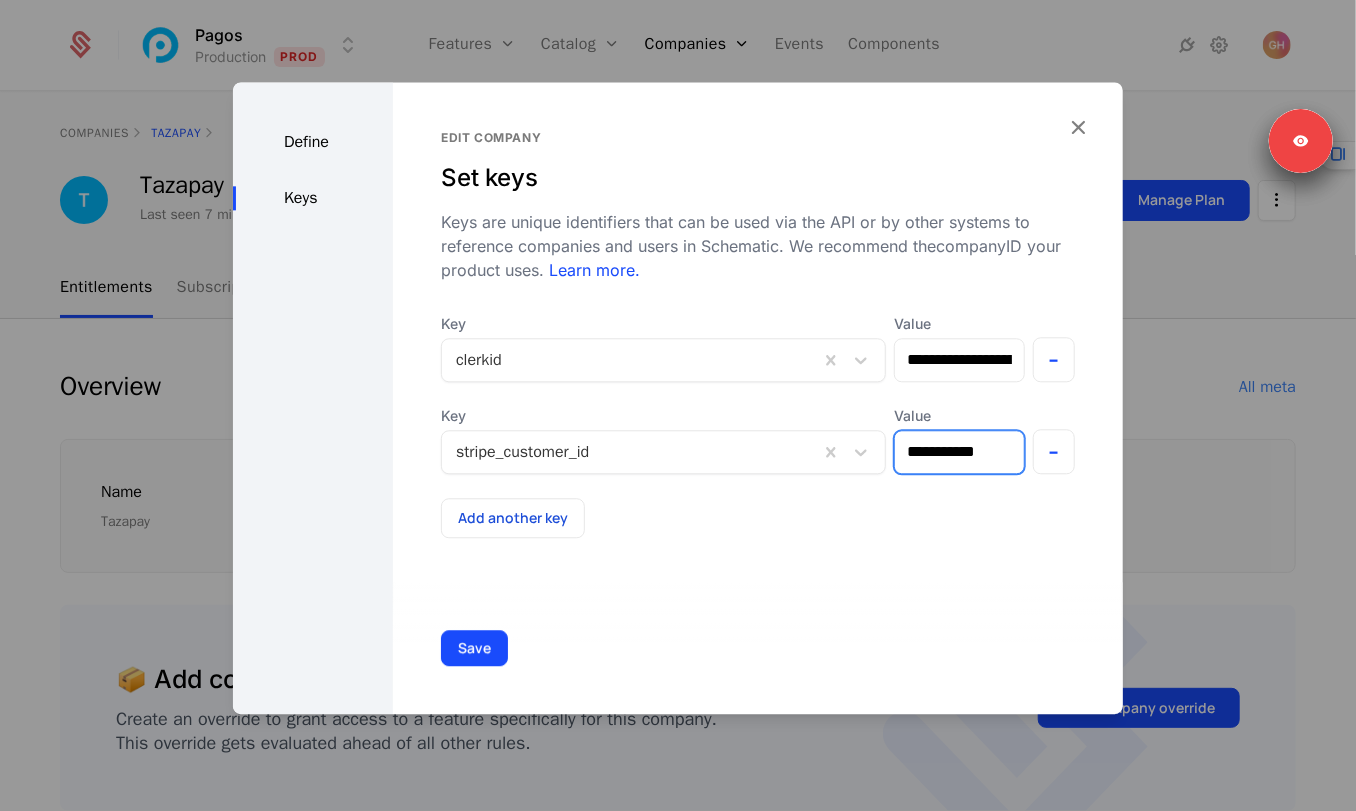 type on "**********" 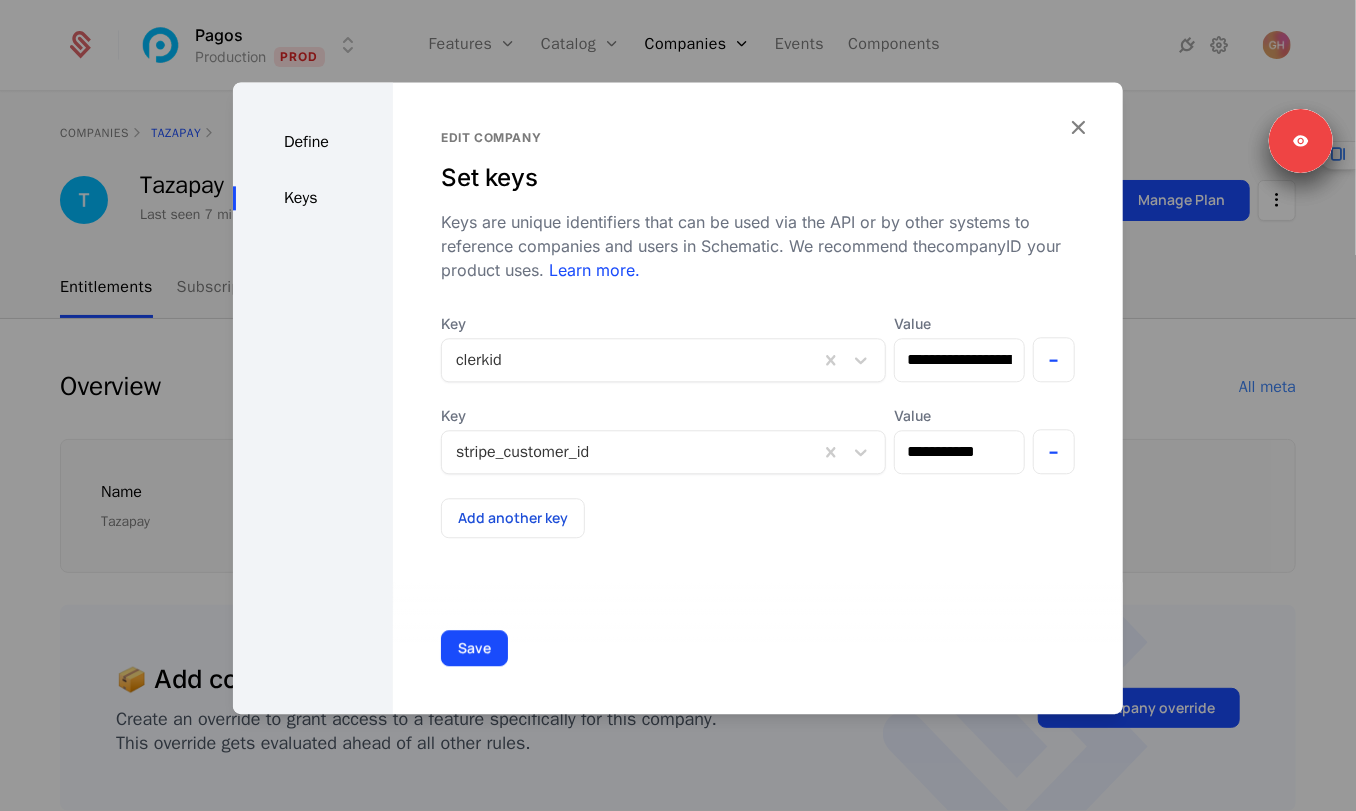 click on "**********" at bounding box center [758, 398] 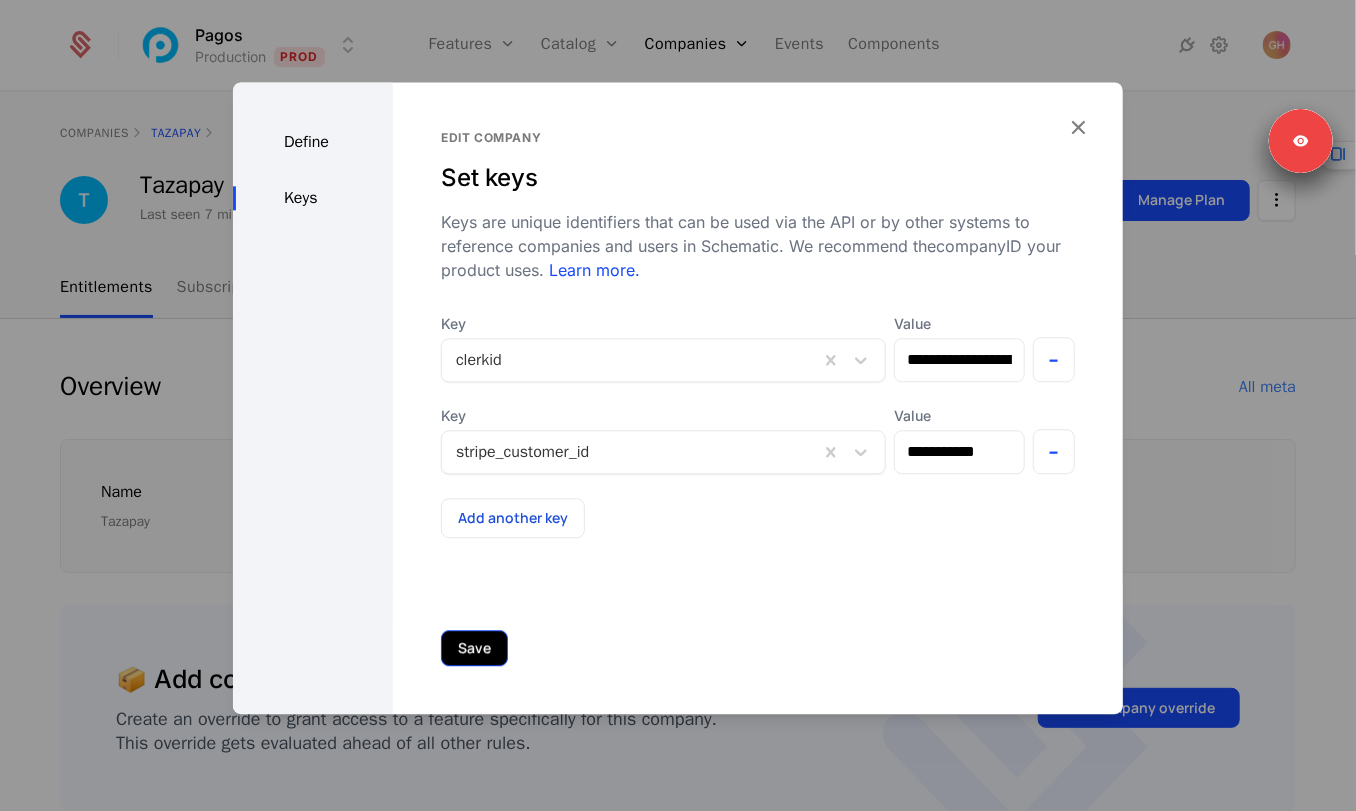 click on "Save" at bounding box center [474, 648] 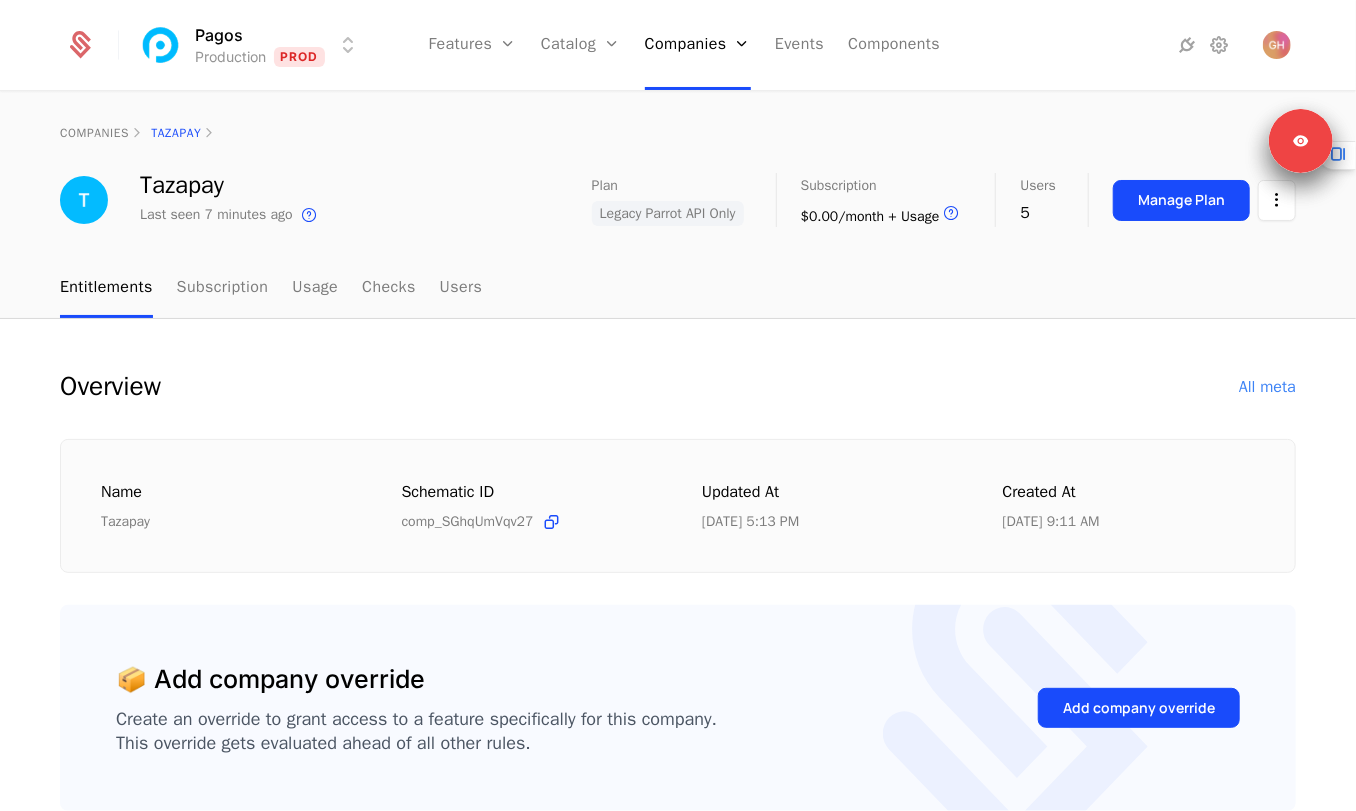 click on "Overview All meta" at bounding box center (678, 387) 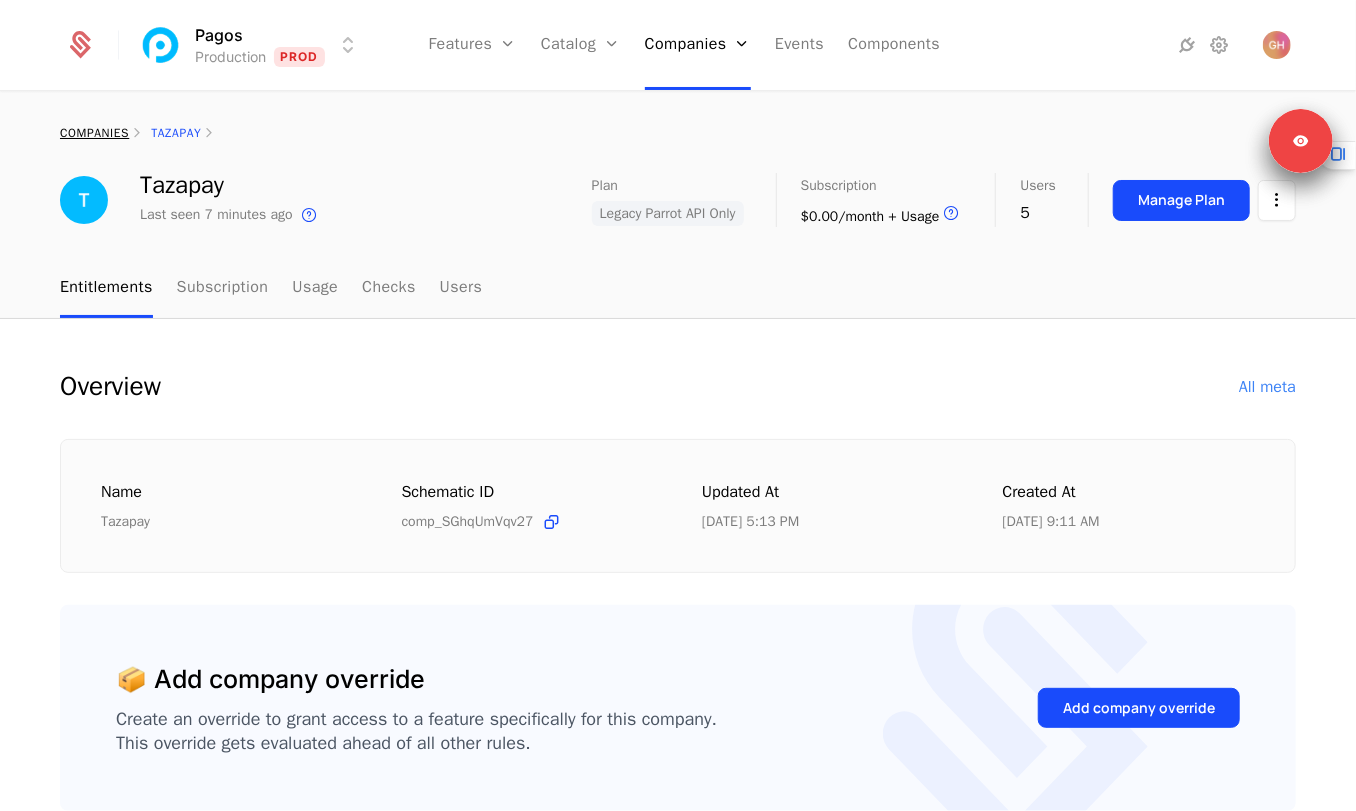 click on "companies" at bounding box center (94, 133) 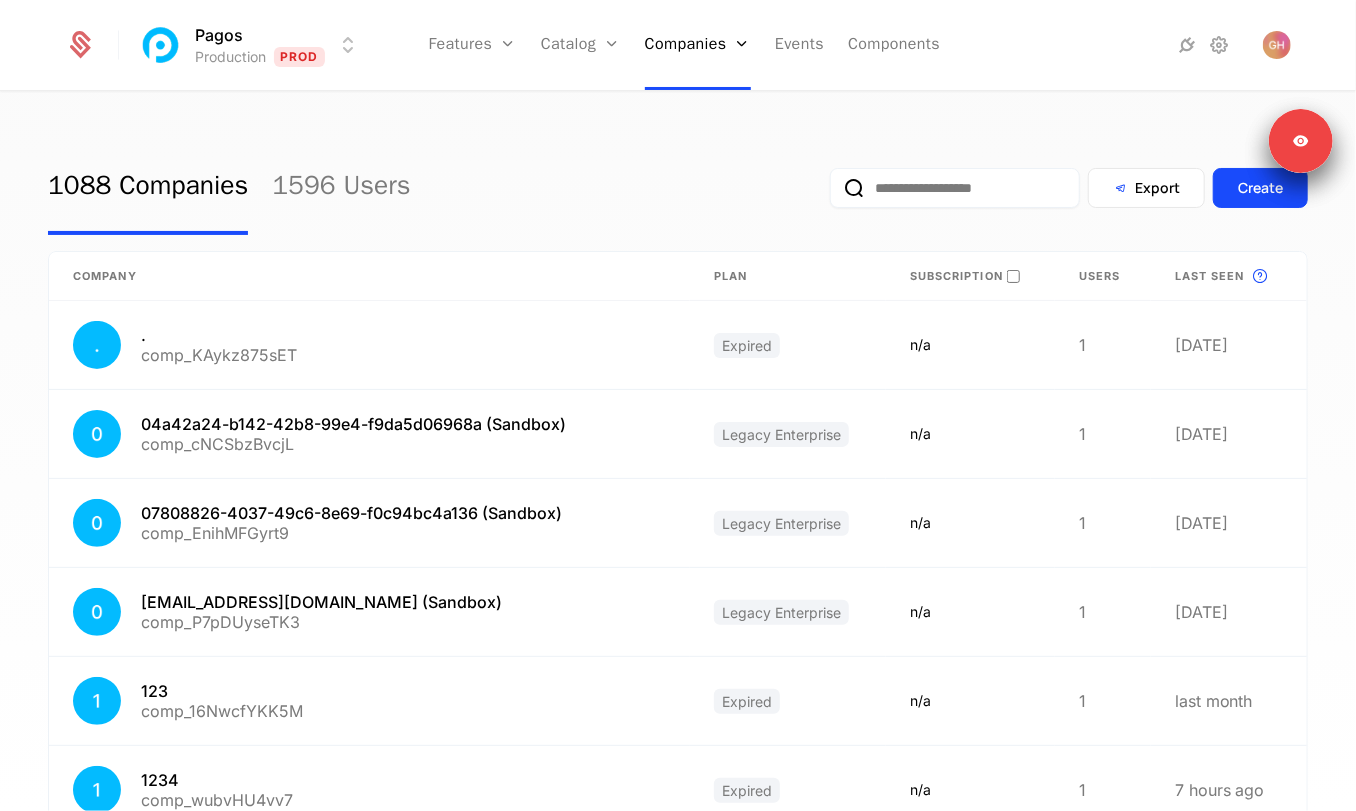 click at bounding box center [955, 188] 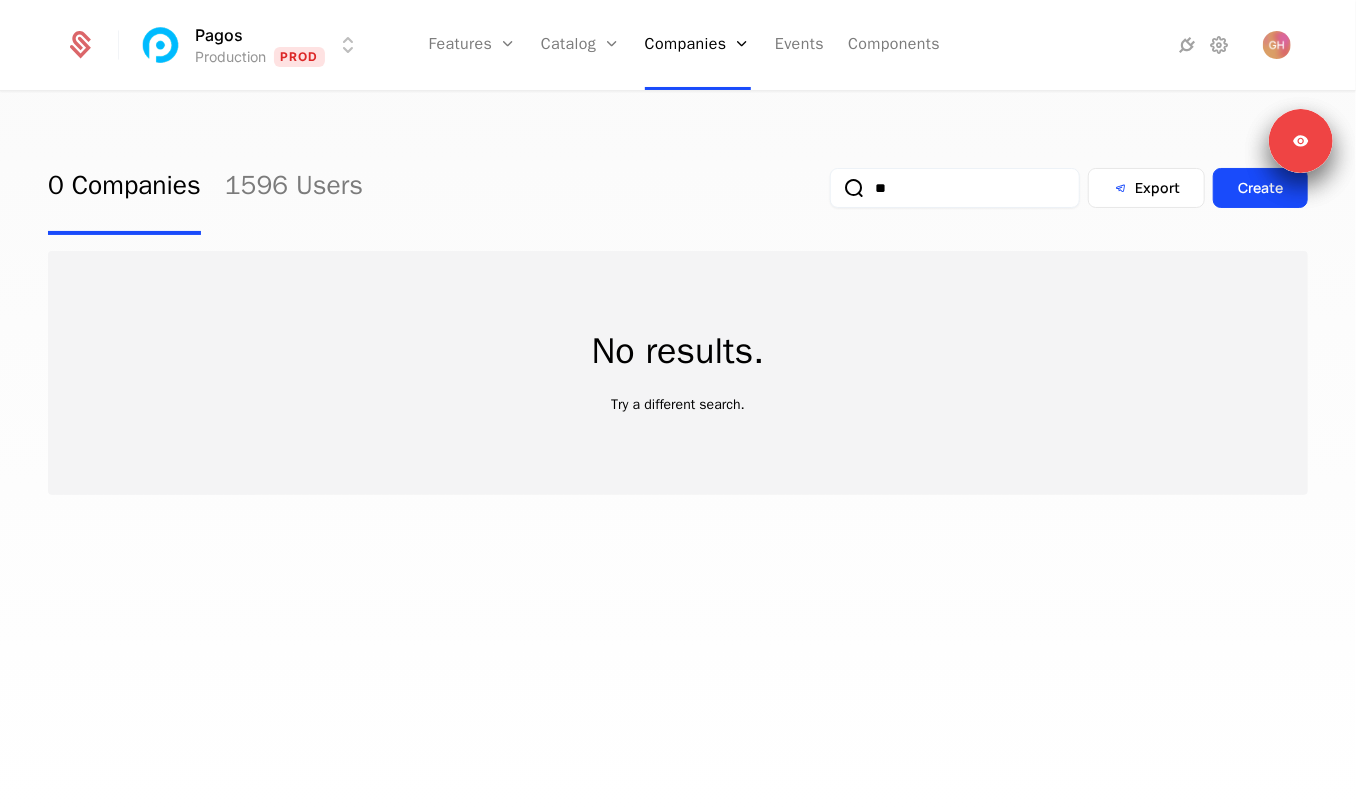 type on "*" 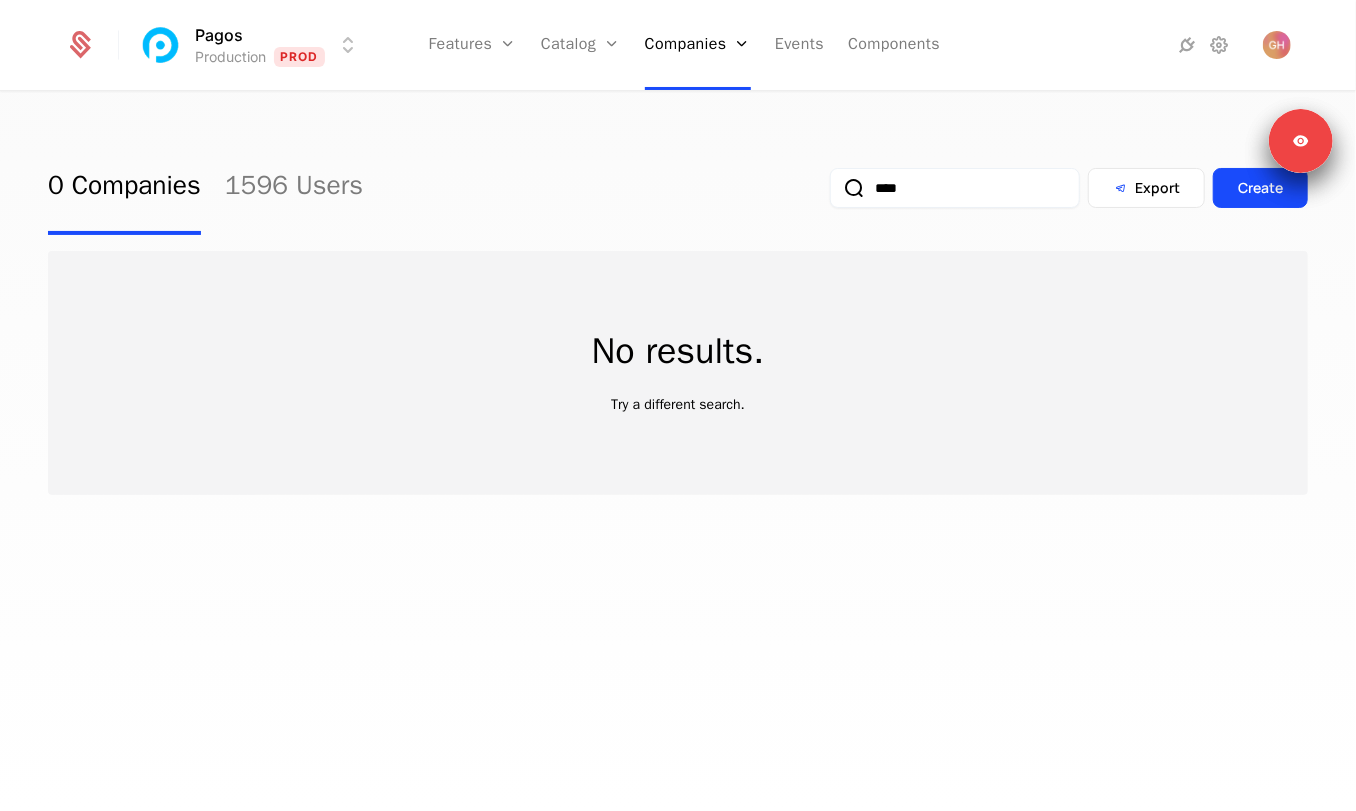 type on "****" 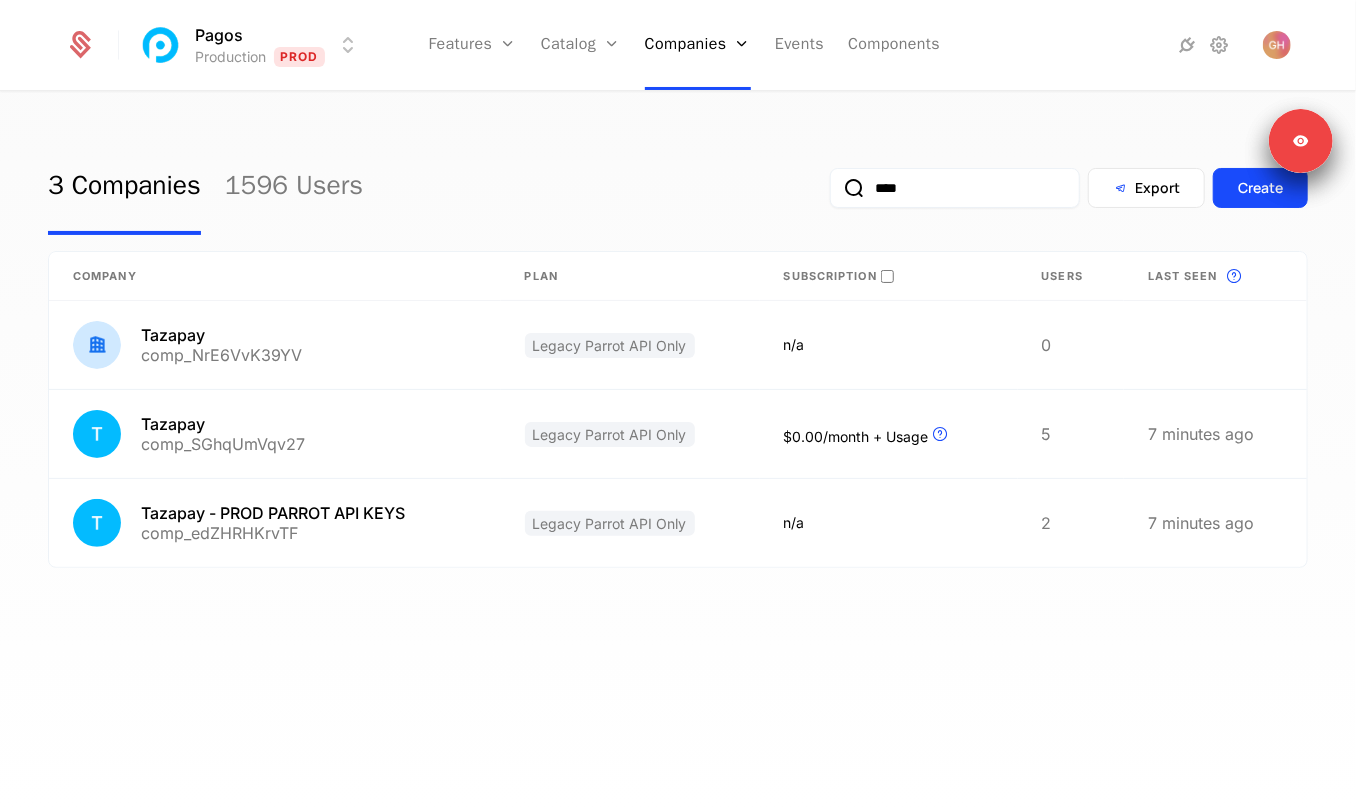 click on "3 Companies 1596 Users **** Export Create Company Plan Subscription Users  Last seen  This is the date a track or identify event associated with a company was last received by Schematic. Tazapay comp_NrE6VvK39YV Legacy Parrot API Only n/a   0 Tazapay comp_SGhqUmVqv27 Legacy Parrot API Only $0.00/month   + Usage Upcoming bill is dependent on usage 5 7 minutes ago Tazapay - PROD PARROT API KEYS comp_edZHRHKrvTF Legacy Parrot API Only n/a   2 7 minutes ago" at bounding box center [678, 458] 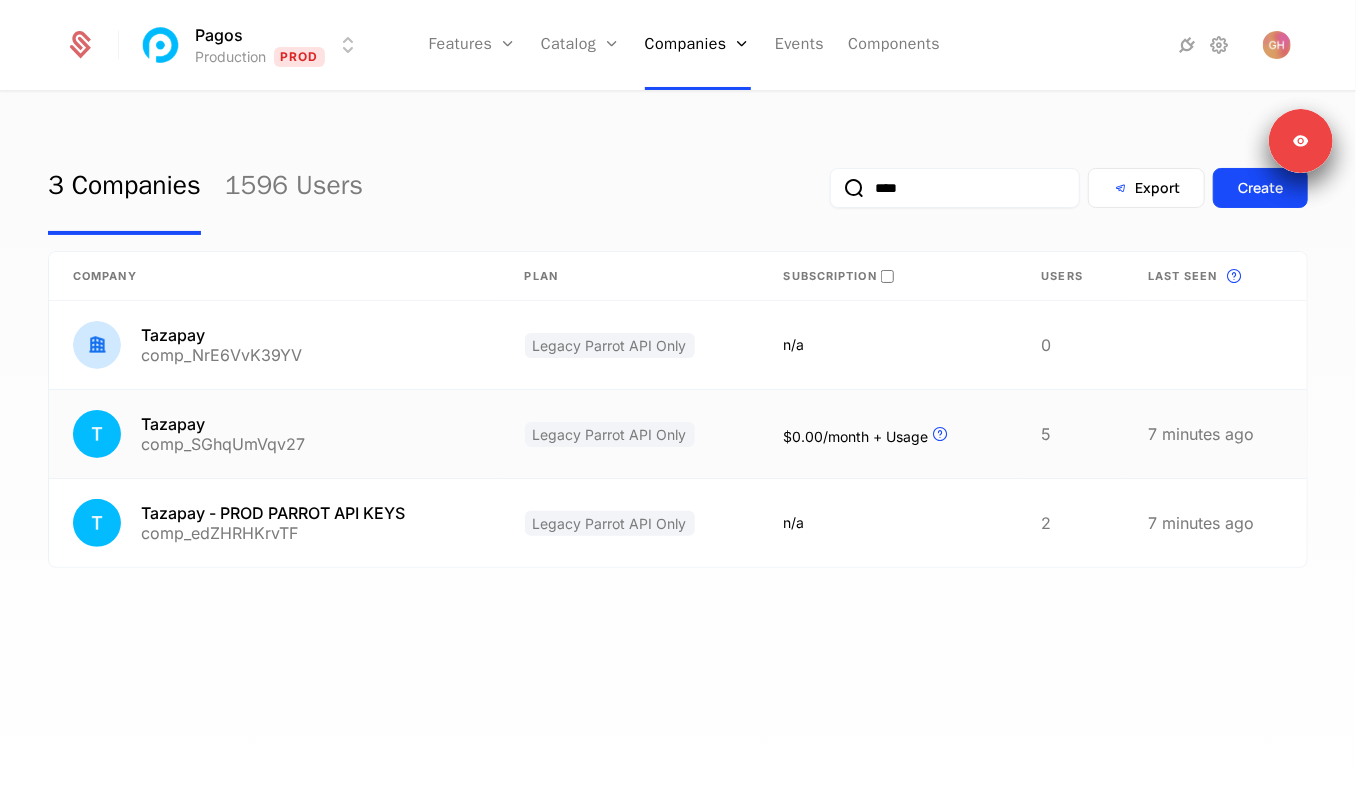 click on "Tazapay comp_SGhqUmVqv27" at bounding box center (275, 434) 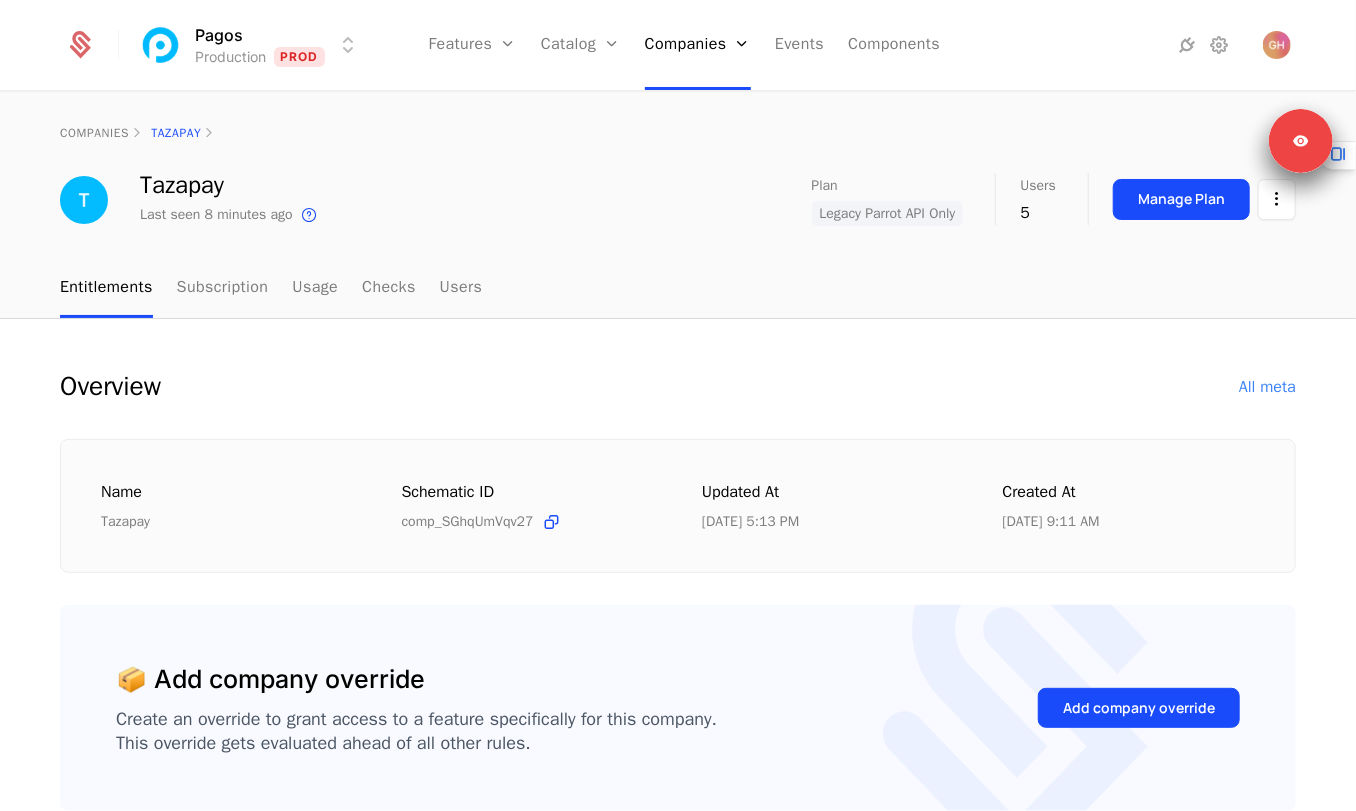 click on "Overview All meta Name Tazapay Schematic ID comp_SGhqUmVqv27 Updated at 7/8/25, 5:13 PM Created at 3/28/25, 9:11 AM 📦 Add company override Create an override to grant access to a feature specifically for this company.  This override gets evaluated ahead of all other rules. Add company override 1 Plan Name Last edited Legacy Parrot API Only plan_UXdeEAP1sZp 6/12/25, 12:06 PM 3 Features Feature Entitlement plan Usage BIN Data API feat_9zDzs6XnPKx On Legacy Parrot API Only BIN Data API Basic Query feat_bhm21dQS5Vp ∞ BIN Data API Basic Queries No Limit Legacy Parrot API Only 0 / ∞ BIN Data API Enhanced Query feat_gjMrB8ExHoW ∞ BIN Data API Enhanced Queries No Limit Legacy Parrot API Only 0 / ∞" at bounding box center (678, 951) 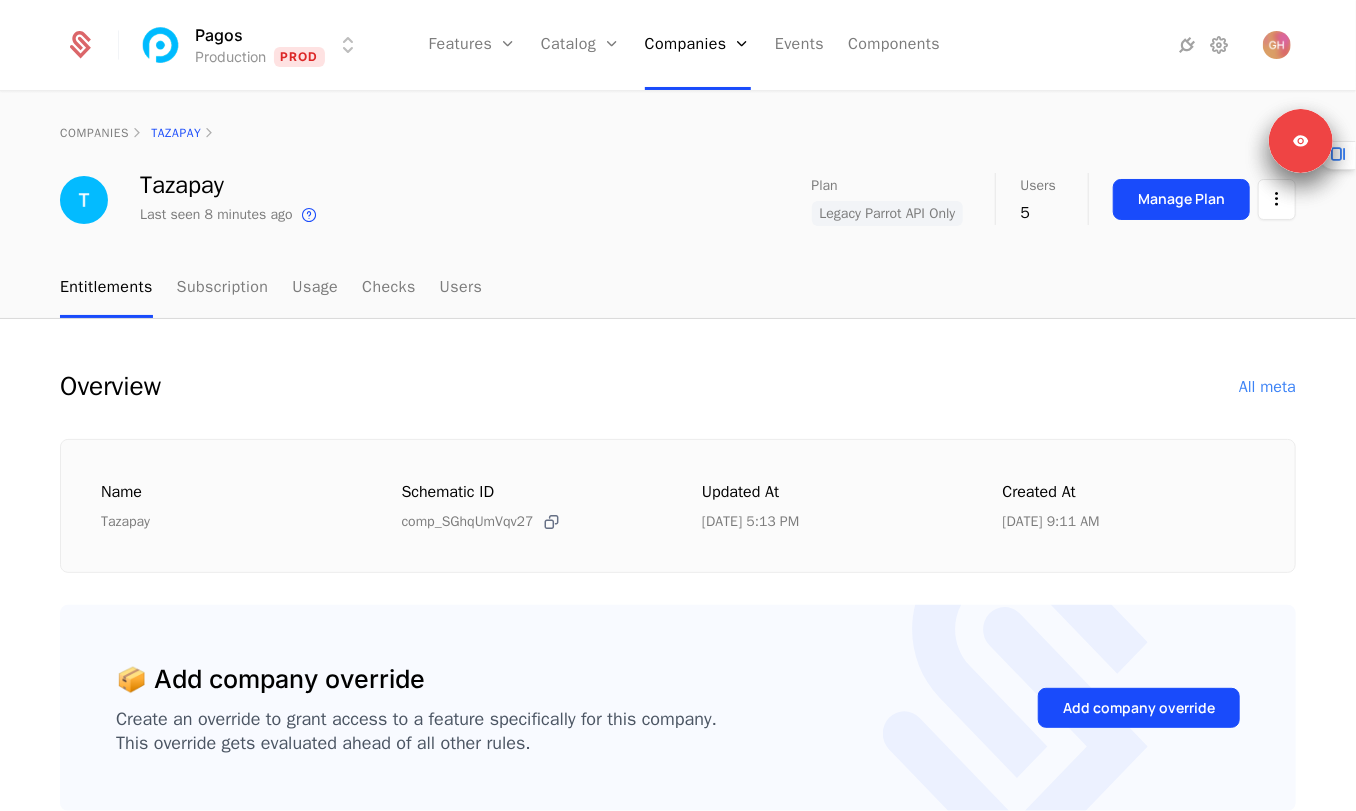 click at bounding box center (552, 522) 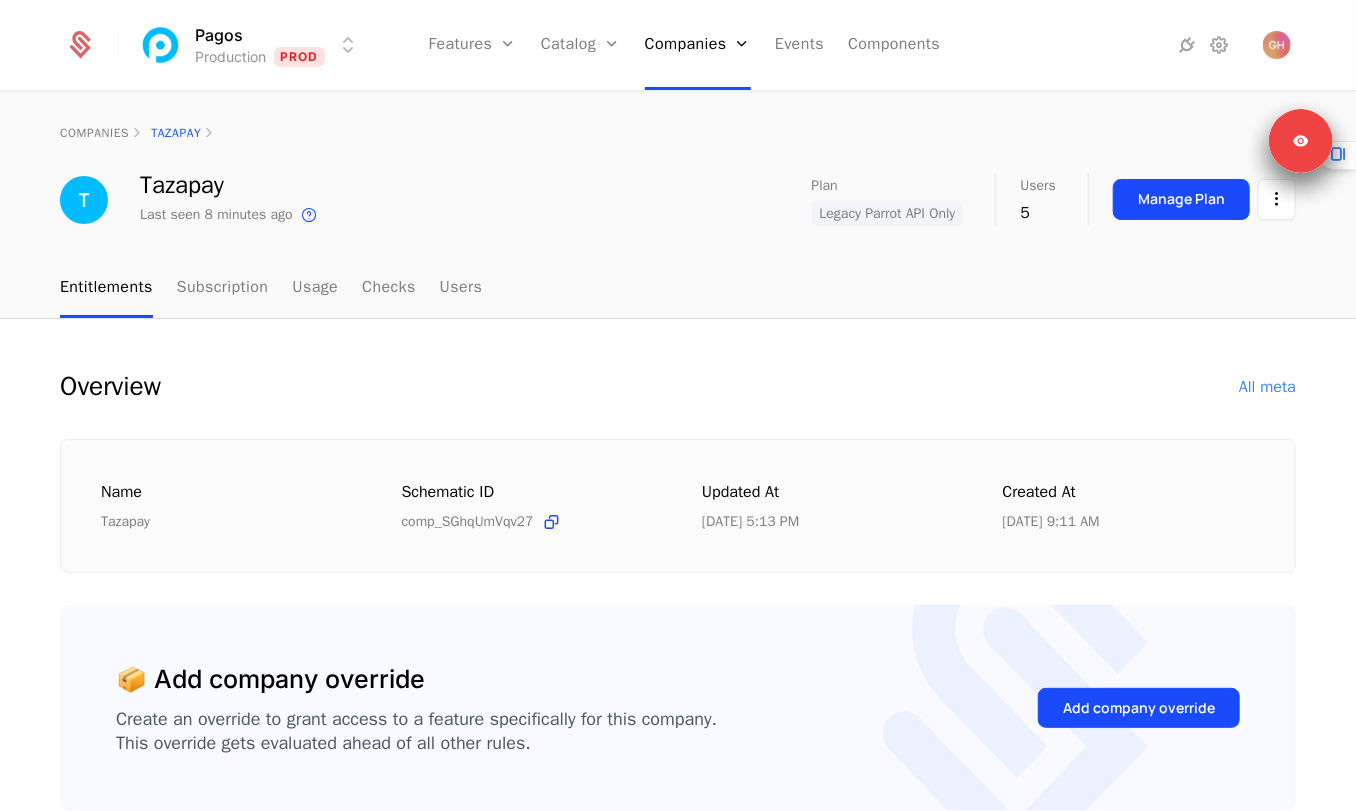 click on "Overview All meta" at bounding box center [678, 387] 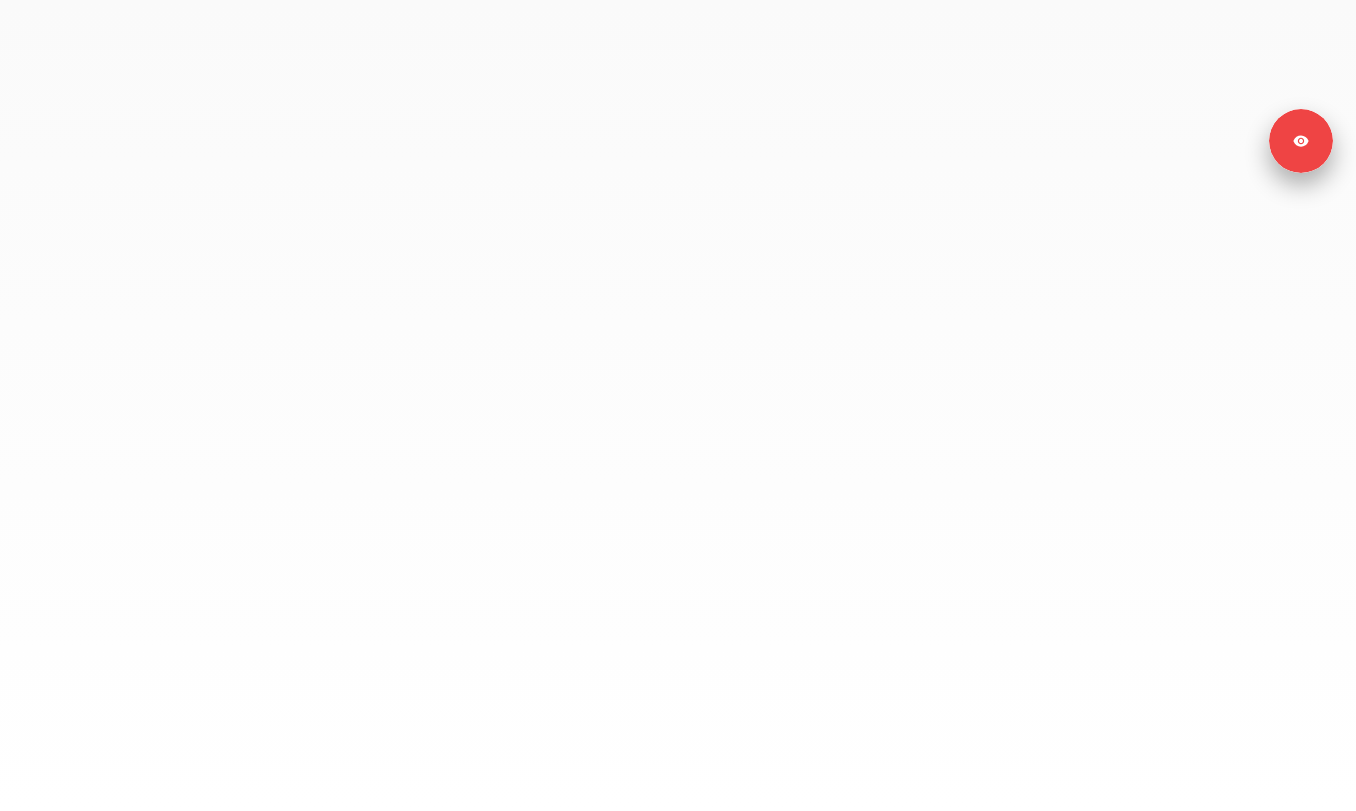 scroll, scrollTop: 0, scrollLeft: 0, axis: both 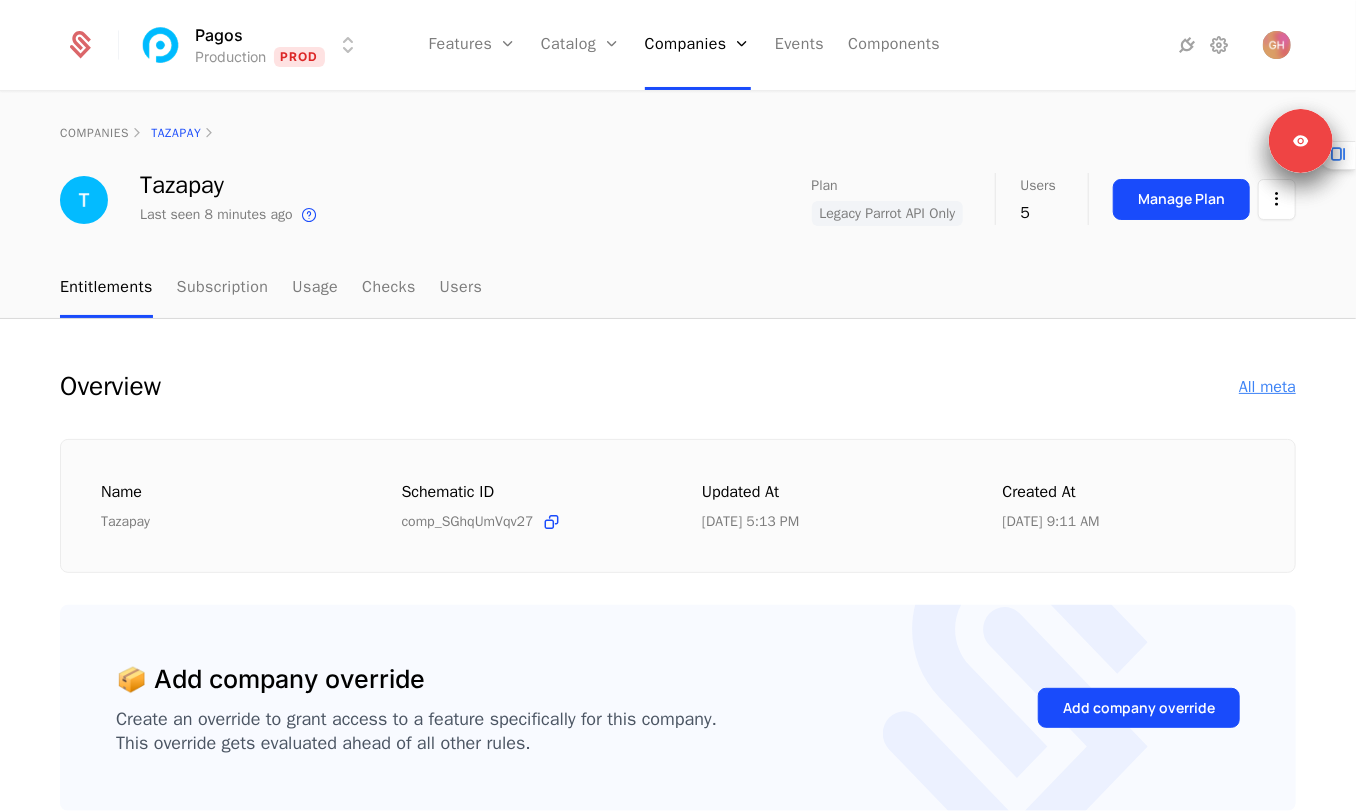 click on "All meta" at bounding box center [1267, 387] 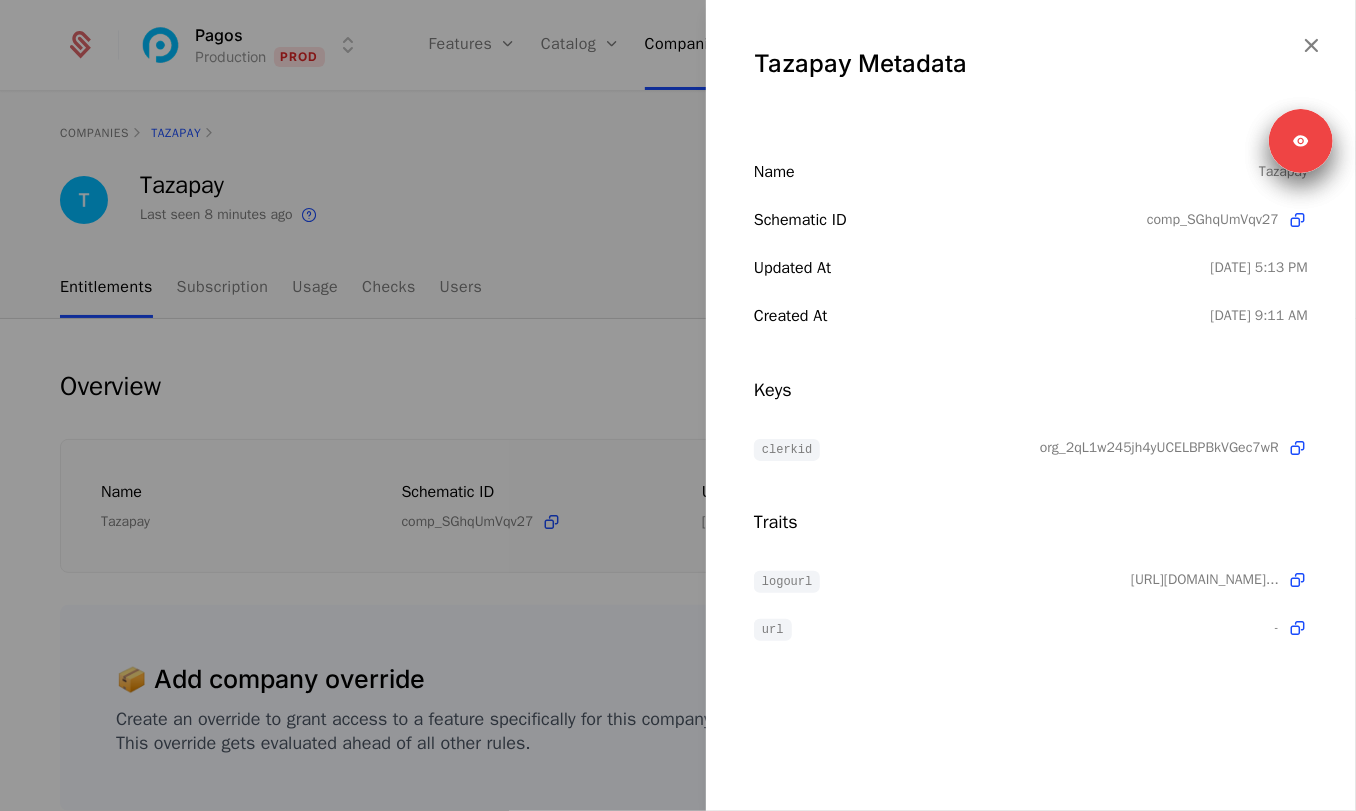 click at bounding box center [678, 405] 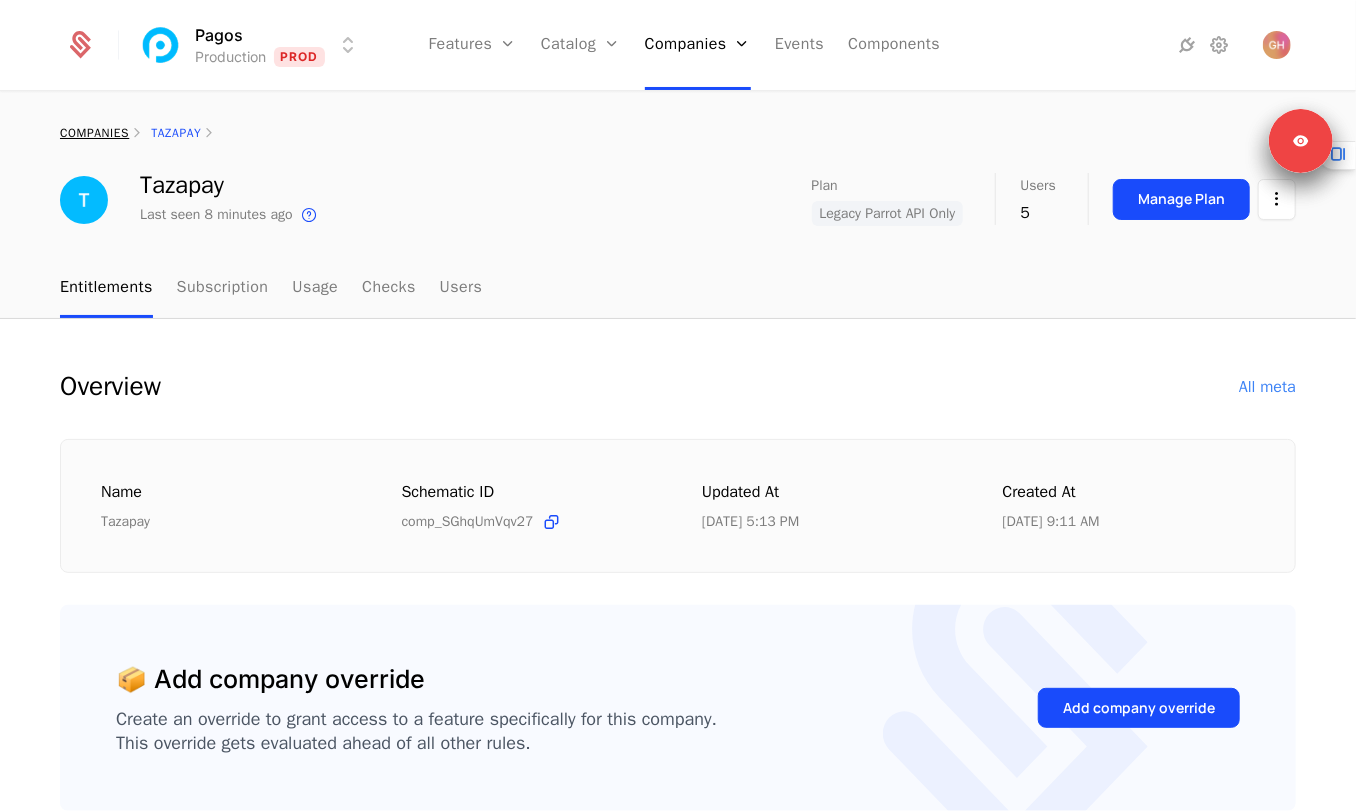 click on "companies" at bounding box center (94, 133) 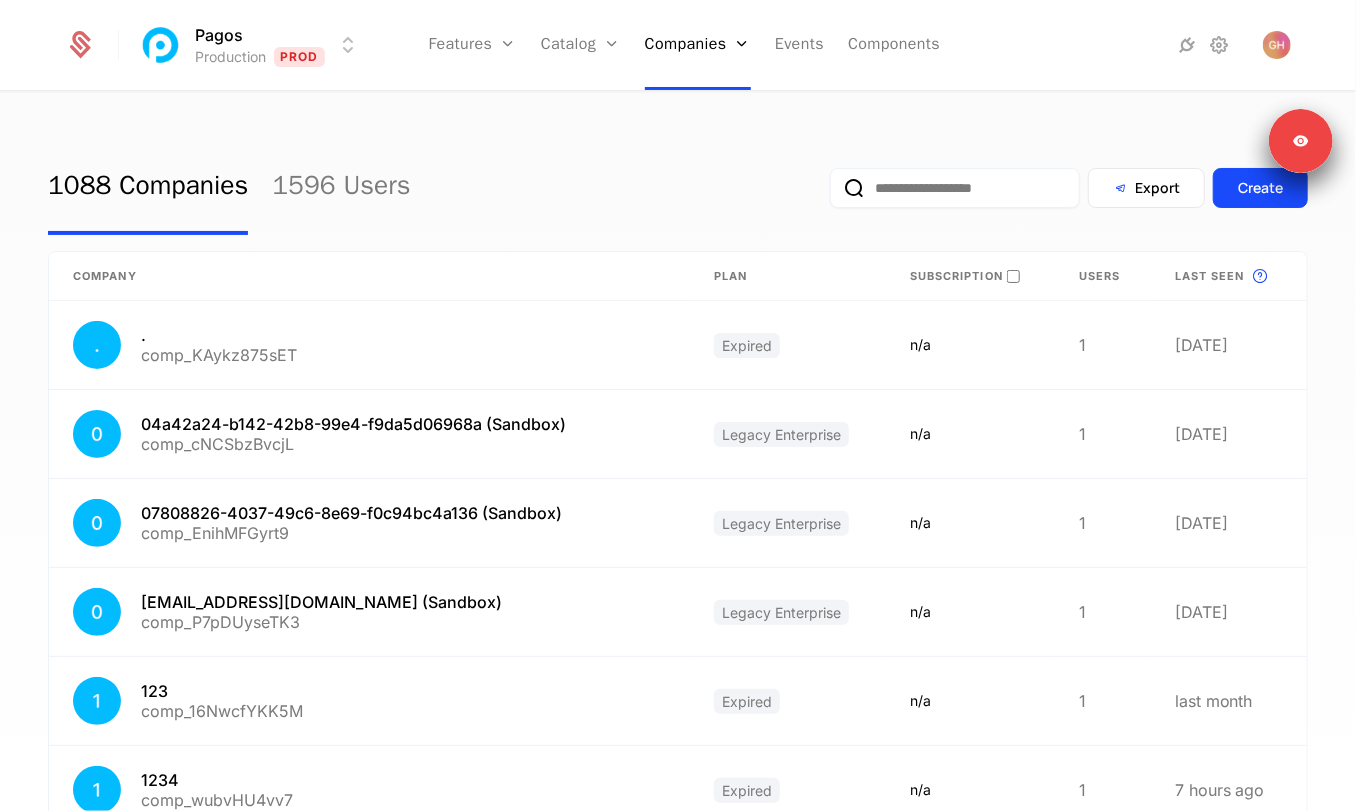 click at bounding box center [955, 188] 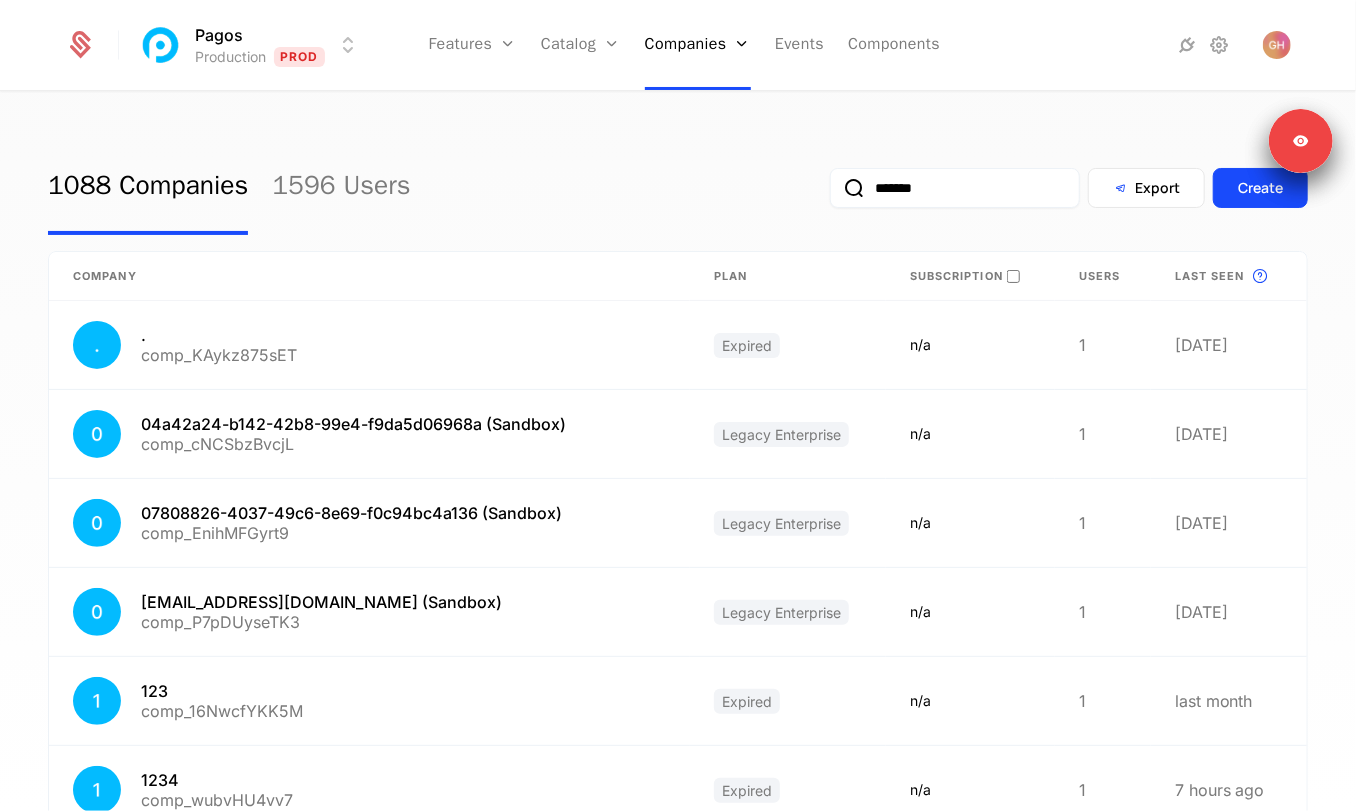 type on "*******" 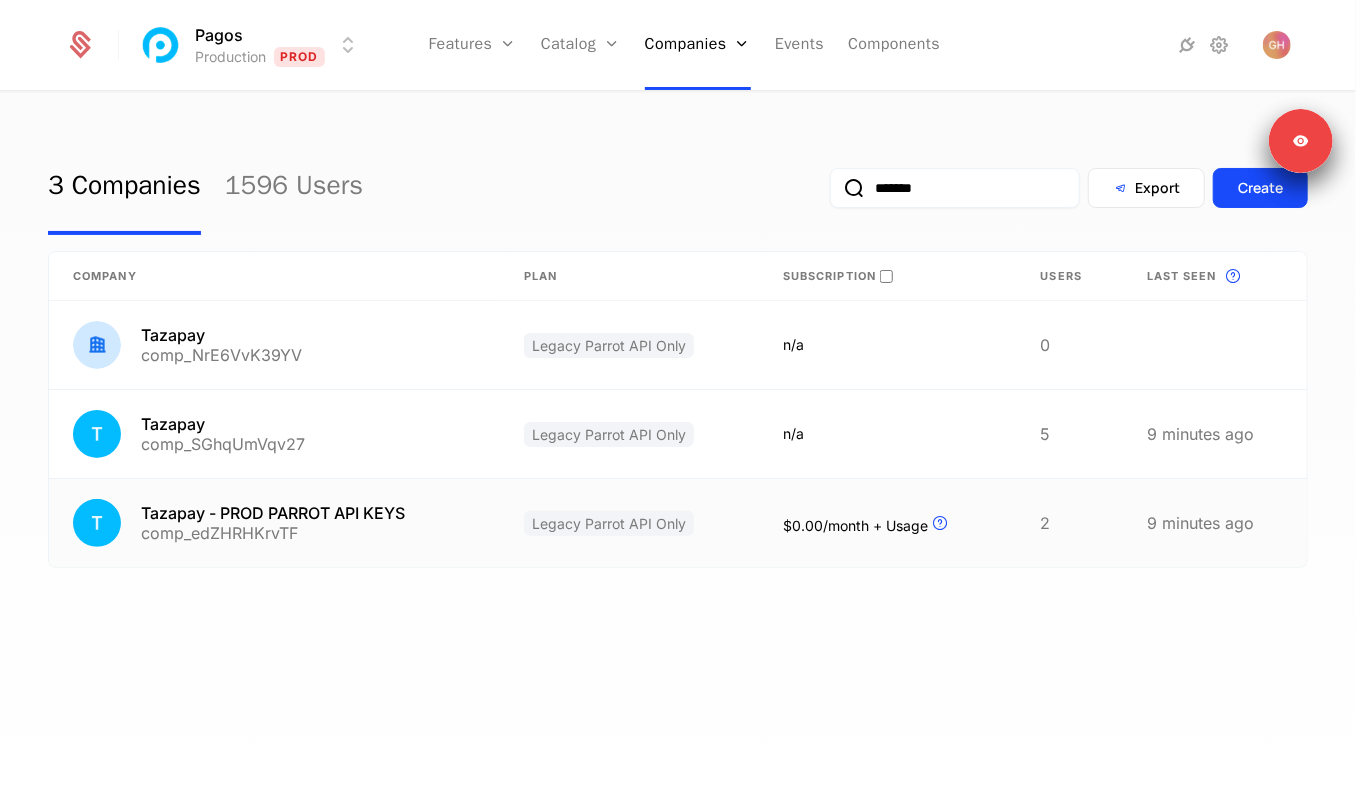 click on "comp_edZHRHKrvTF" at bounding box center [273, 533] 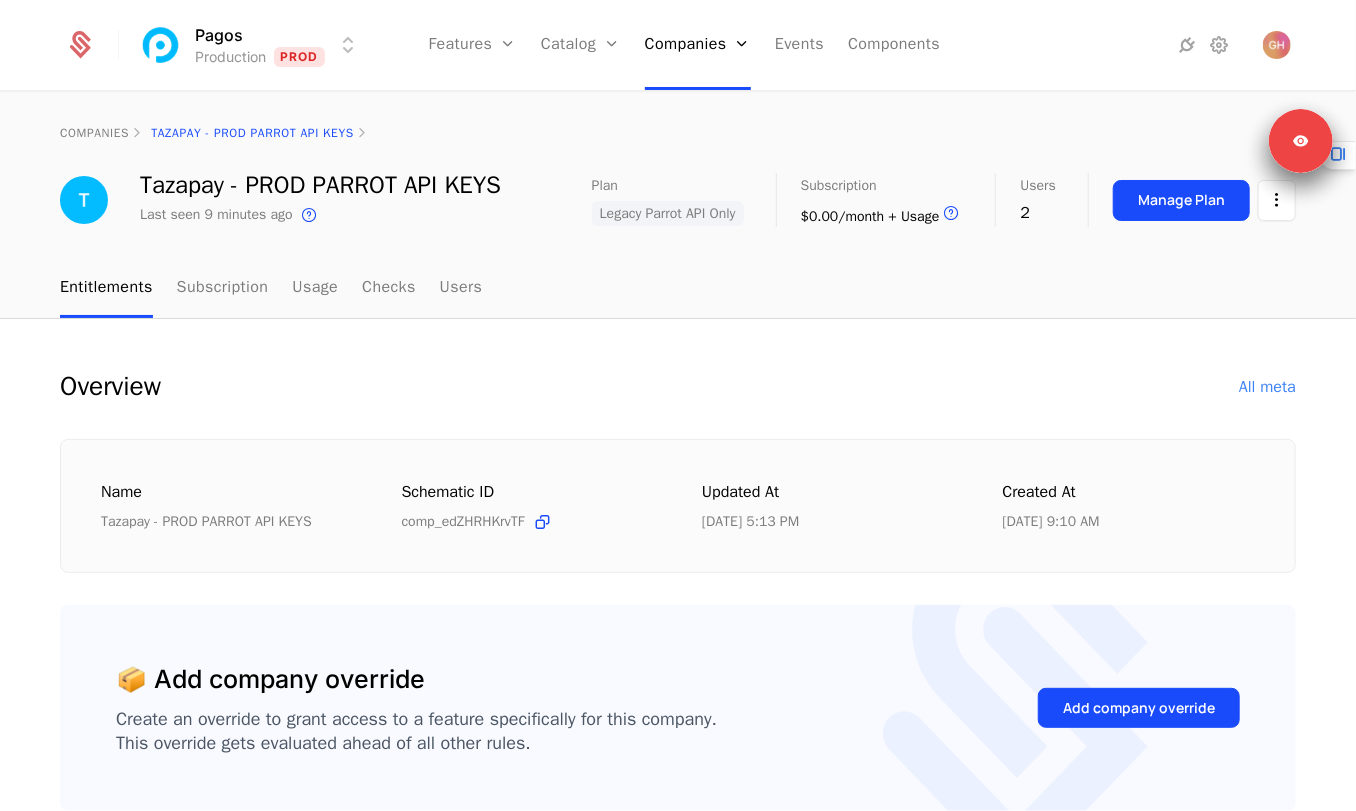 click on "Overview All meta" at bounding box center [678, 387] 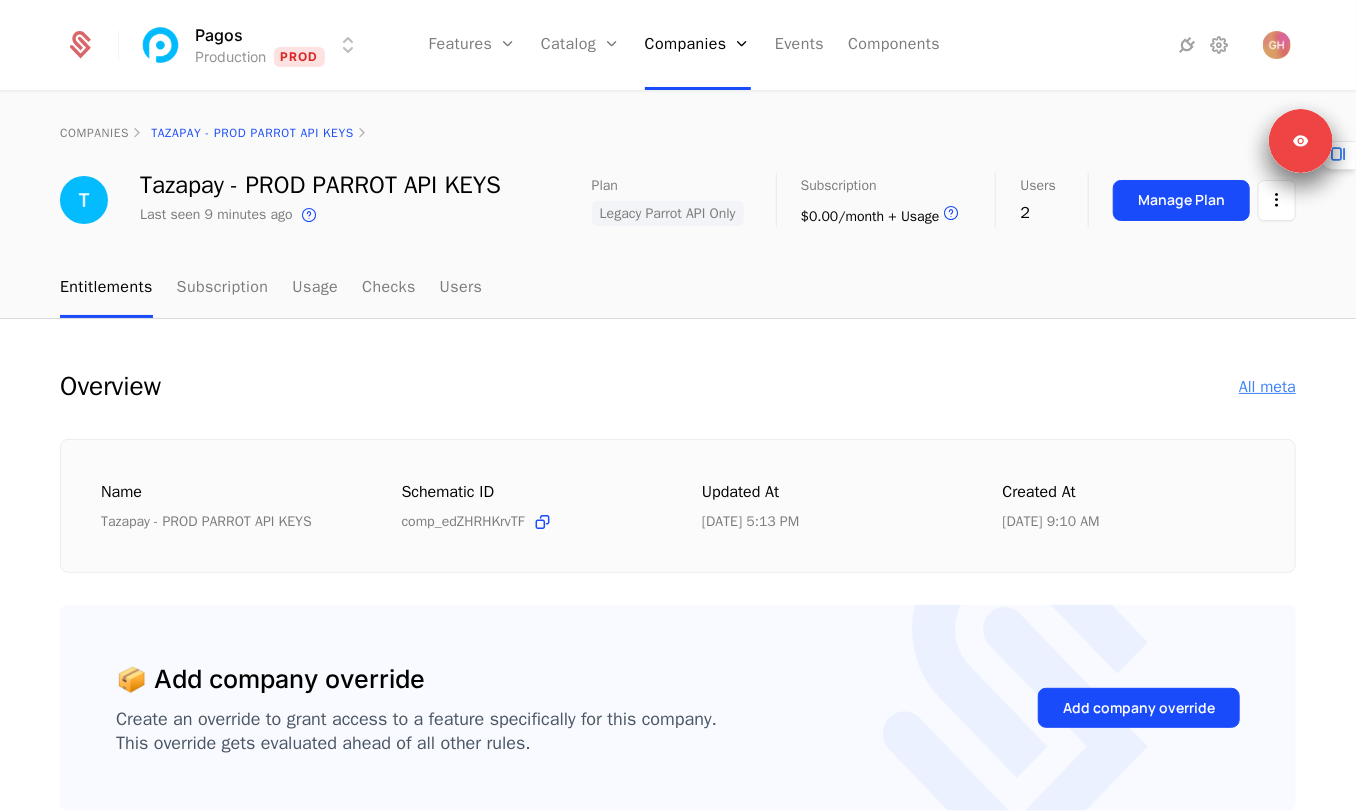 click on "All meta" at bounding box center (1267, 387) 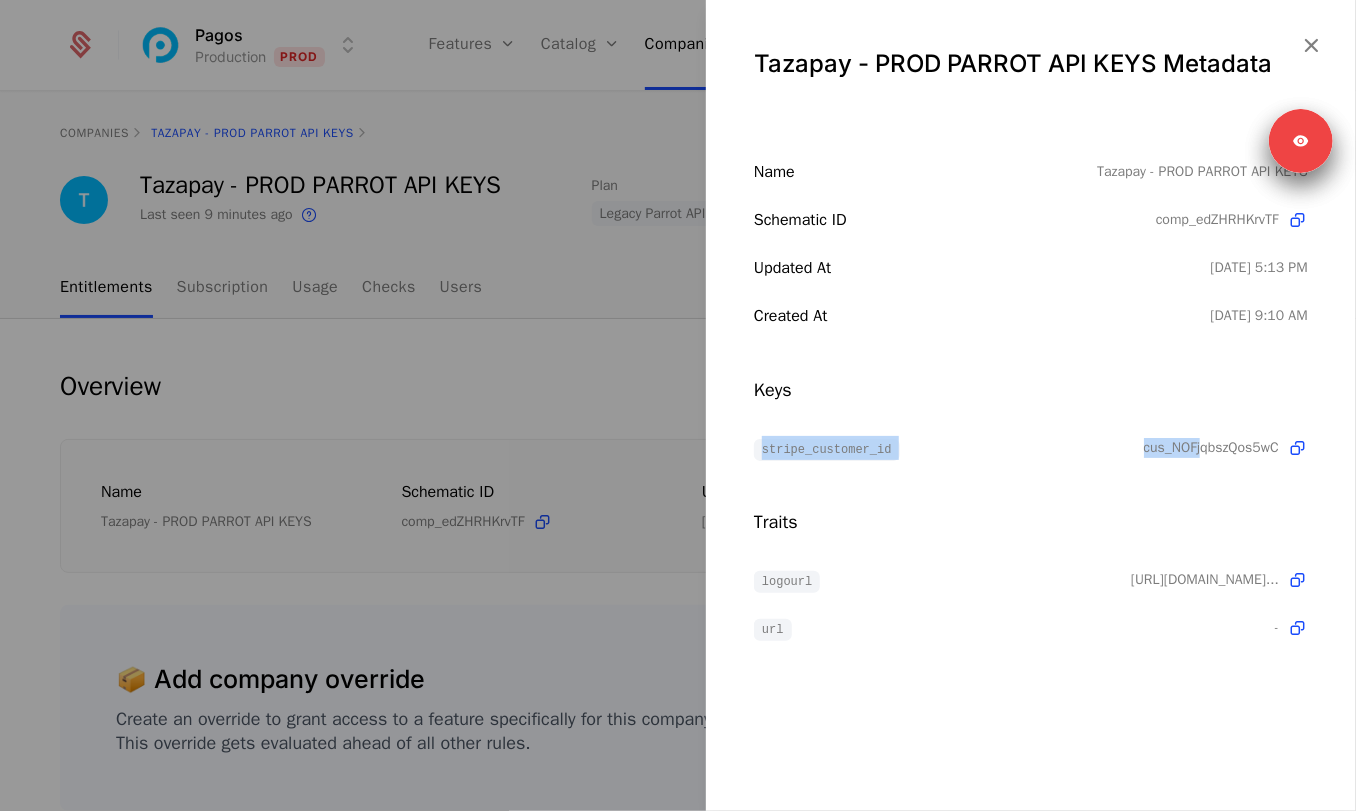 drag, startPoint x: 829, startPoint y: 408, endPoint x: 1194, endPoint y: 451, distance: 367.52414 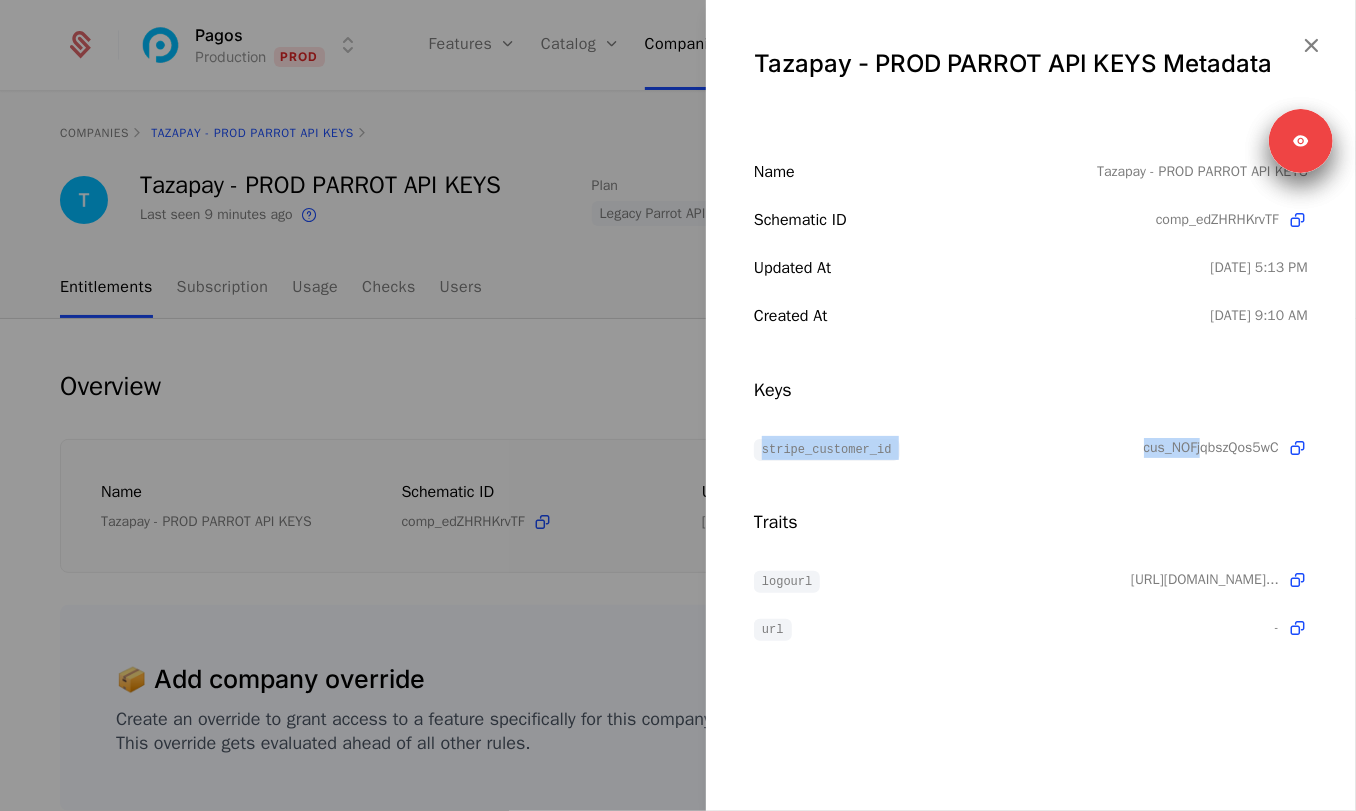 click on "Keys stripe_customer_id cus_NOFjqbszQos5wC" at bounding box center (1031, 418) 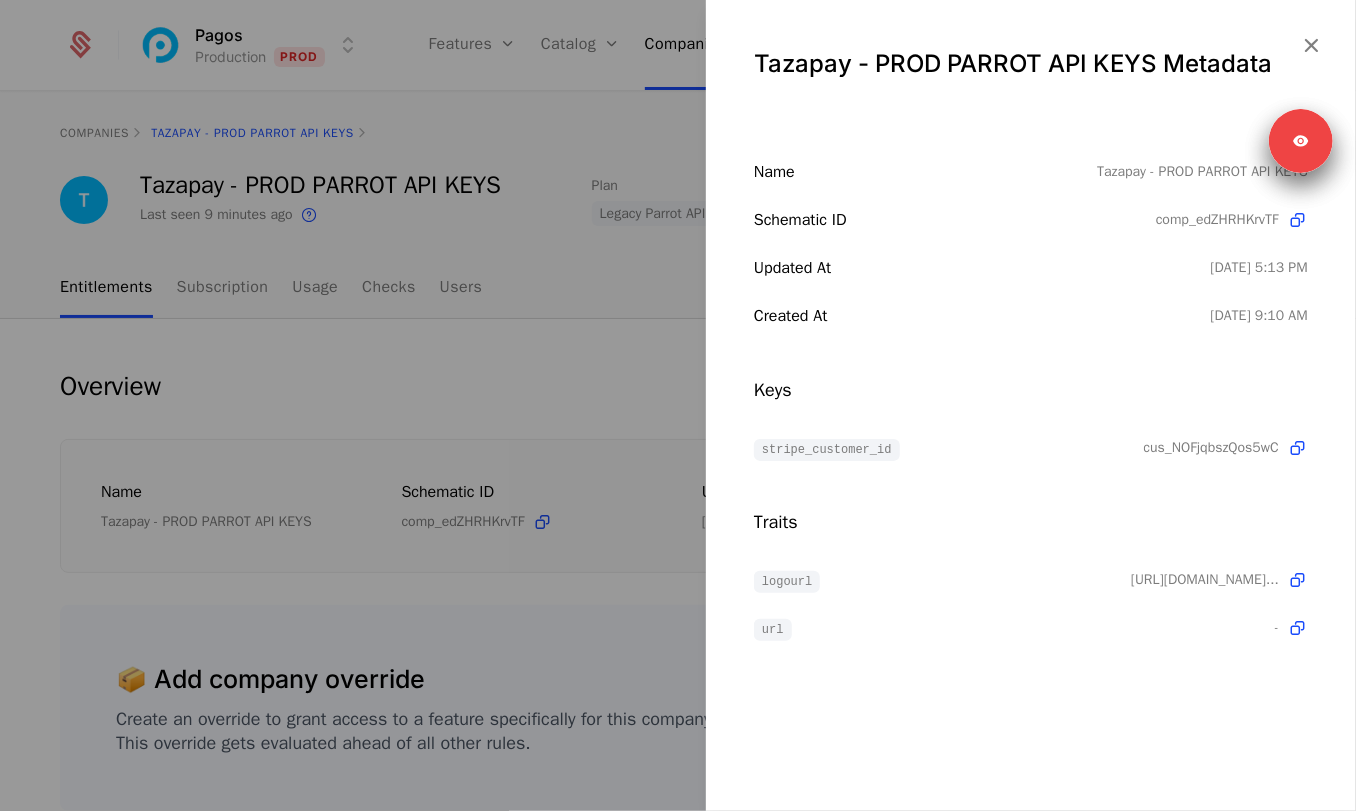 click at bounding box center (678, 405) 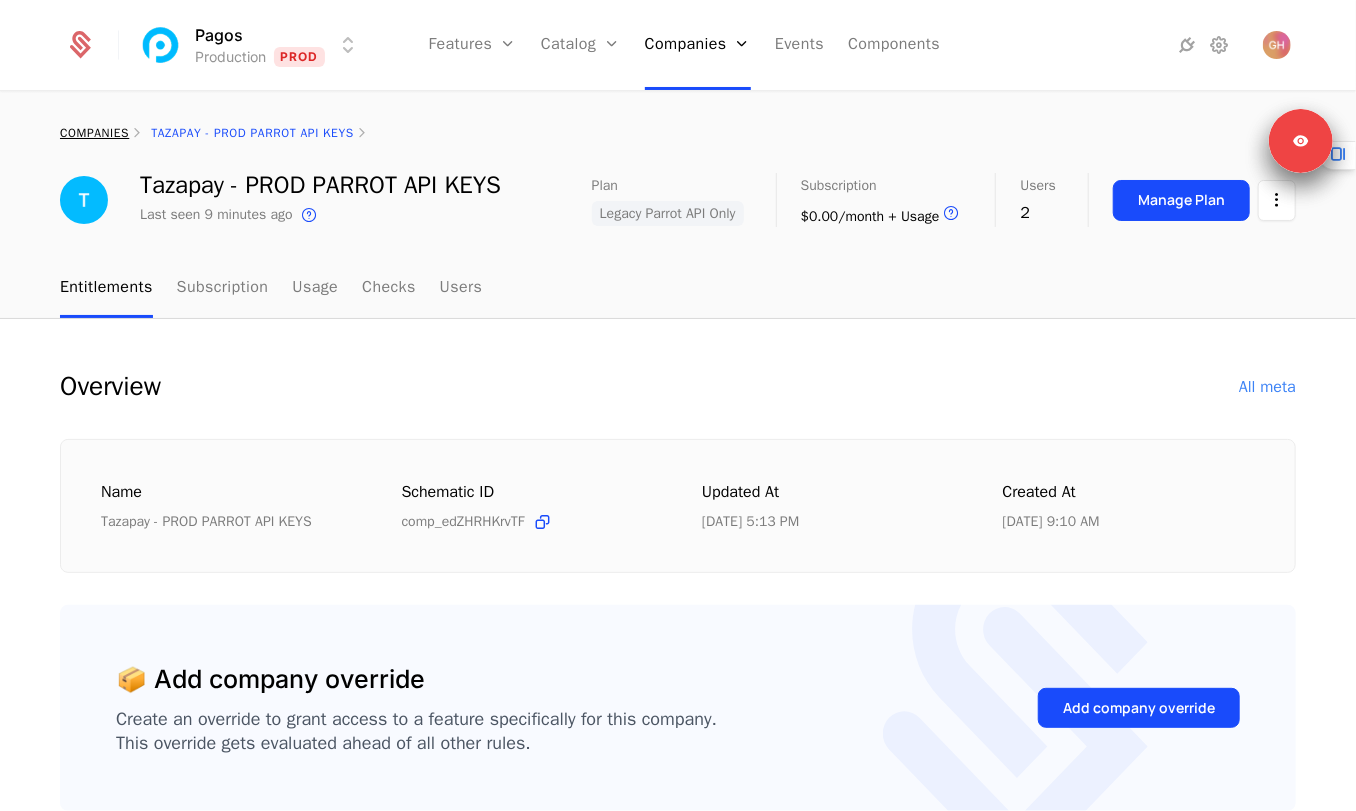click on "companies" at bounding box center (94, 133) 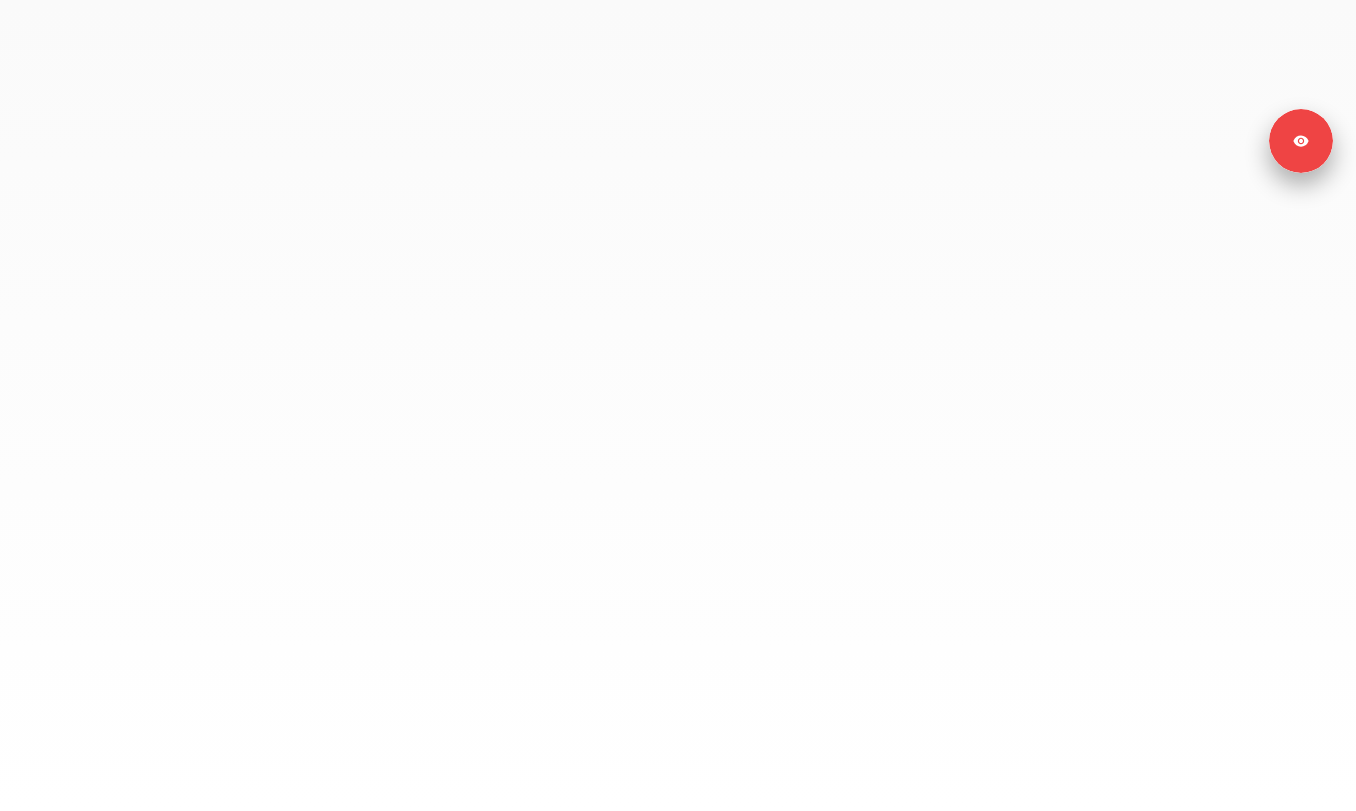 scroll, scrollTop: 0, scrollLeft: 0, axis: both 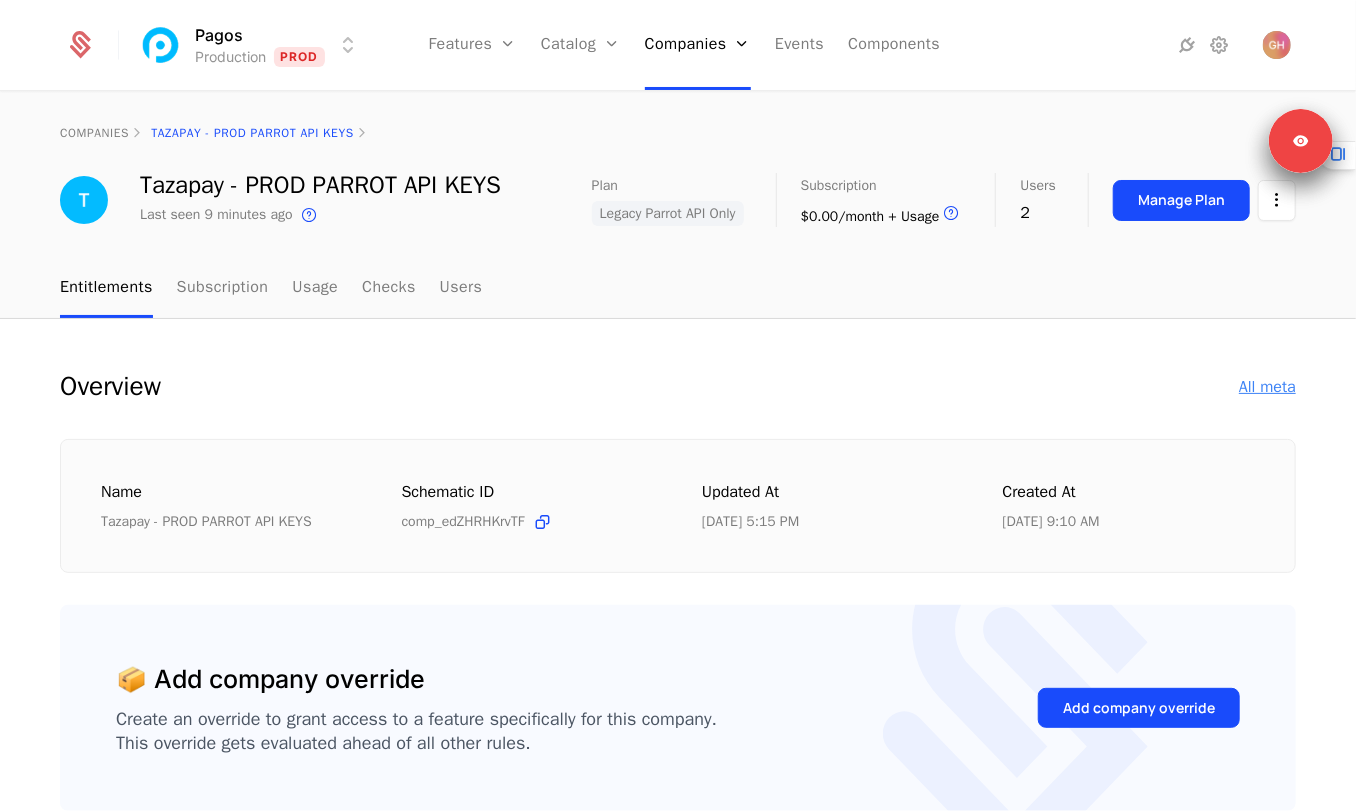 click on "All meta" at bounding box center [1267, 387] 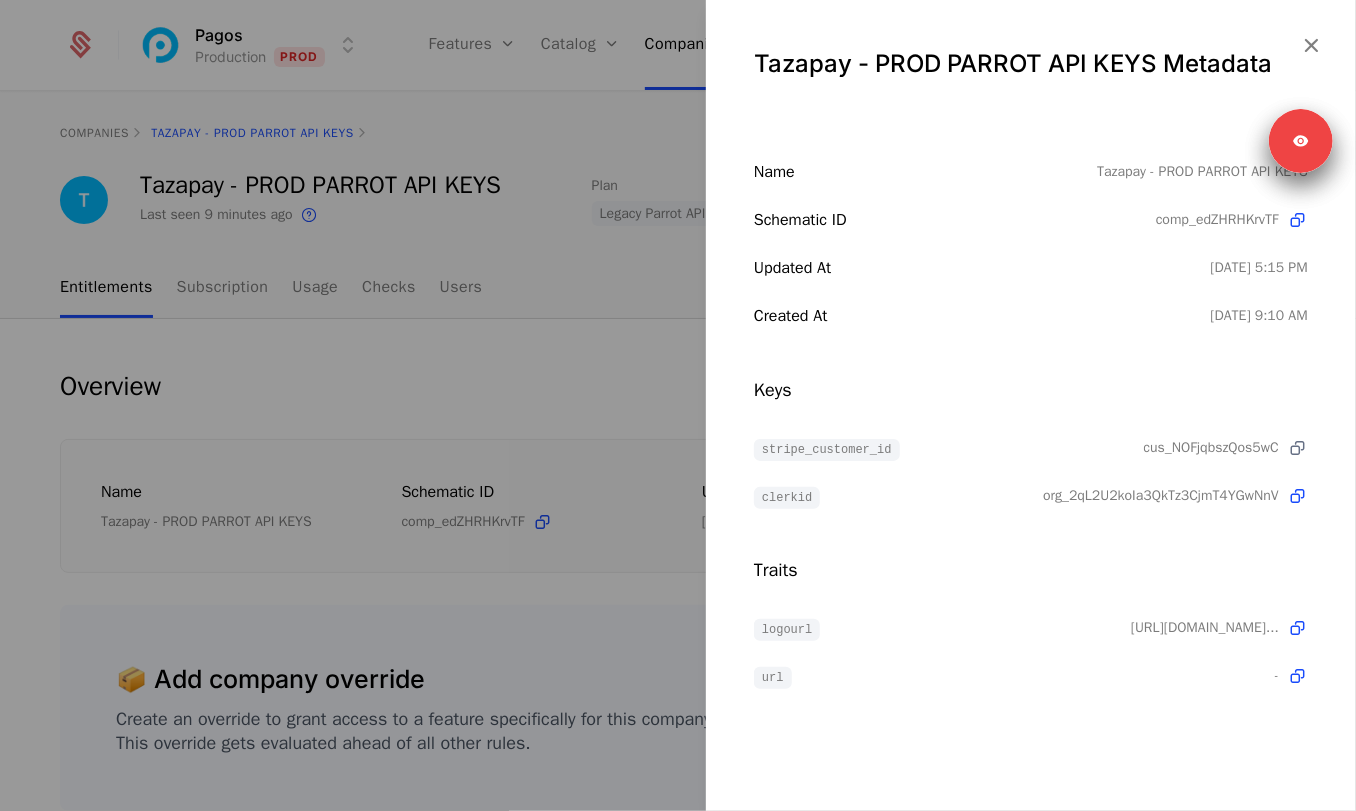 click at bounding box center [1297, 448] 